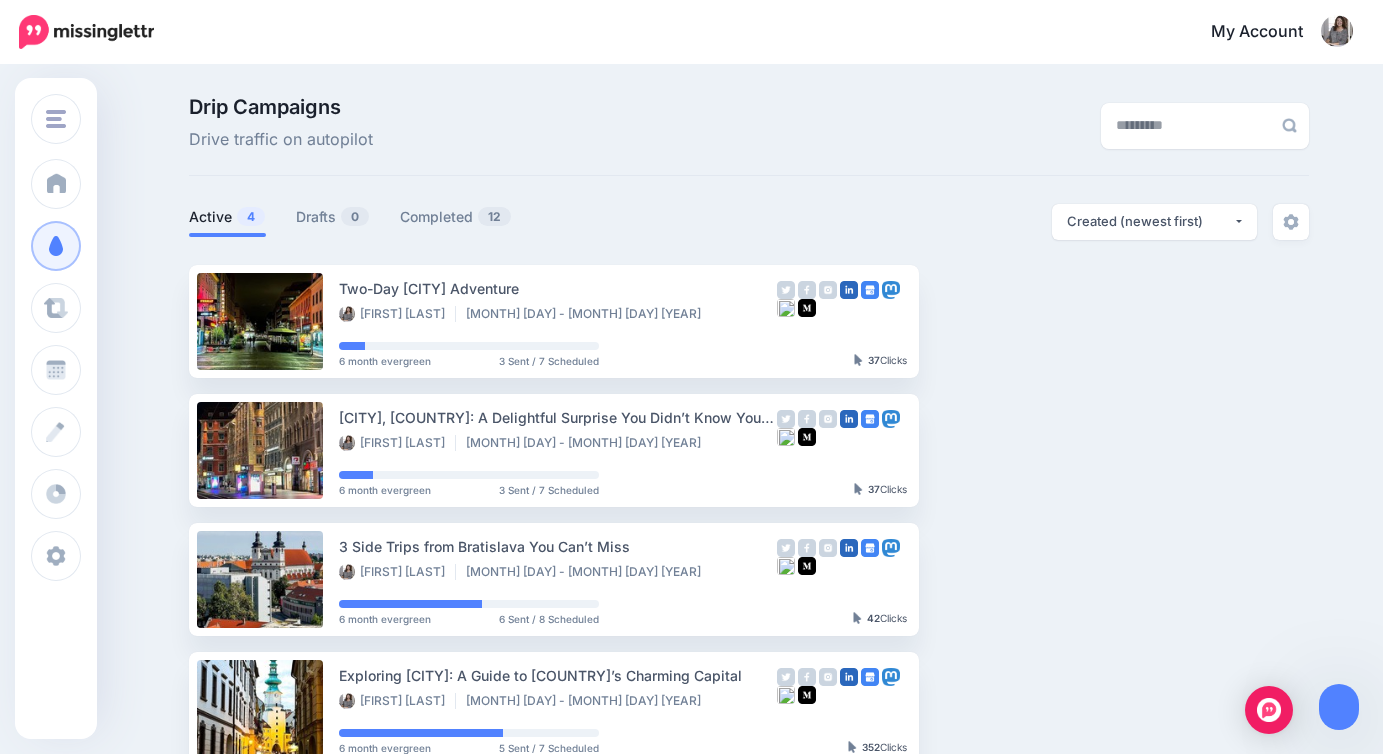 scroll, scrollTop: 0, scrollLeft: 0, axis: both 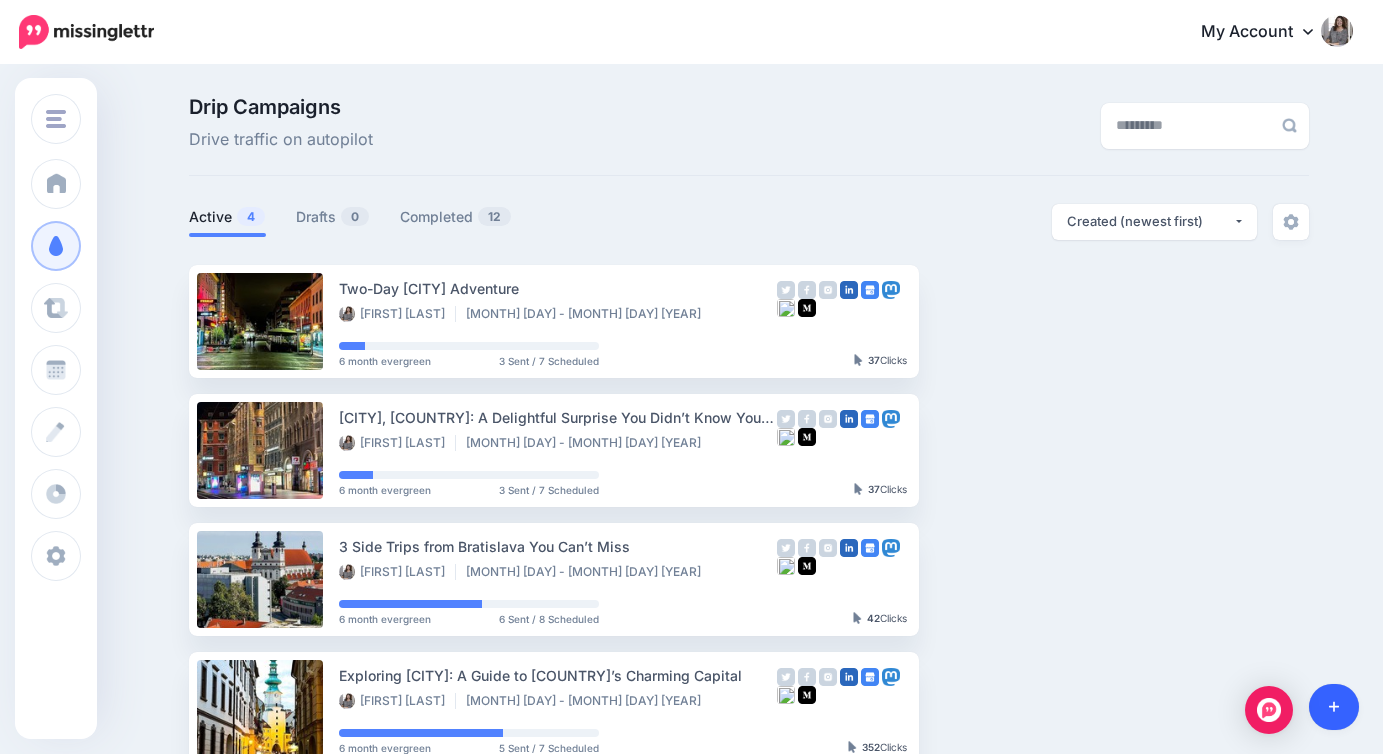 click at bounding box center [1334, 707] 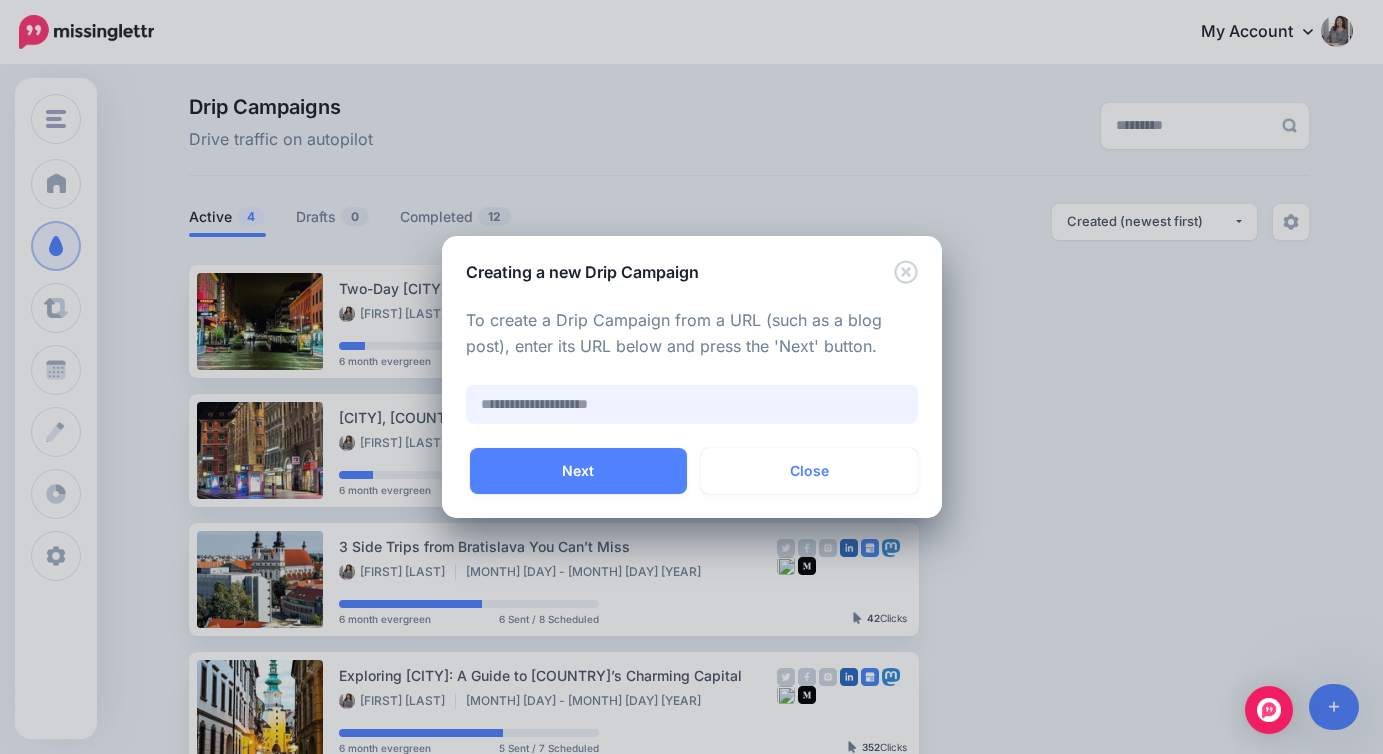 paste on "**********" 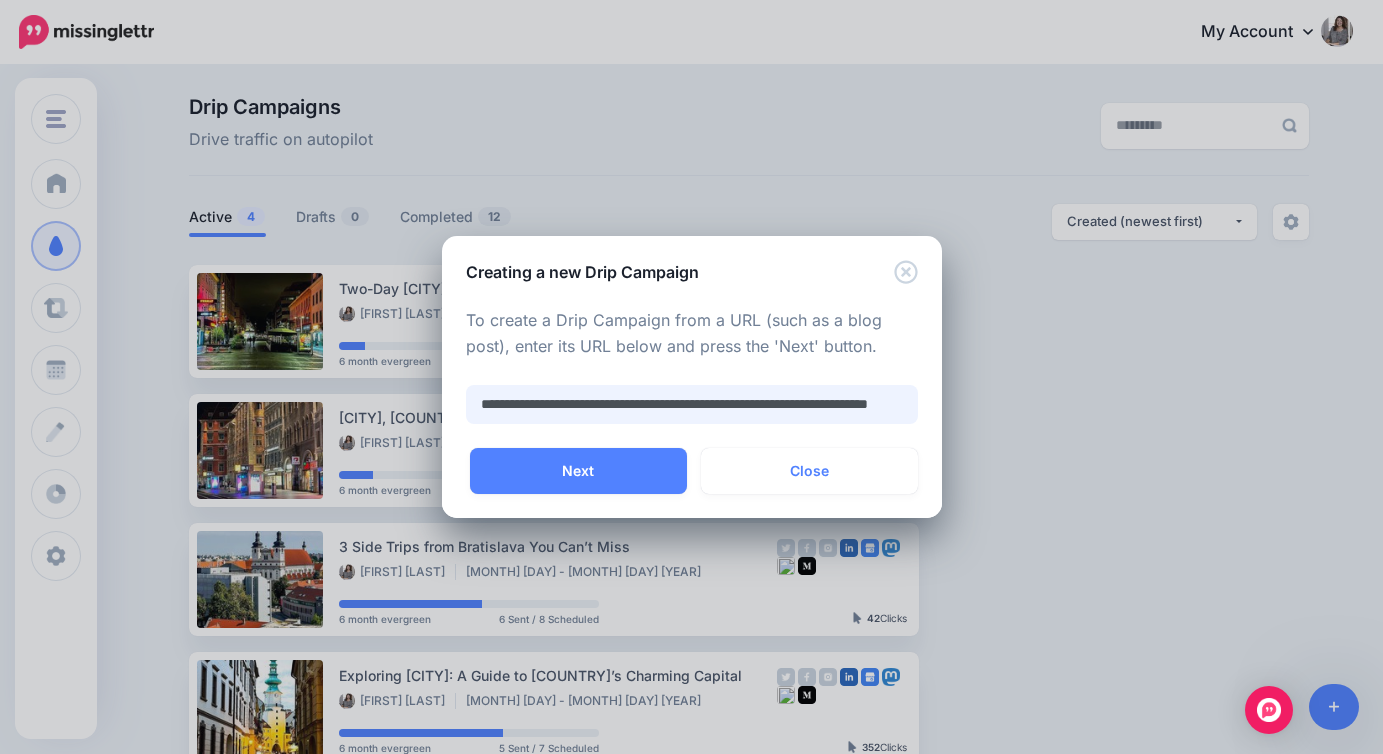 scroll, scrollTop: 0, scrollLeft: 109, axis: horizontal 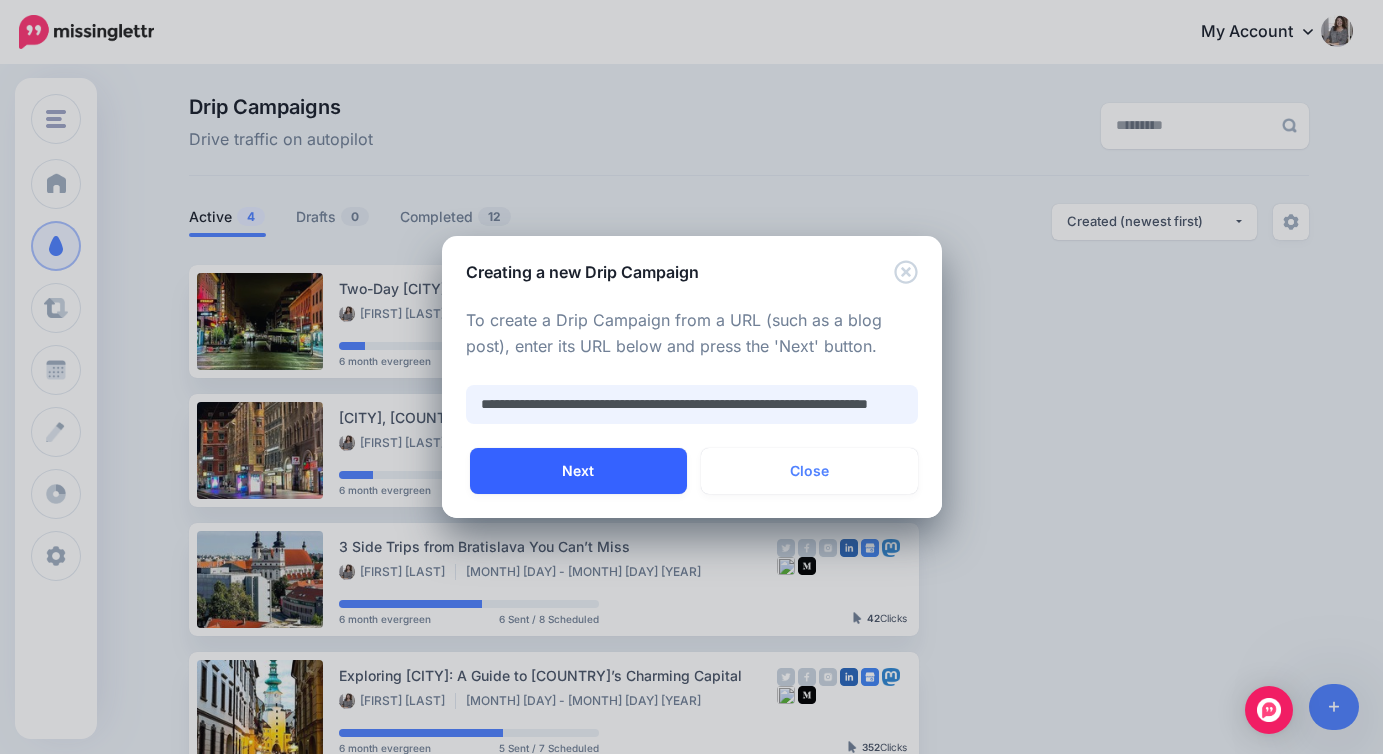type on "**********" 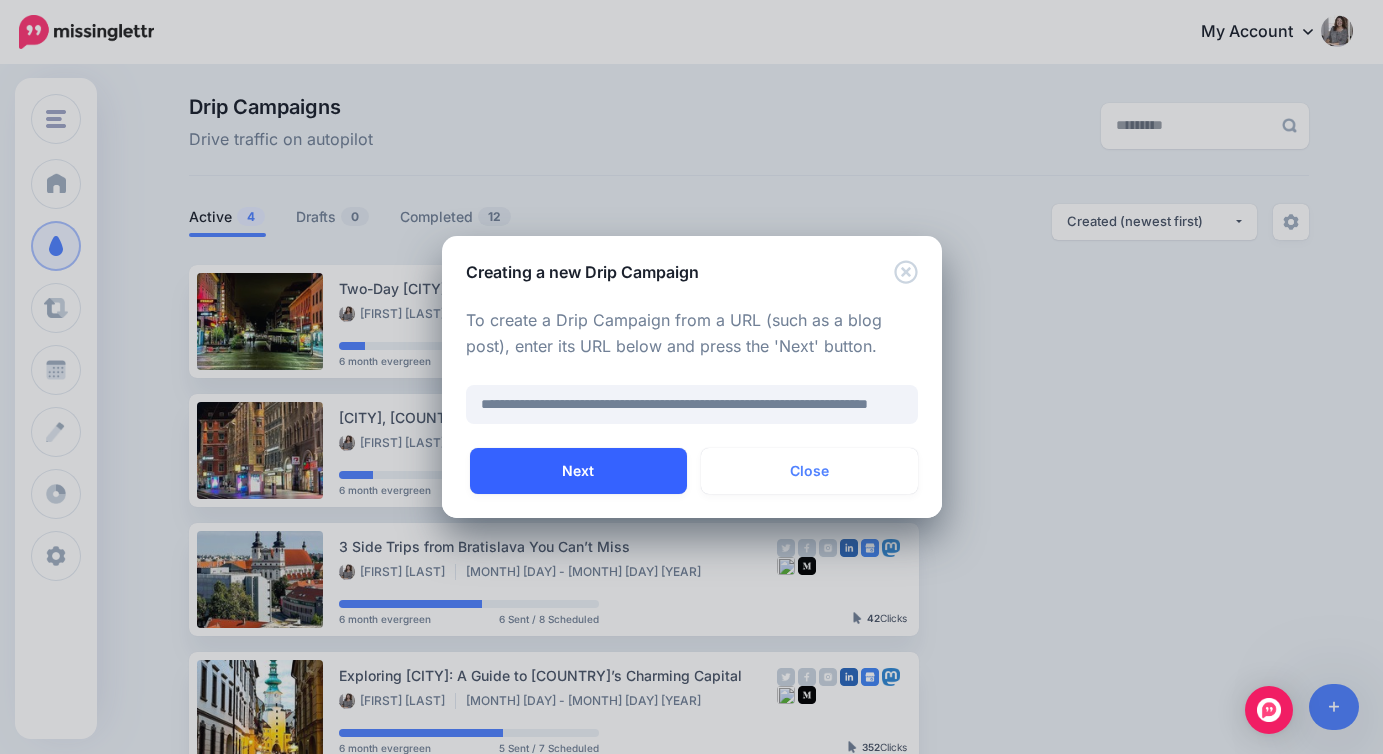 click on "Next" at bounding box center (578, 471) 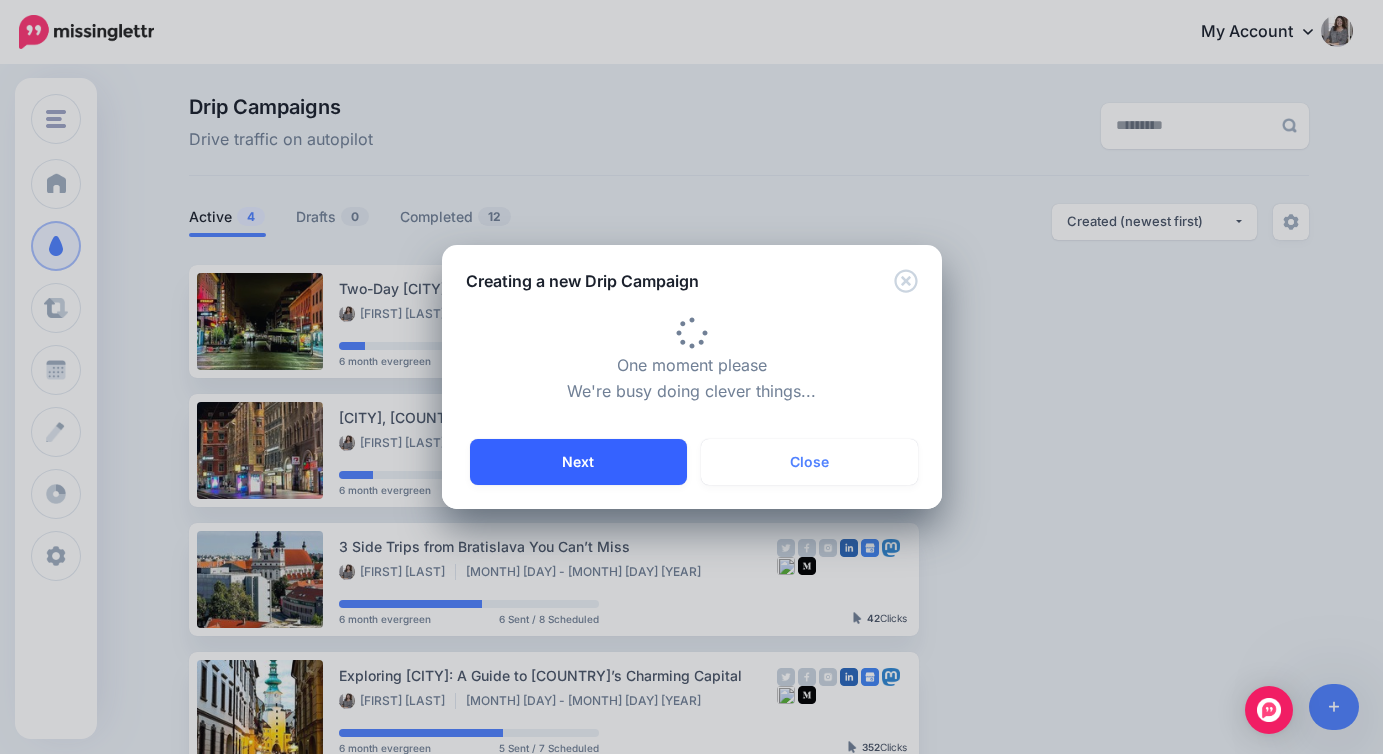 type on "**********" 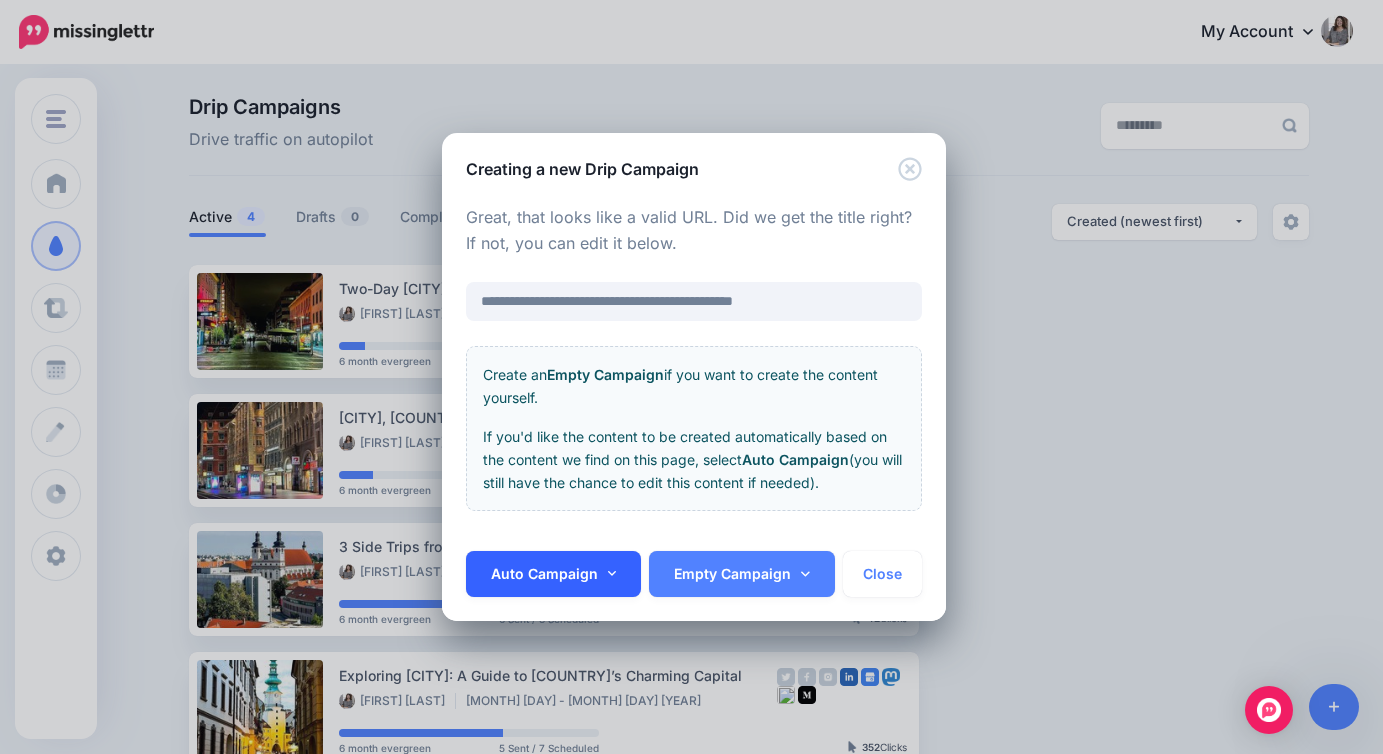 click on "Auto Campaign" at bounding box center (554, 574) 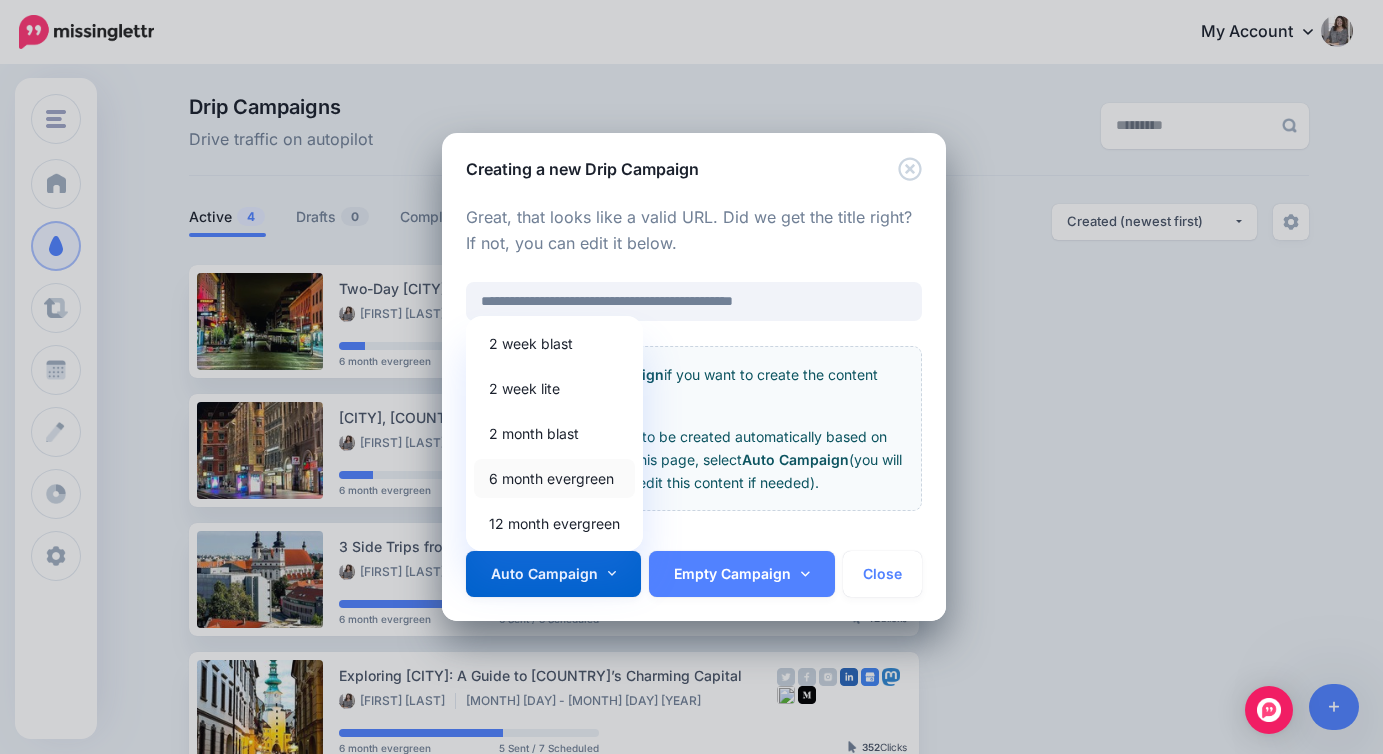 click on "6 month evergreen" at bounding box center [554, 478] 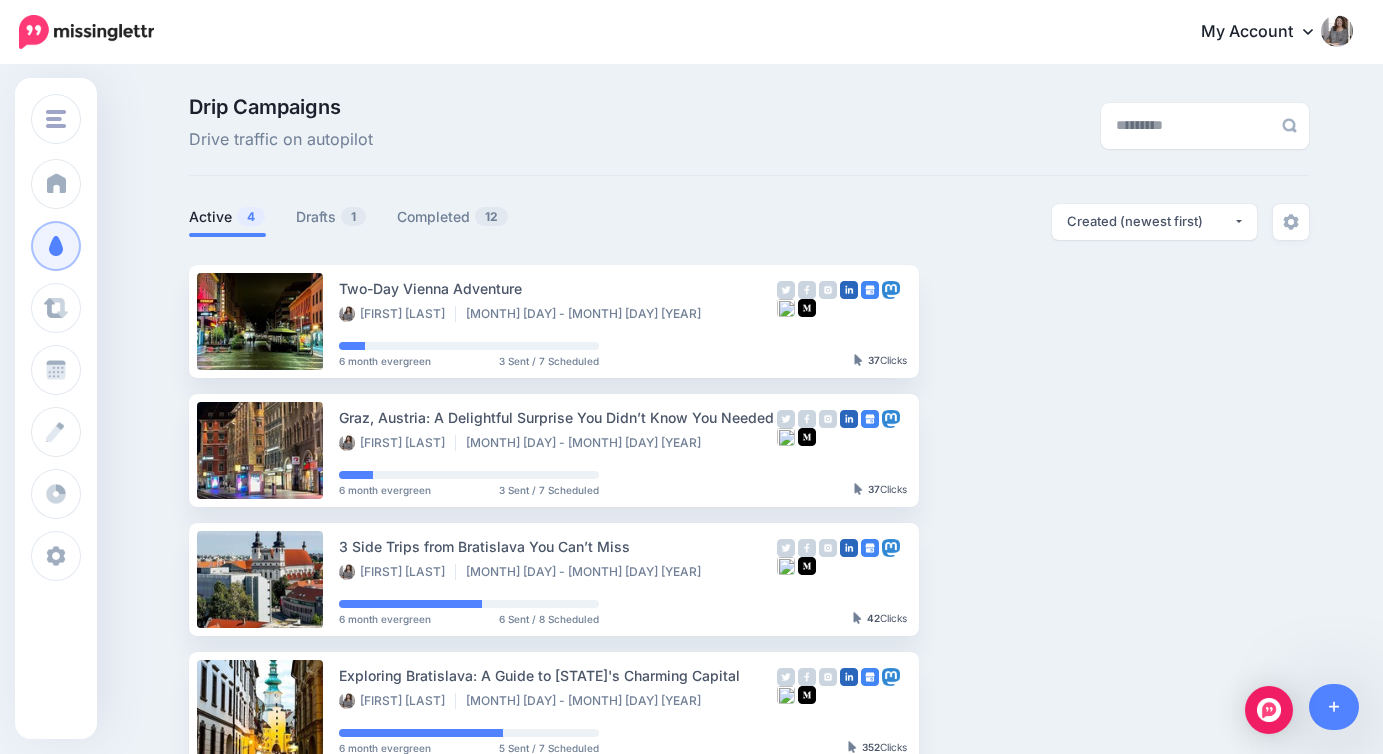 scroll, scrollTop: 0, scrollLeft: 0, axis: both 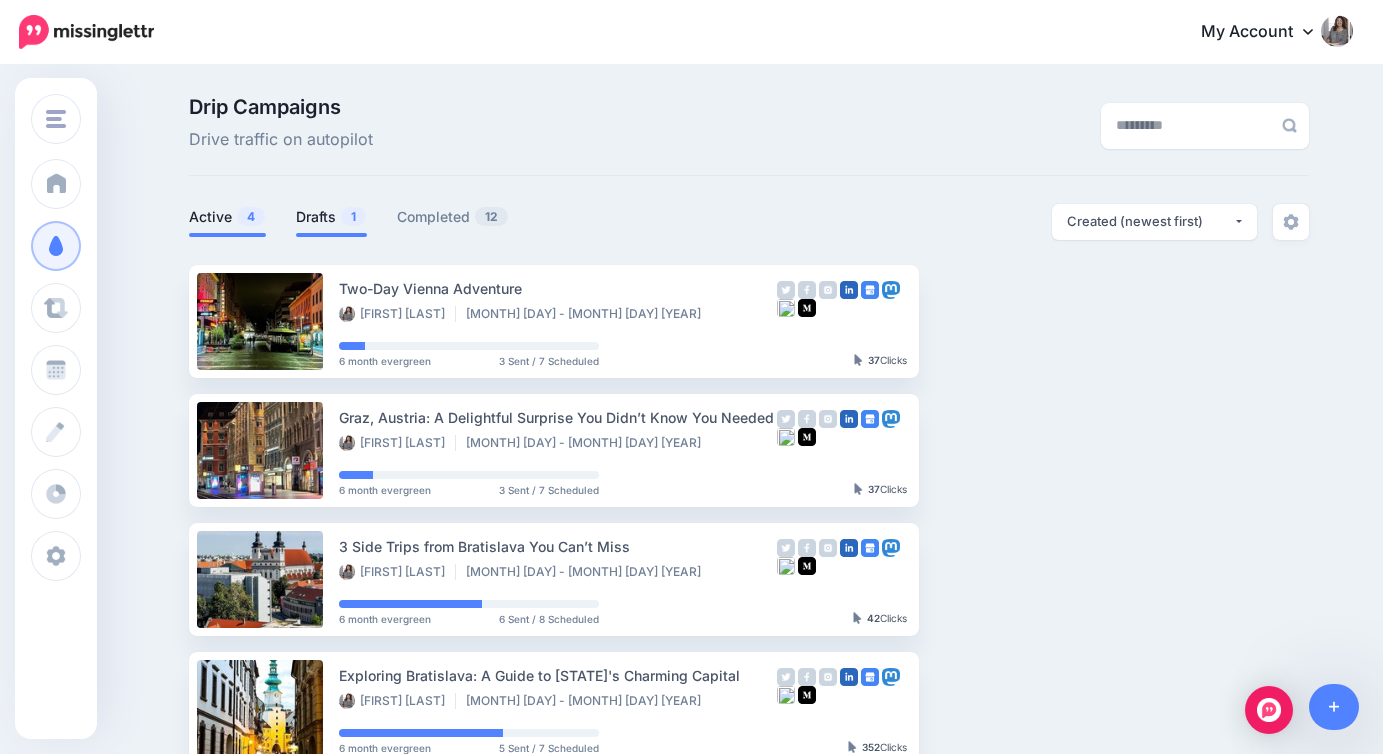 click on "Drafts  1" at bounding box center [331, 220] 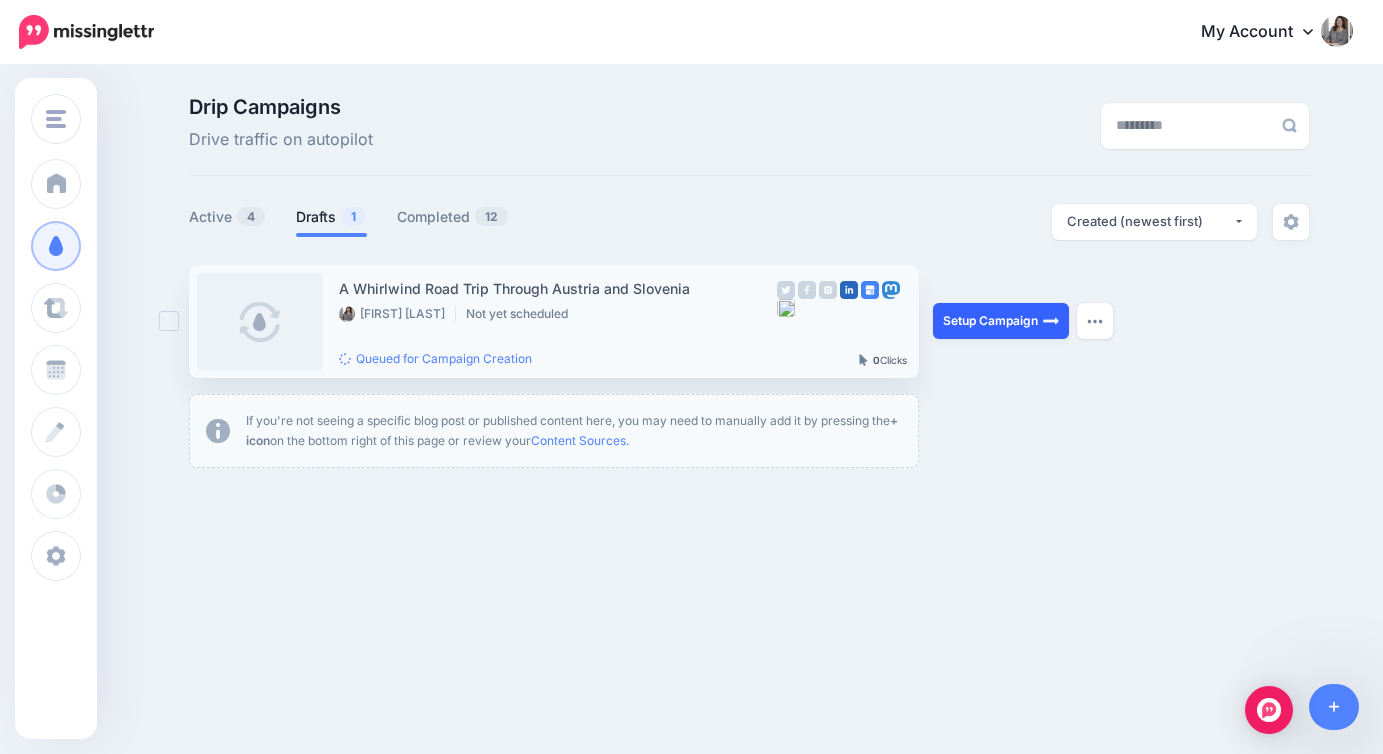 click on "Setup Campaign" at bounding box center (1001, 321) 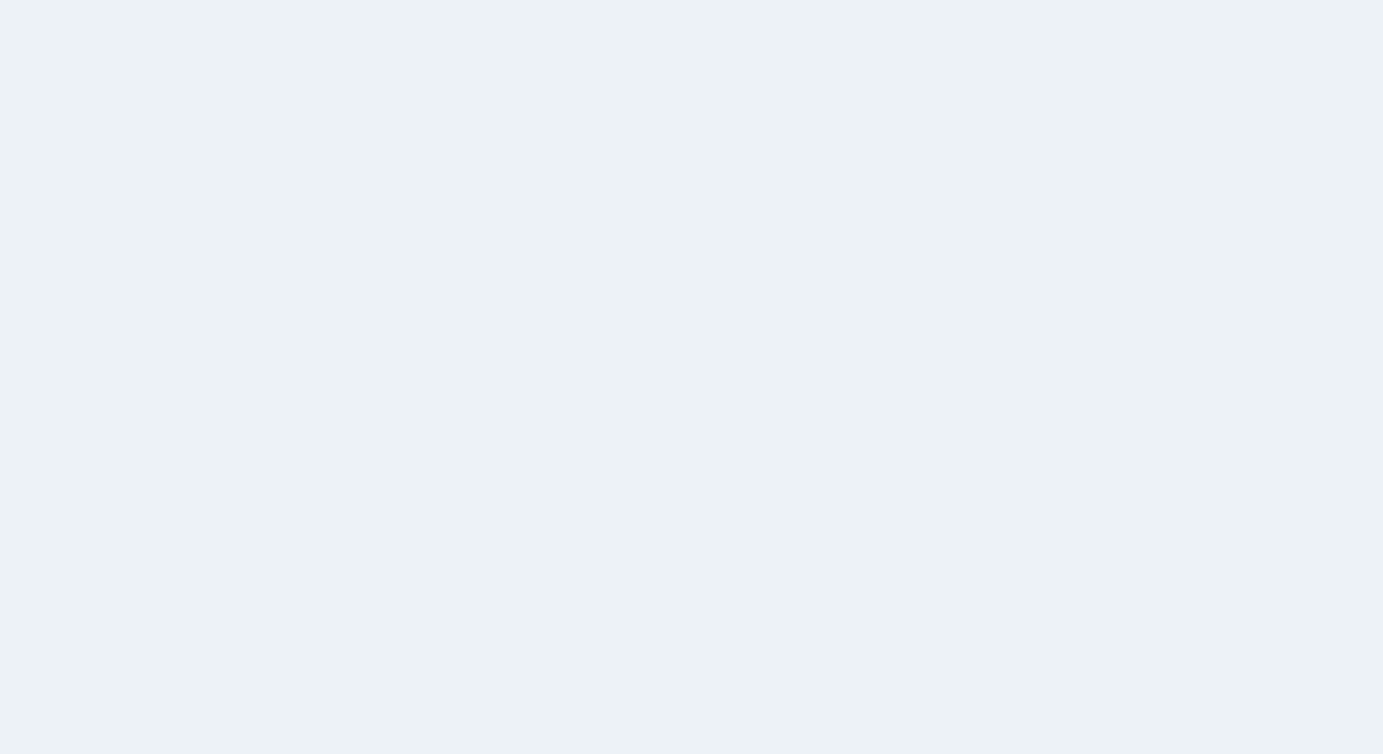 scroll, scrollTop: 0, scrollLeft: 0, axis: both 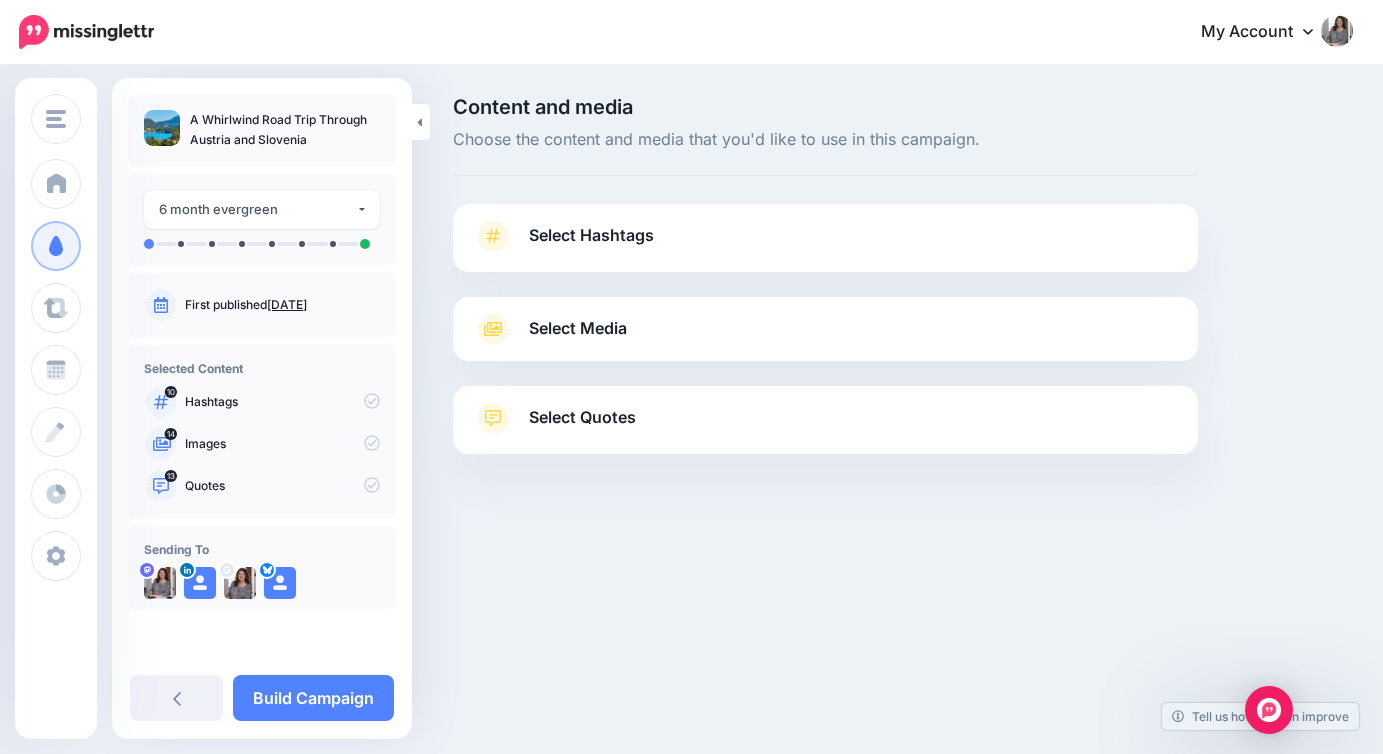 click on "Select Hashtags" at bounding box center [591, 235] 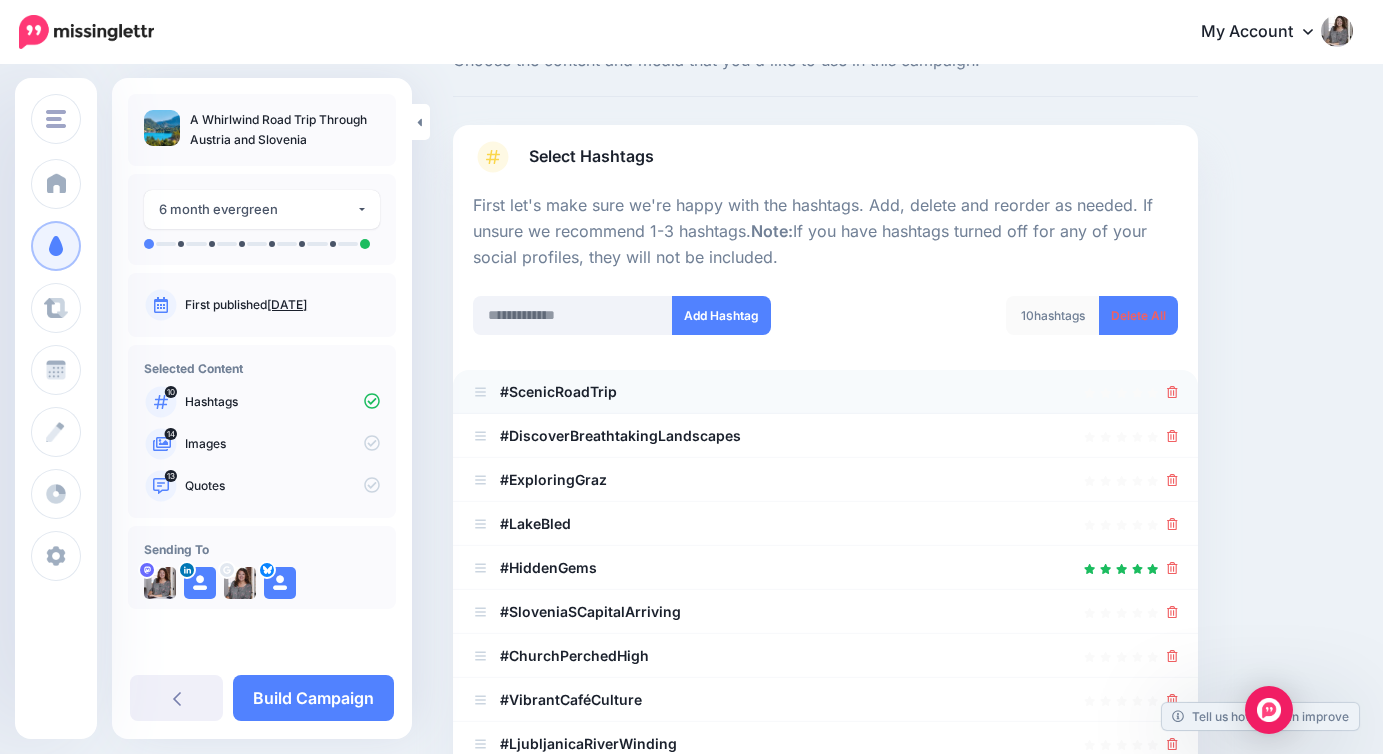 scroll, scrollTop: 97, scrollLeft: 0, axis: vertical 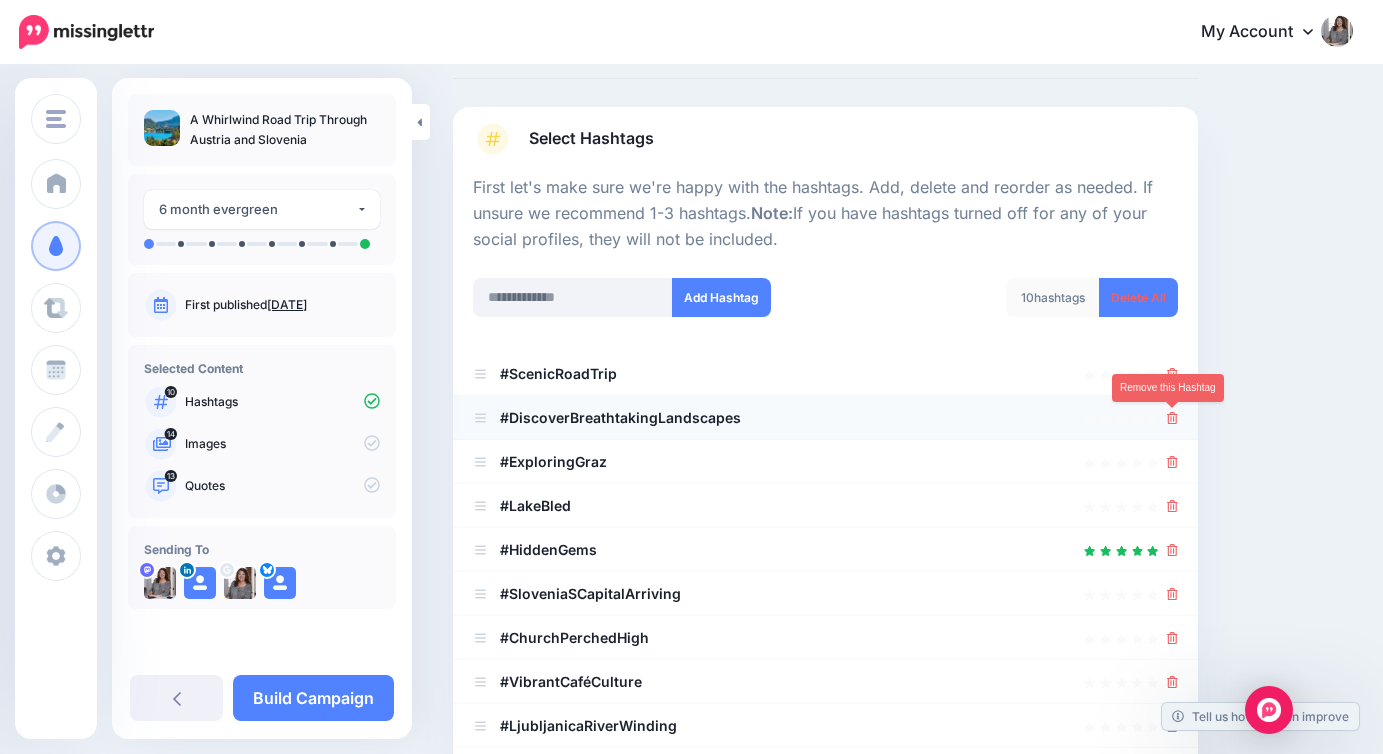 click 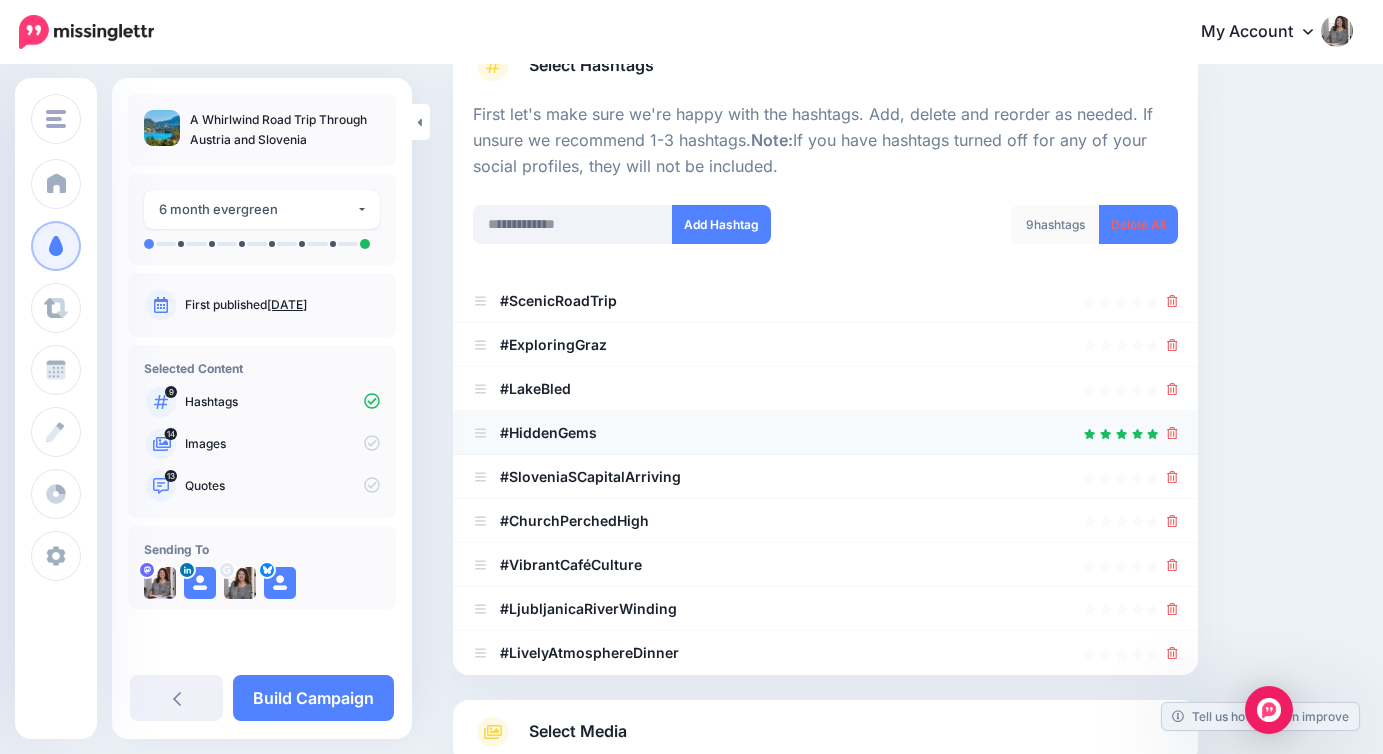 scroll, scrollTop: 187, scrollLeft: 0, axis: vertical 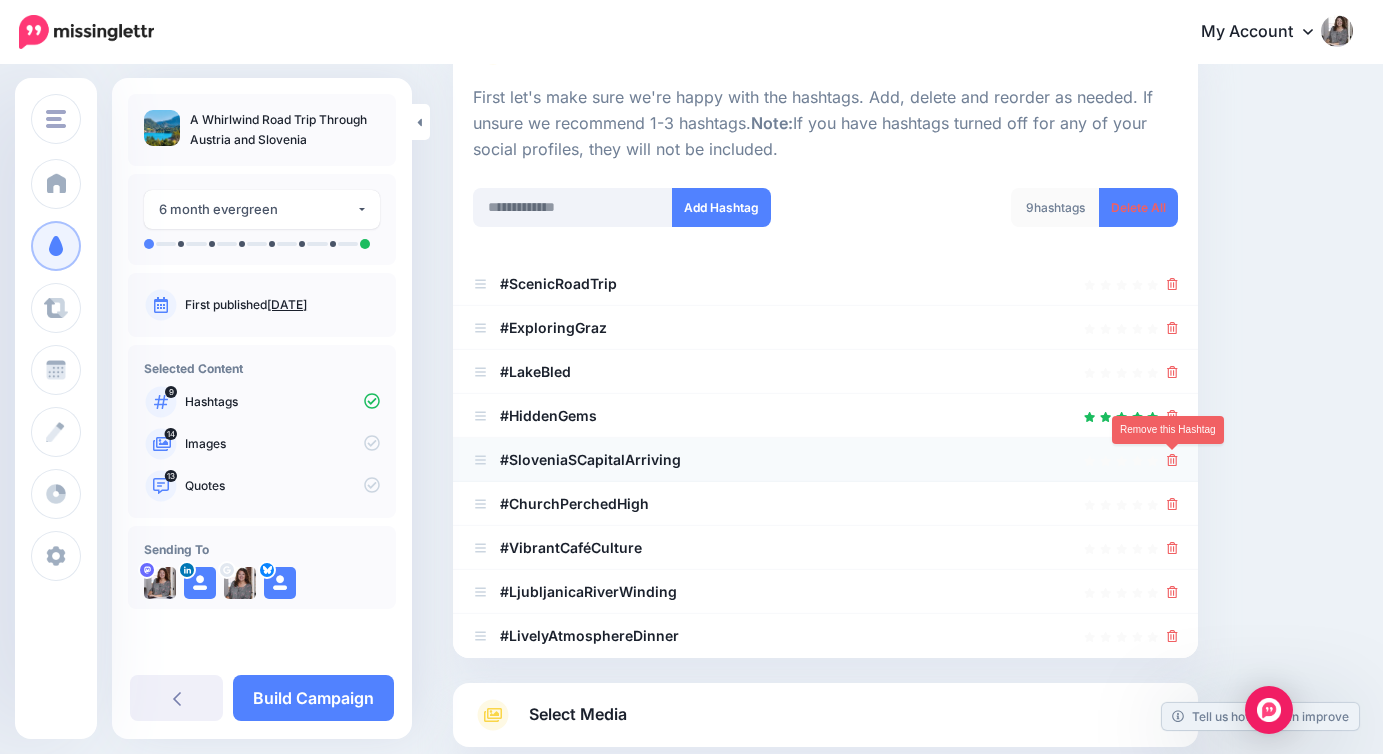 click 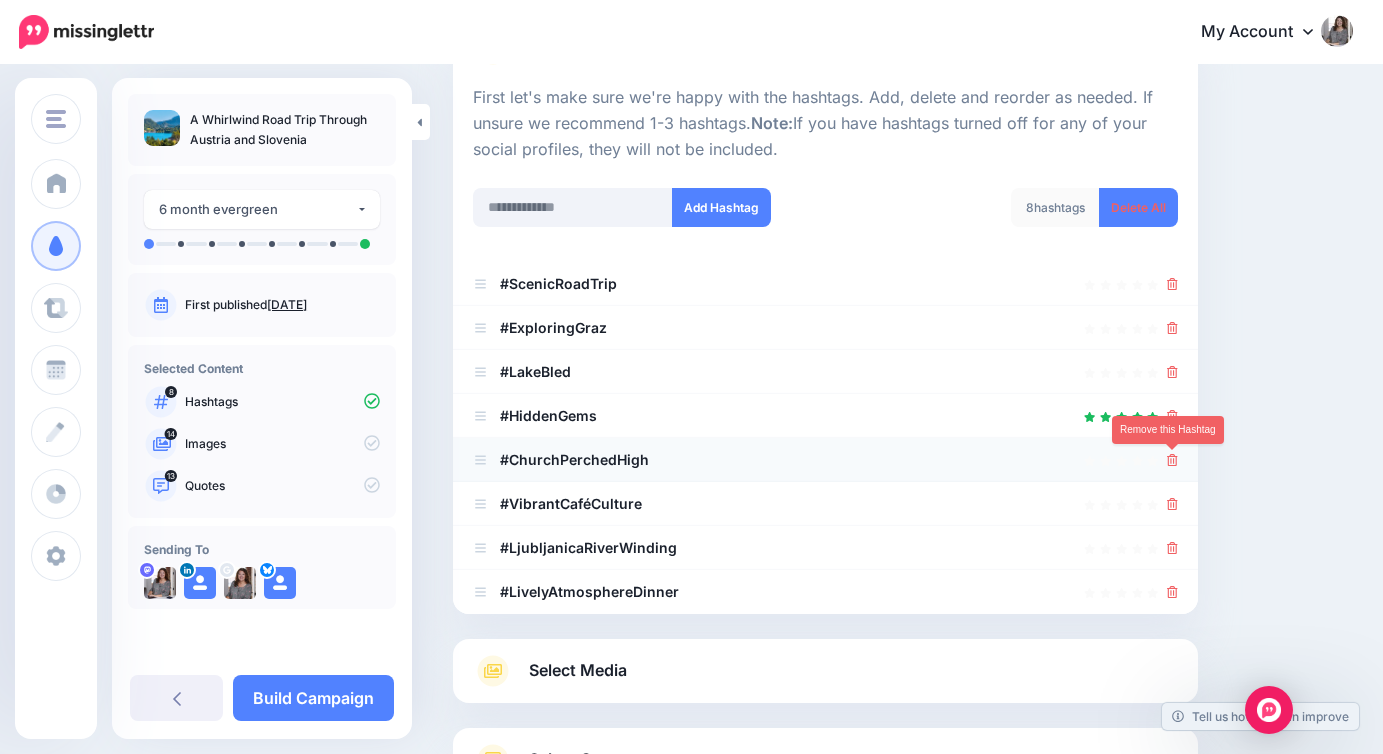 click 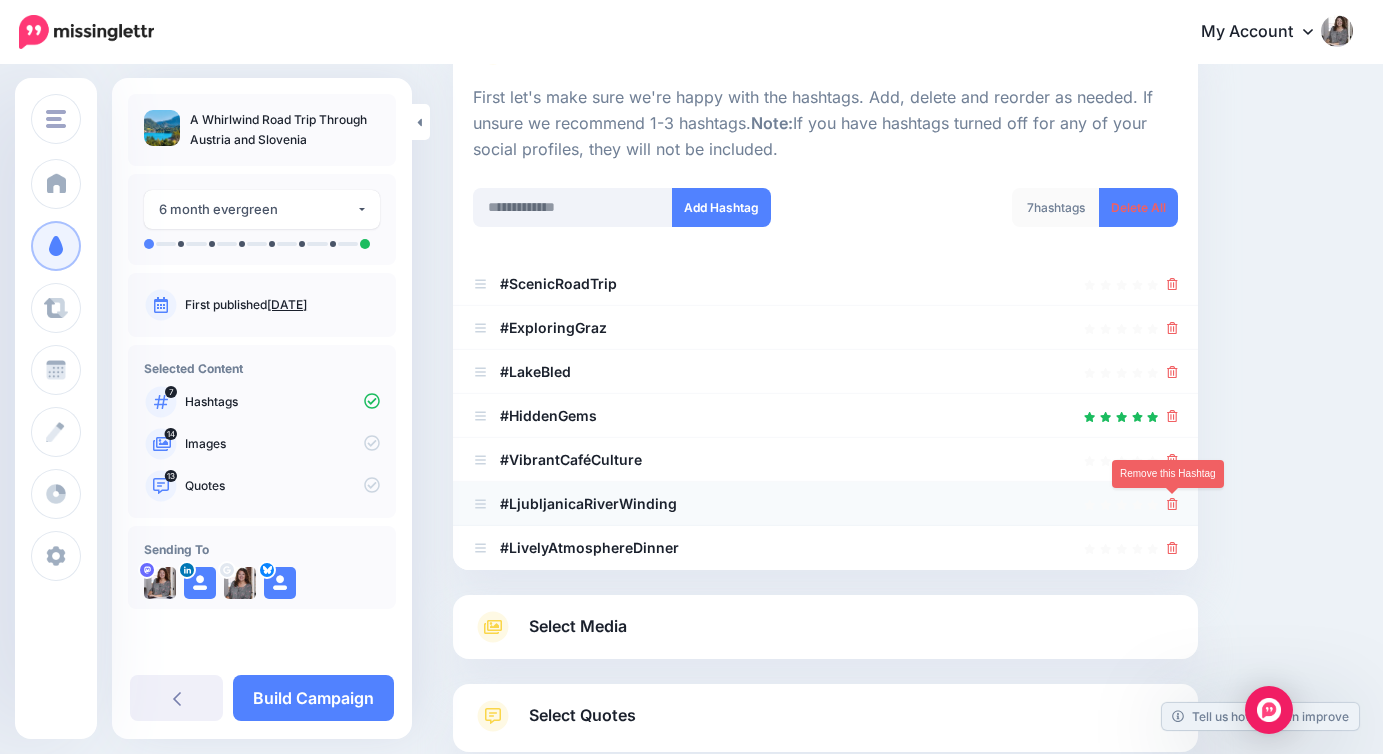 click 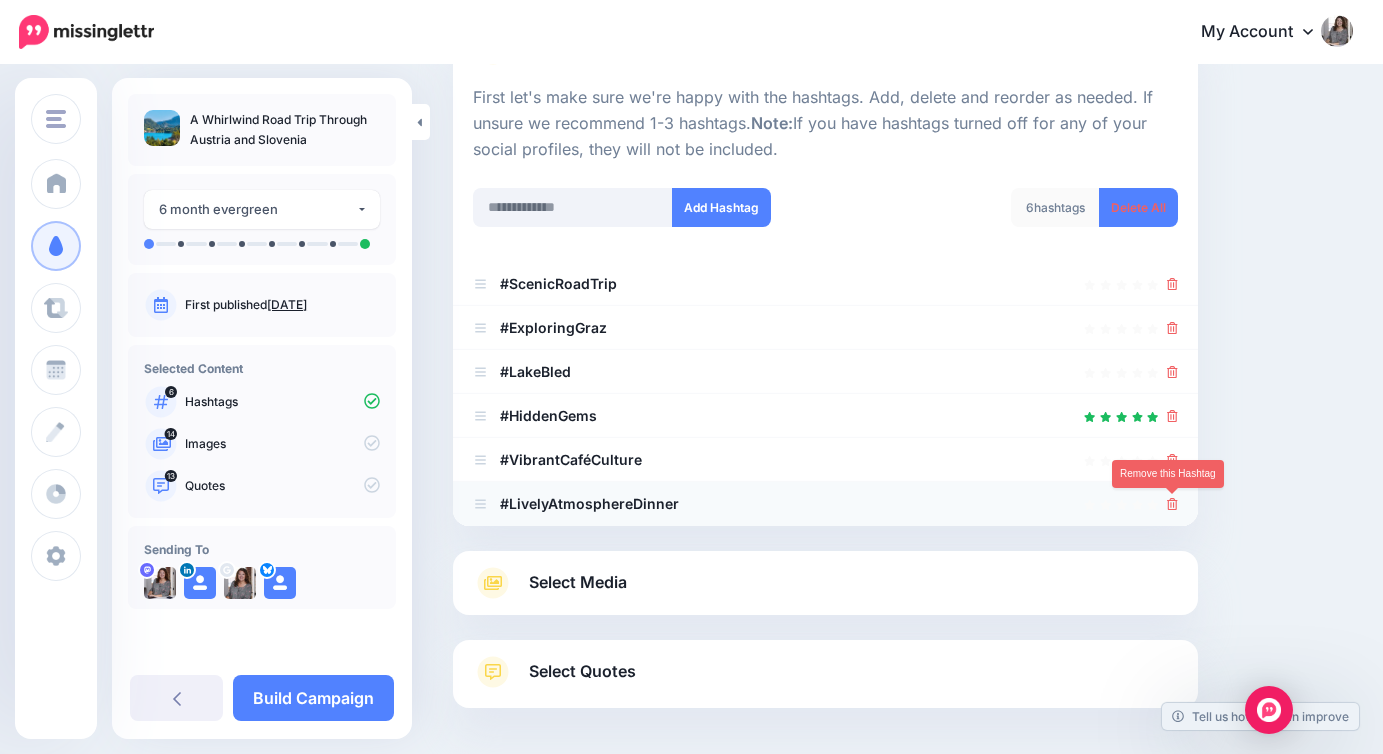 click 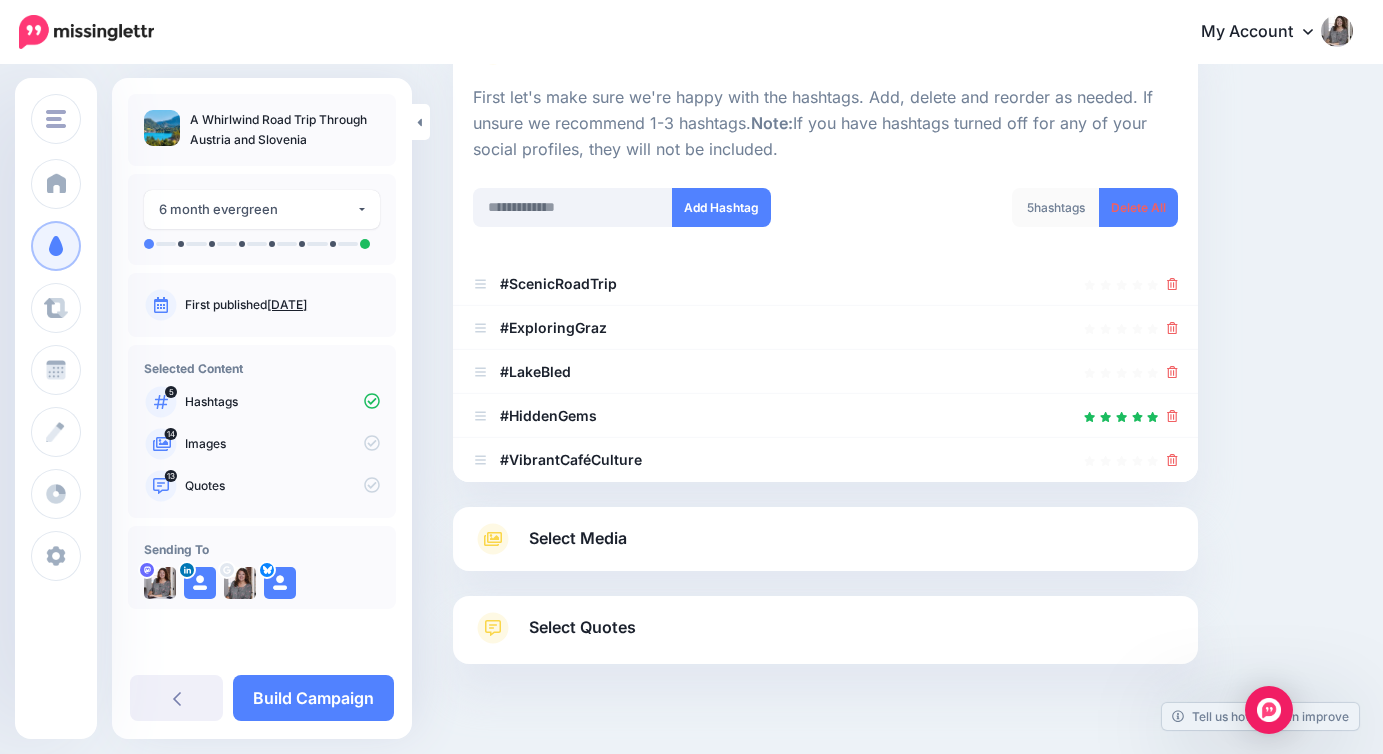 click on "Select Media" at bounding box center [825, 539] 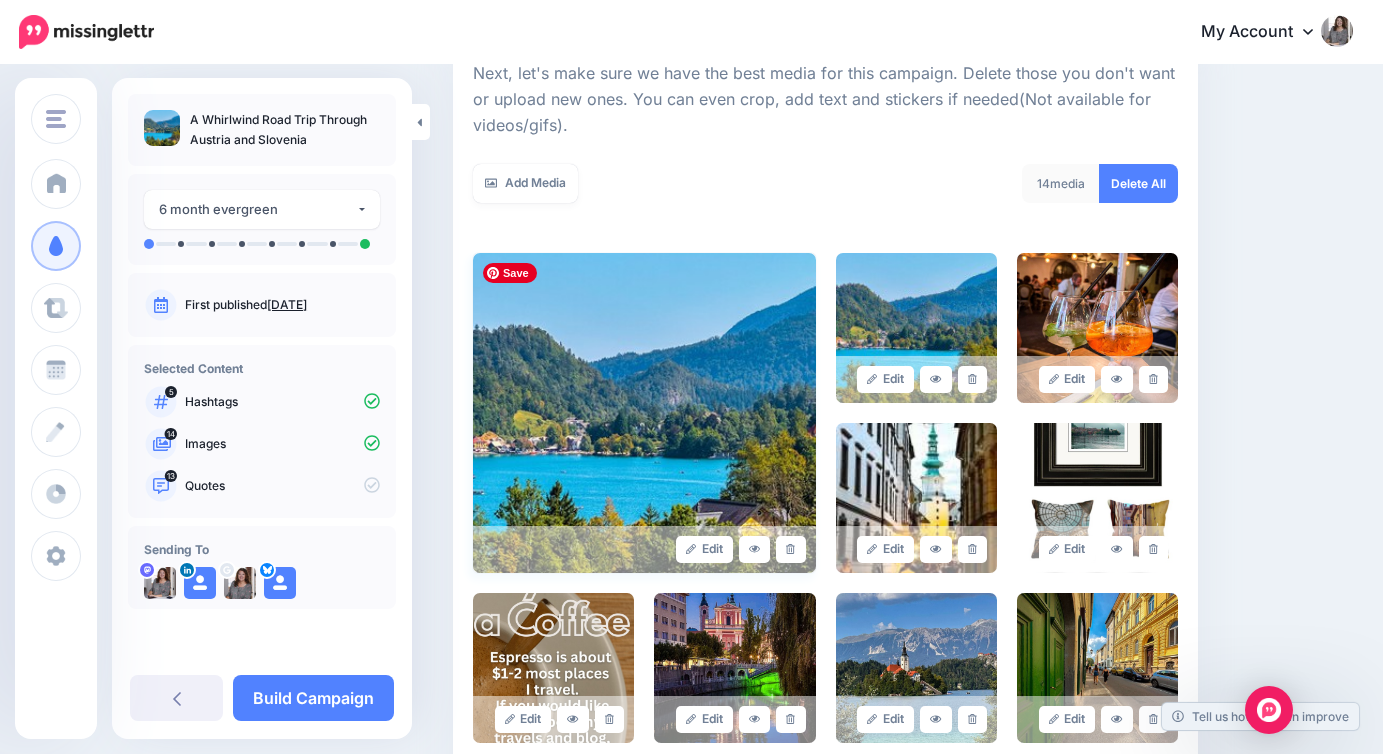 scroll, scrollTop: 364, scrollLeft: 0, axis: vertical 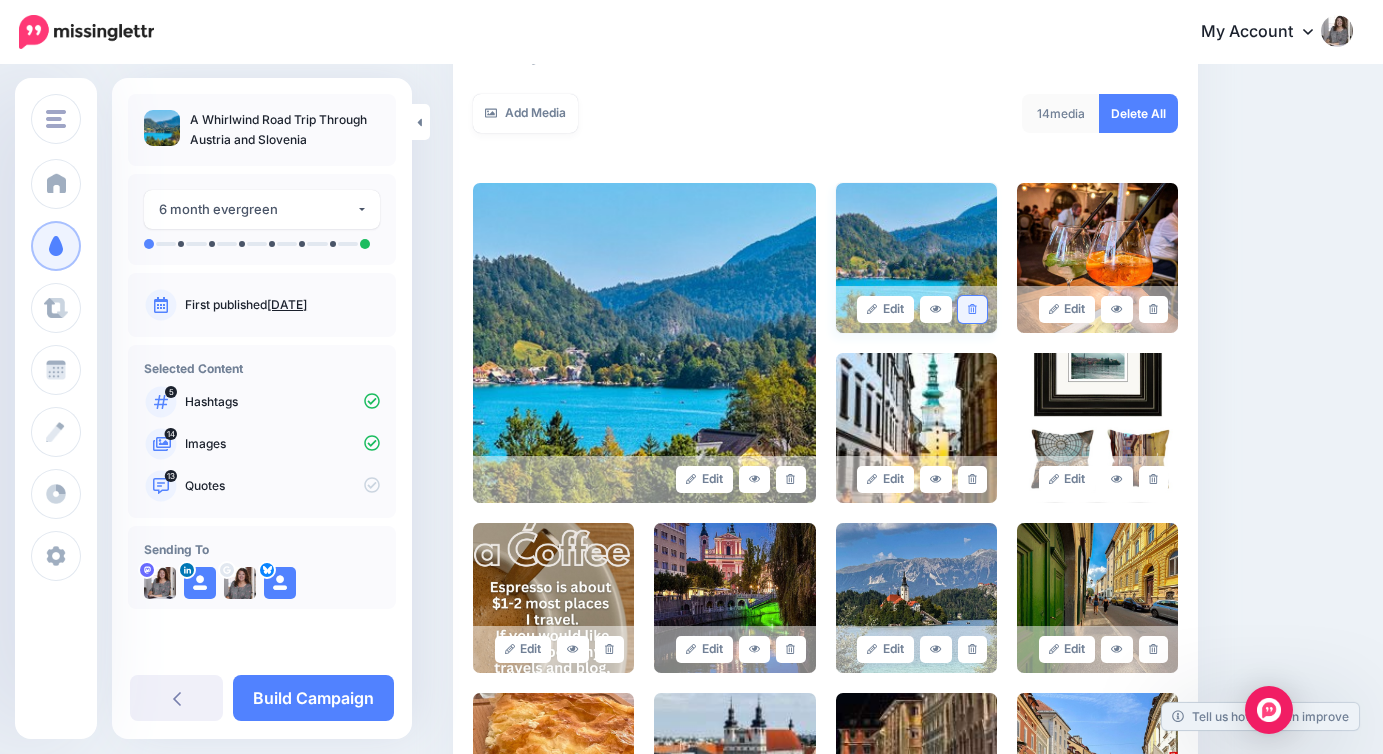 click at bounding box center [972, 309] 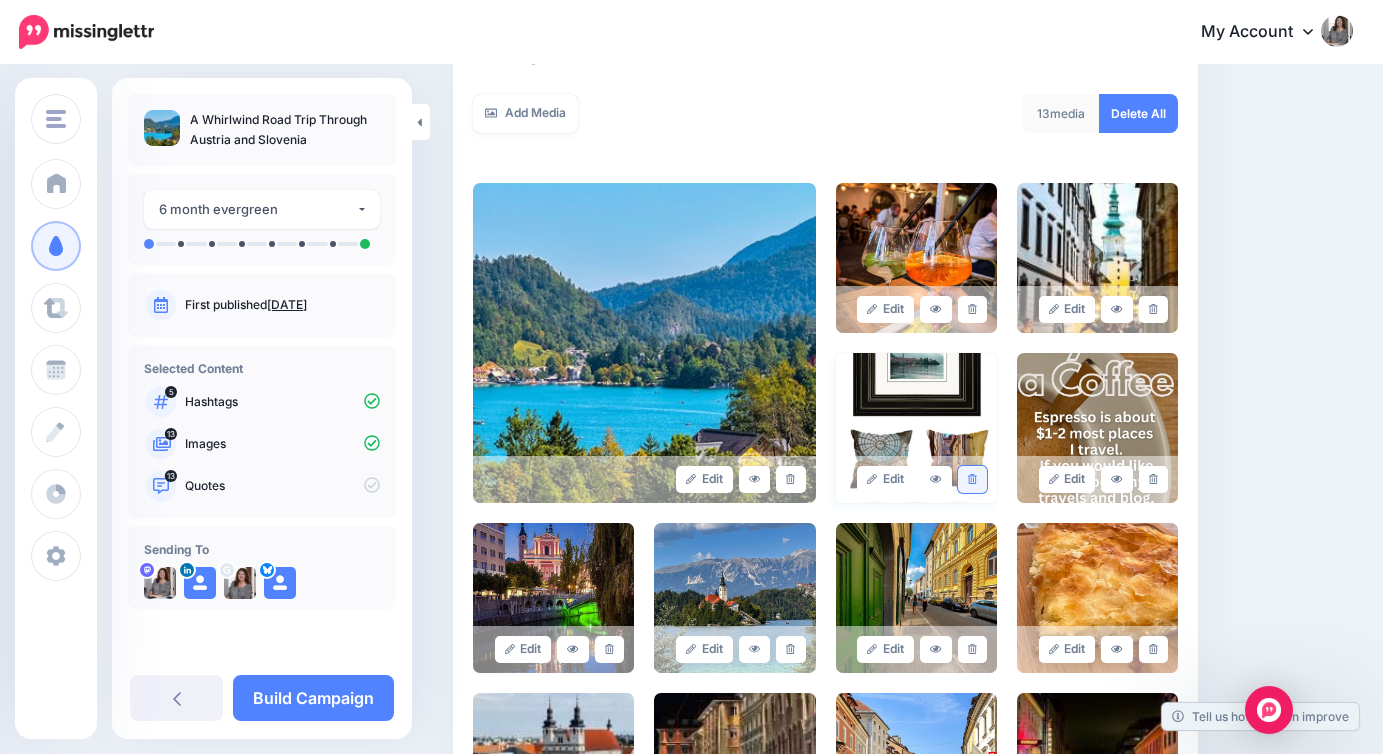 click 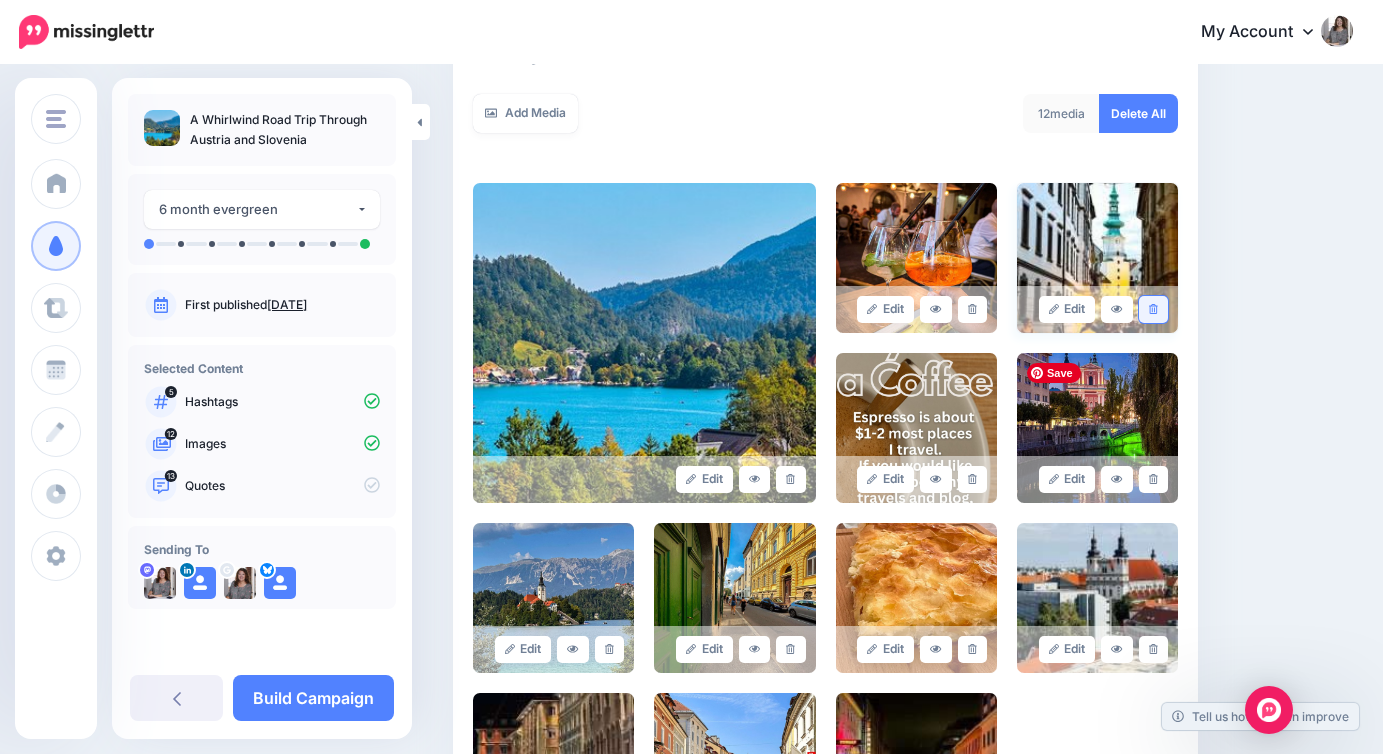 click at bounding box center (1153, 309) 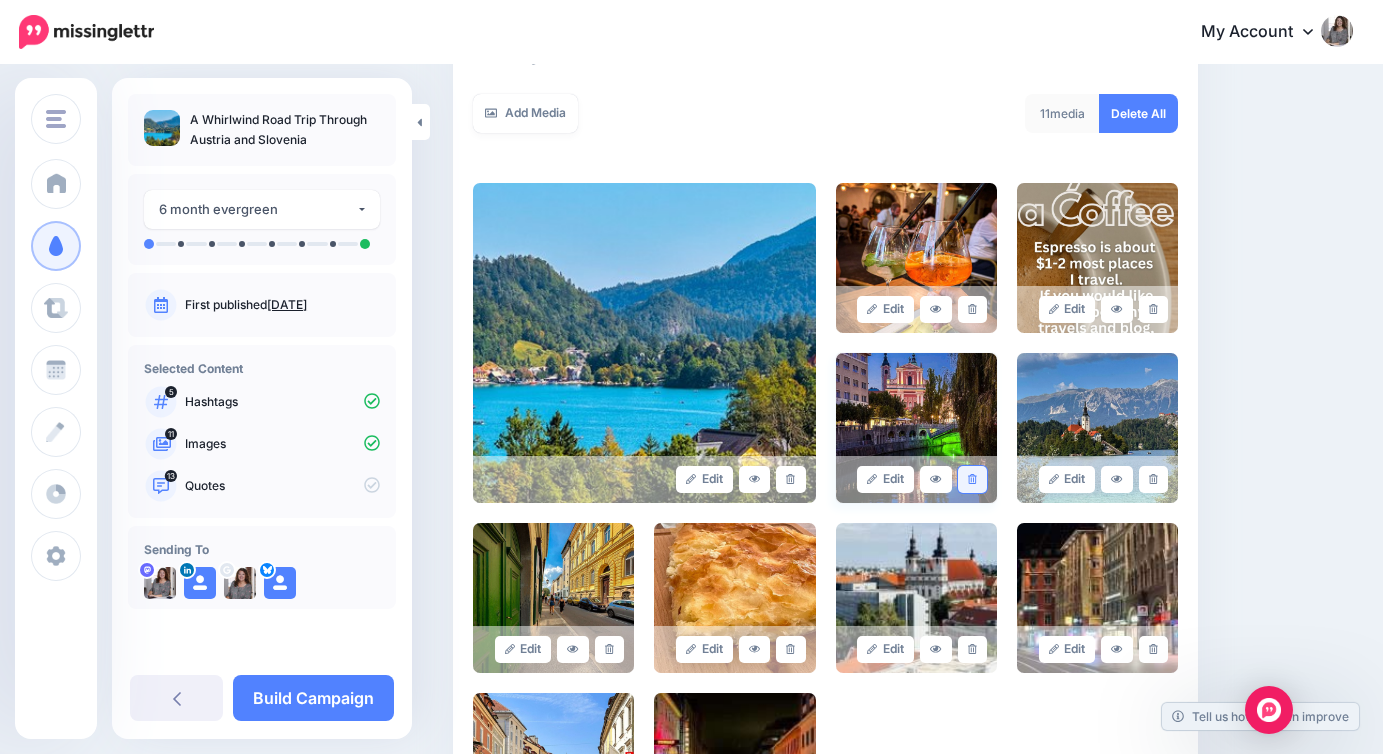 click 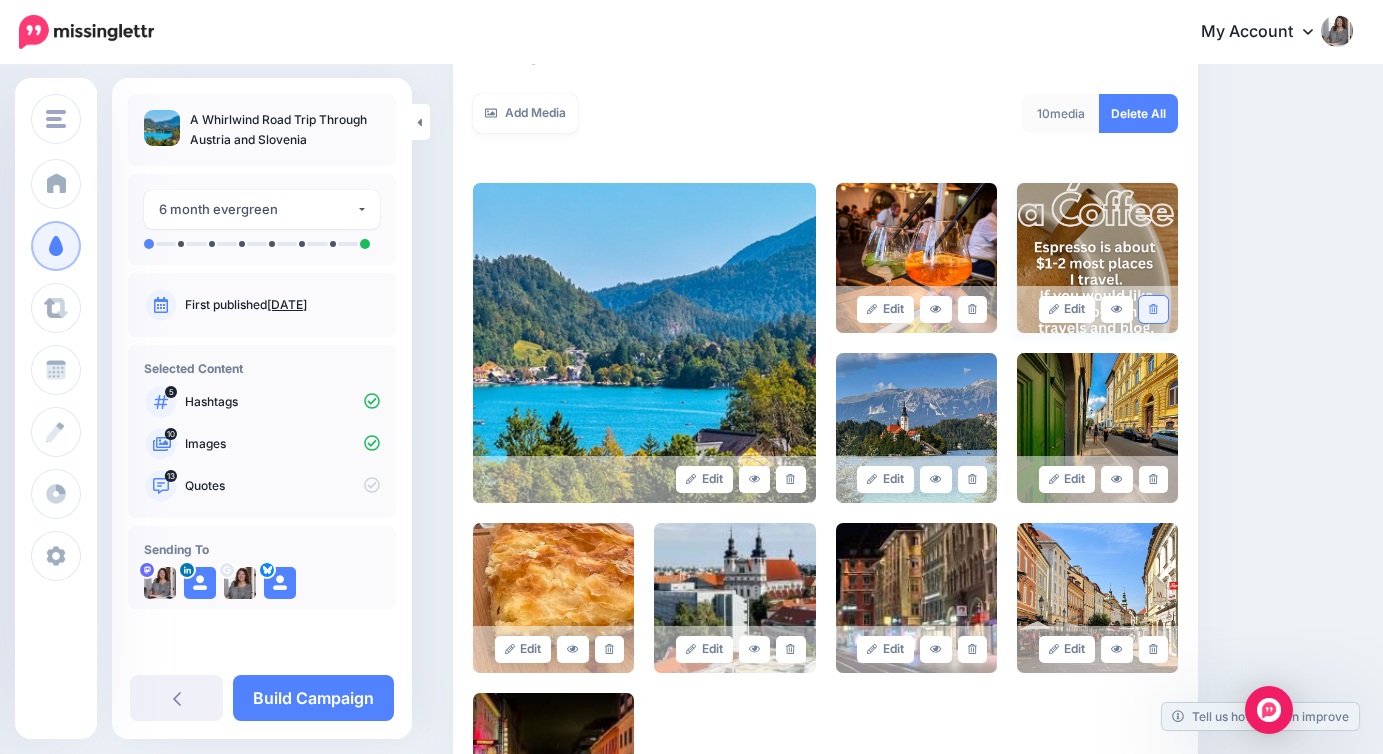 click 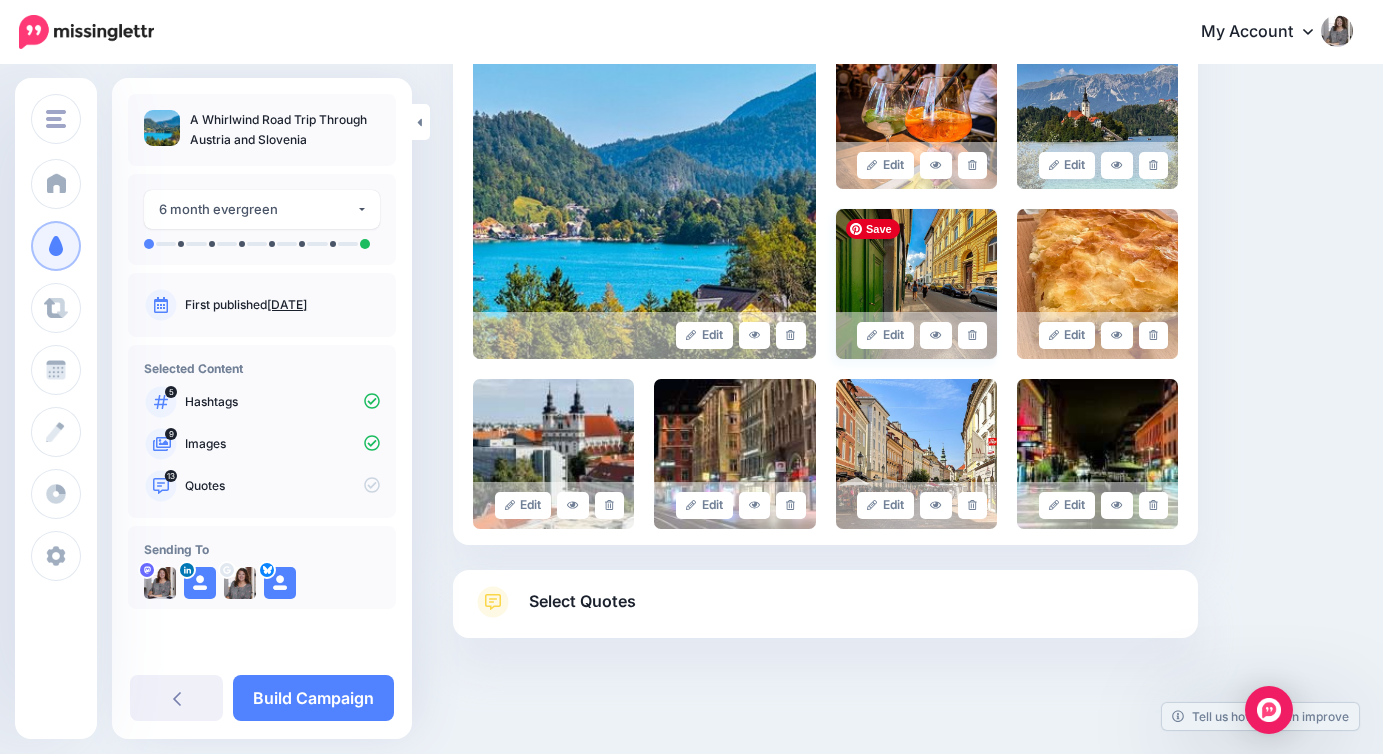 scroll, scrollTop: 521, scrollLeft: 0, axis: vertical 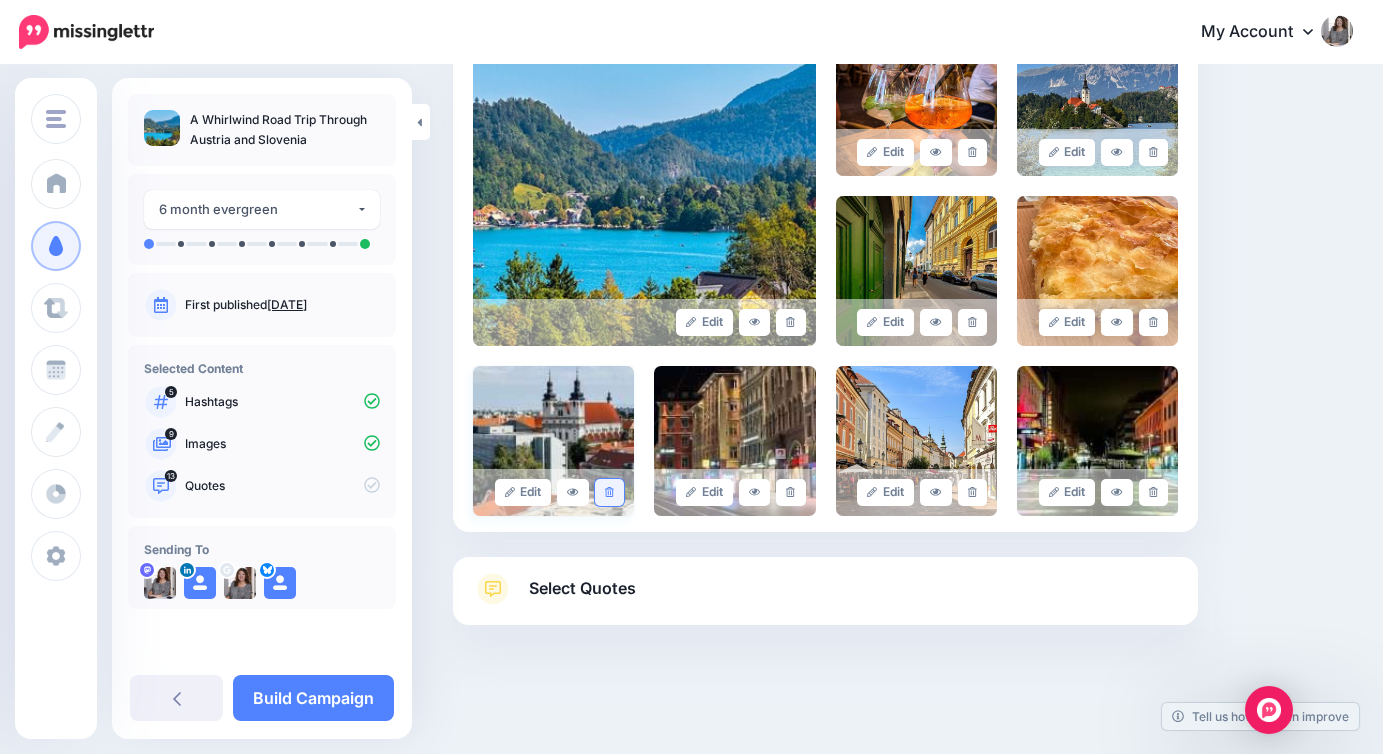 click 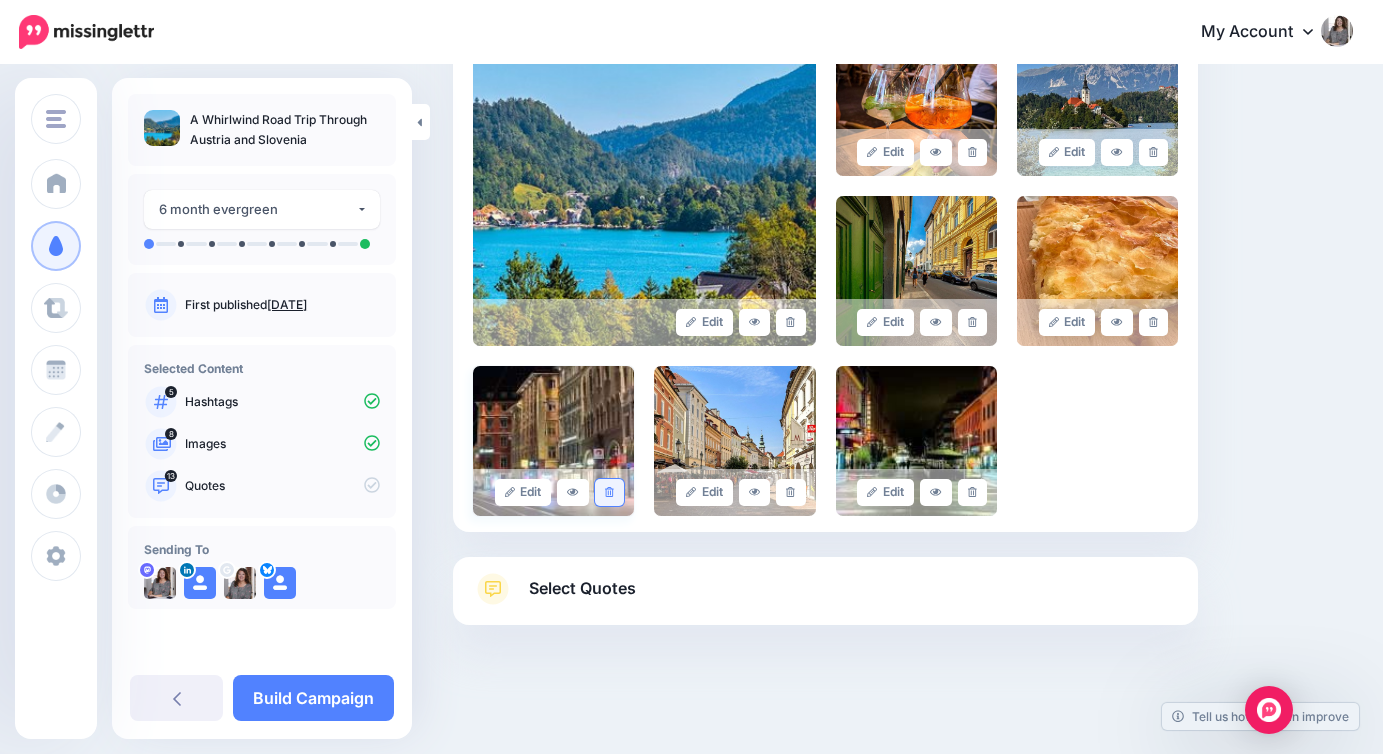 click at bounding box center (609, 492) 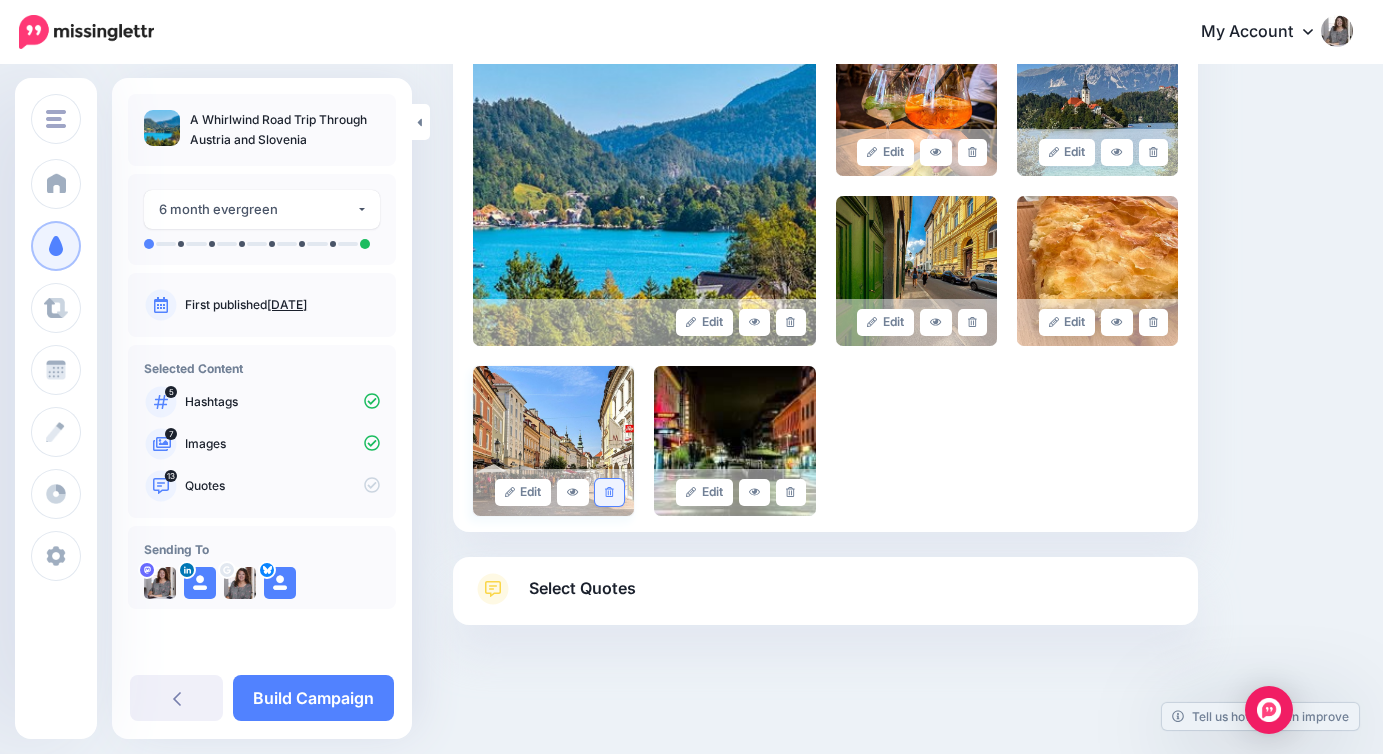 click 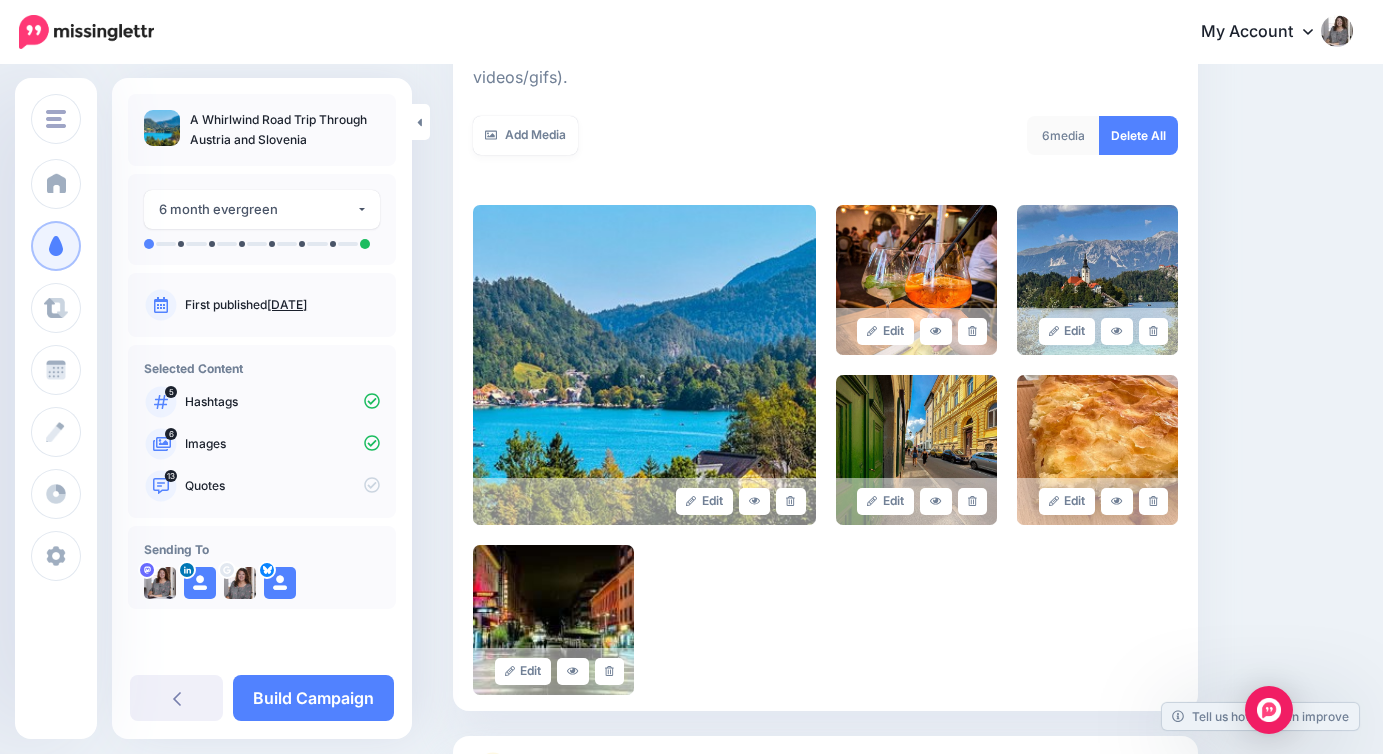 scroll, scrollTop: 521, scrollLeft: 0, axis: vertical 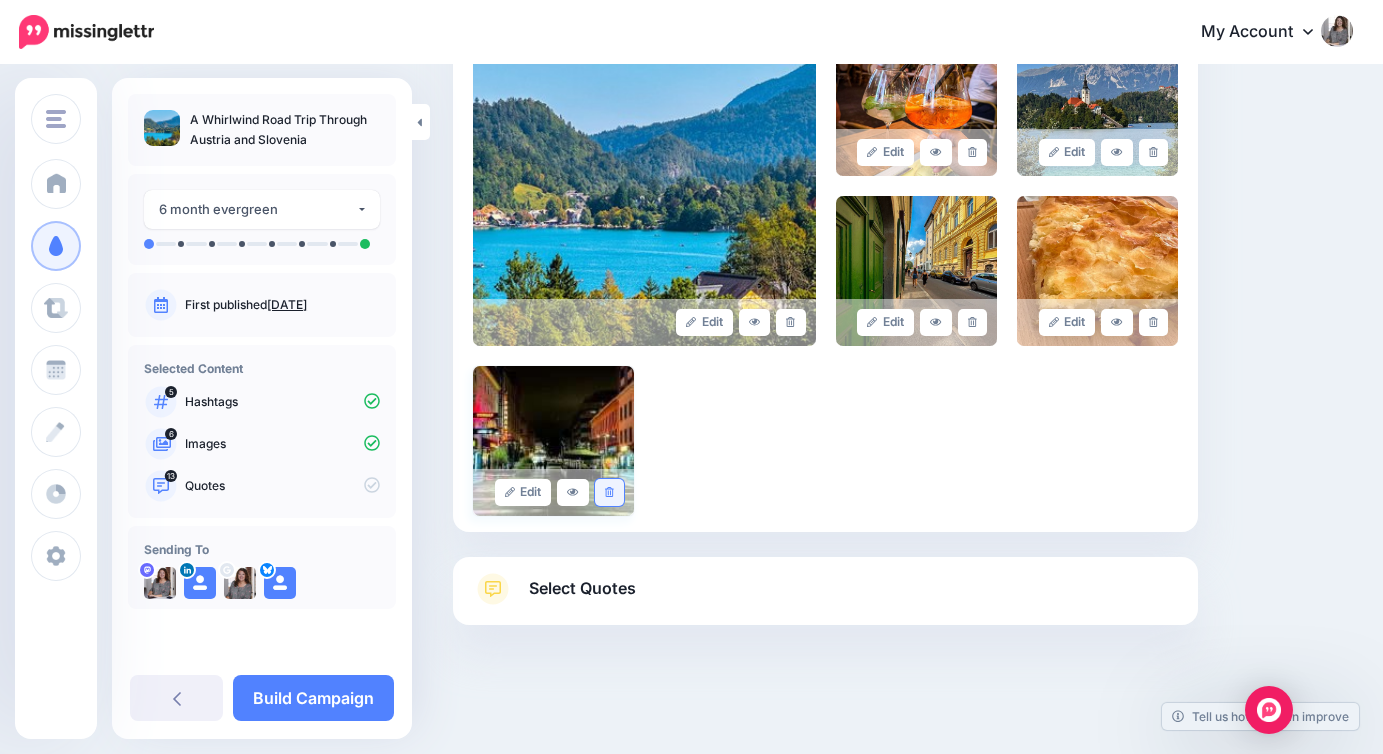 click 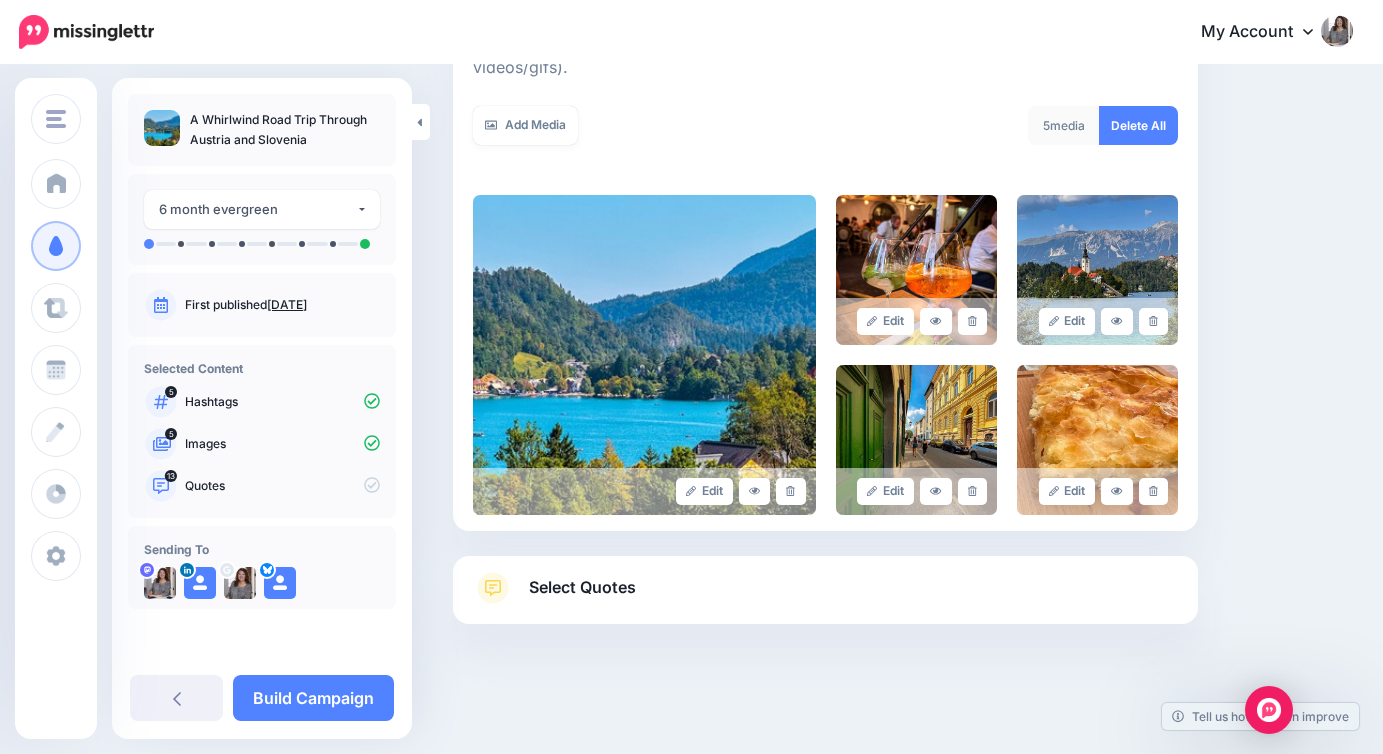 scroll, scrollTop: 351, scrollLeft: 0, axis: vertical 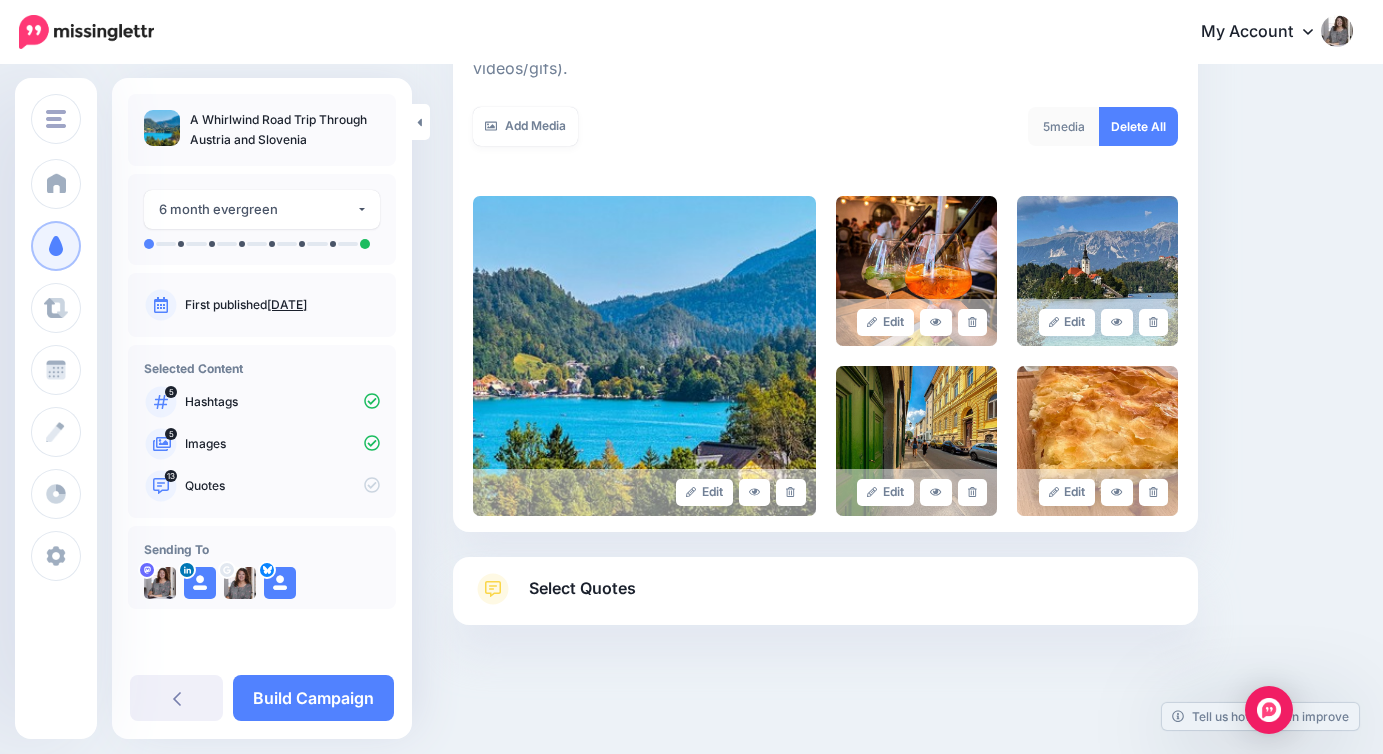 click on "Select Quotes" at bounding box center [825, 599] 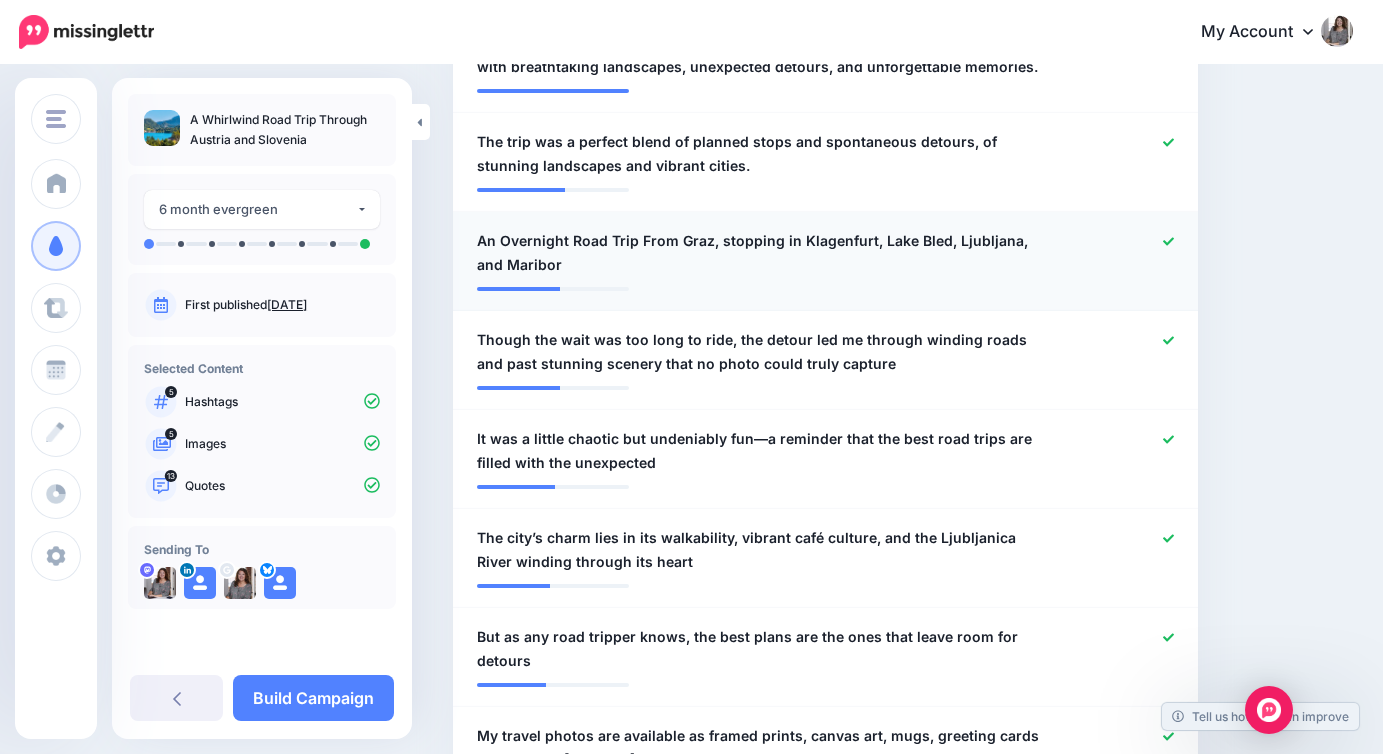 scroll, scrollTop: 712, scrollLeft: 0, axis: vertical 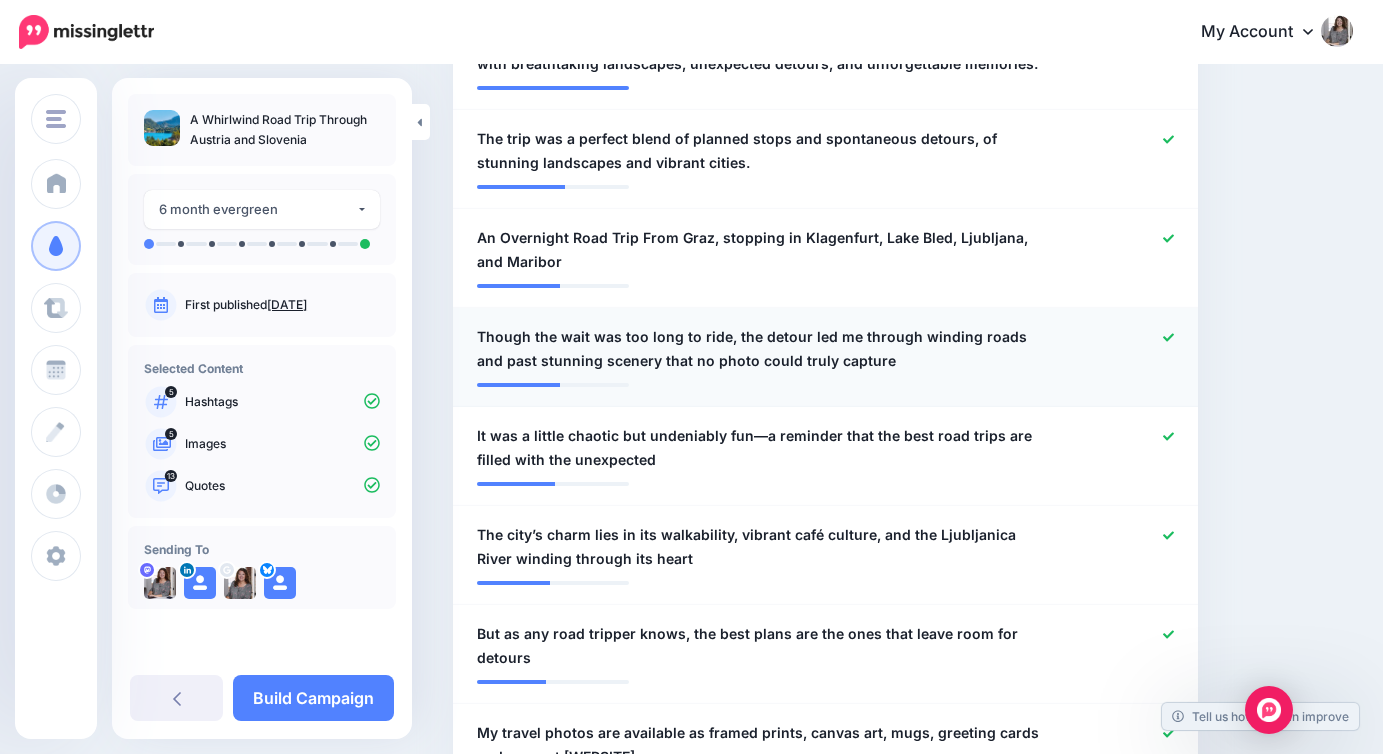 click at bounding box center [1128, 349] 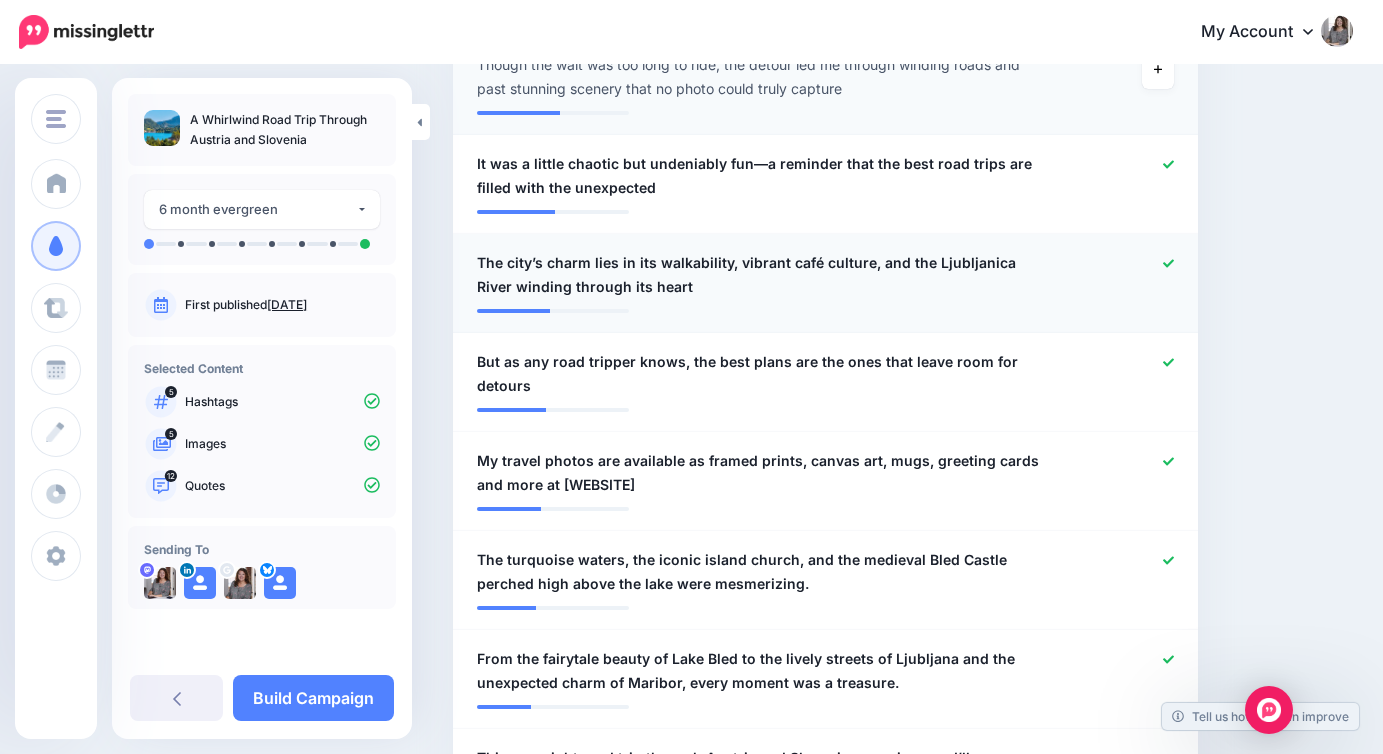 scroll, scrollTop: 998, scrollLeft: 0, axis: vertical 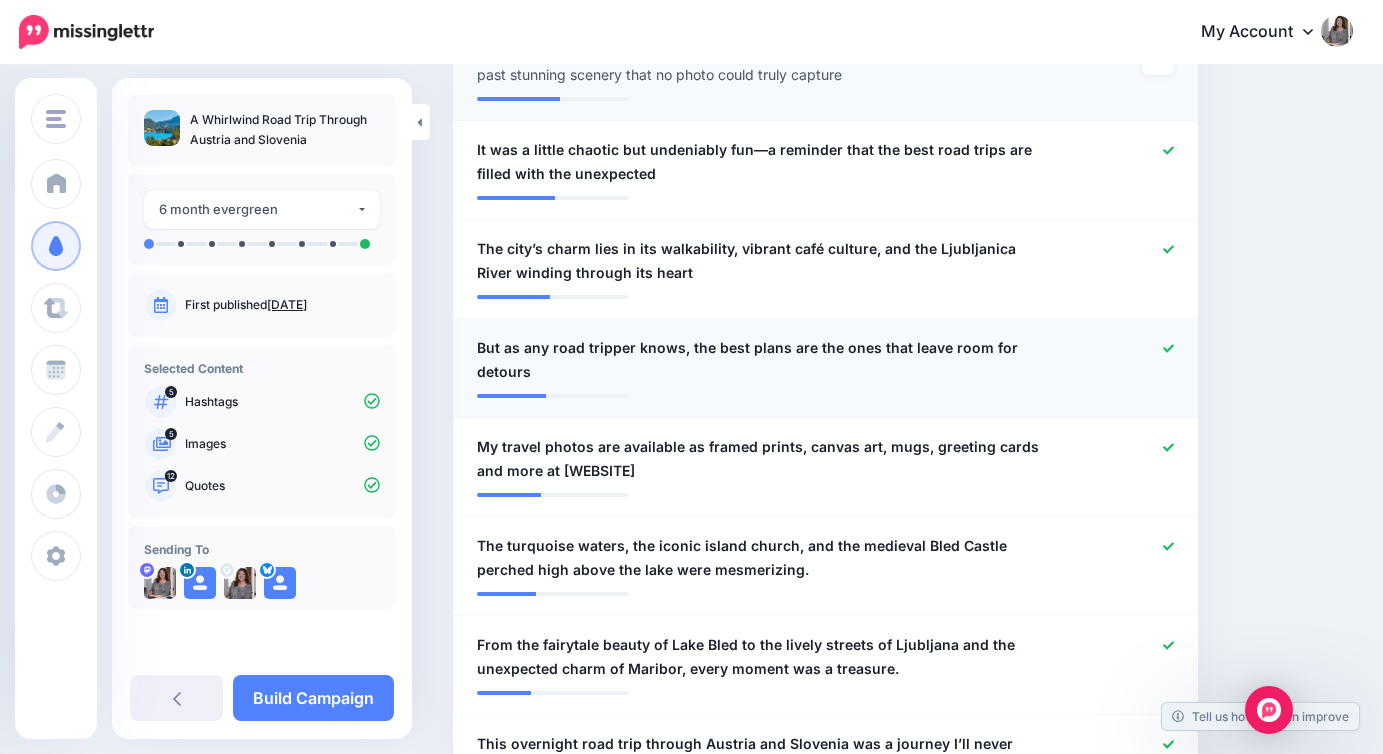 click 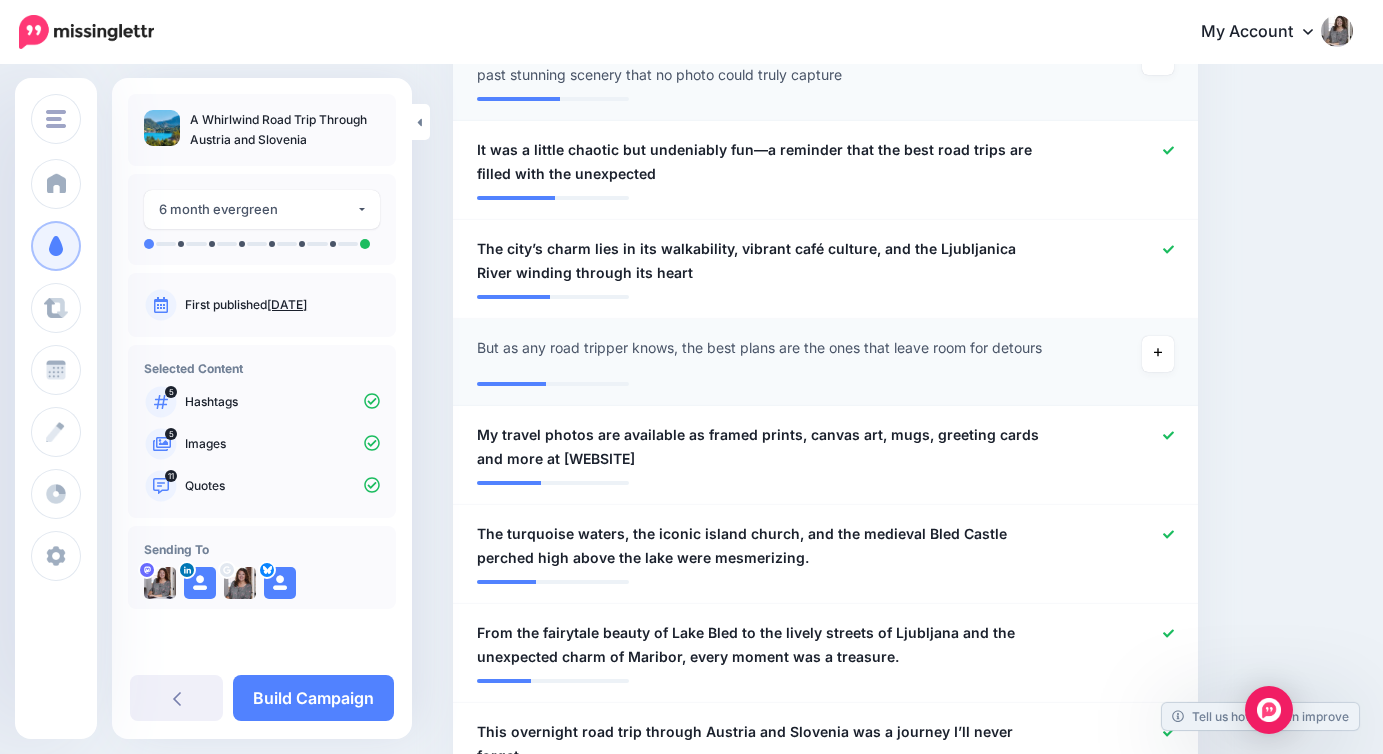 scroll, scrollTop: 1057, scrollLeft: 0, axis: vertical 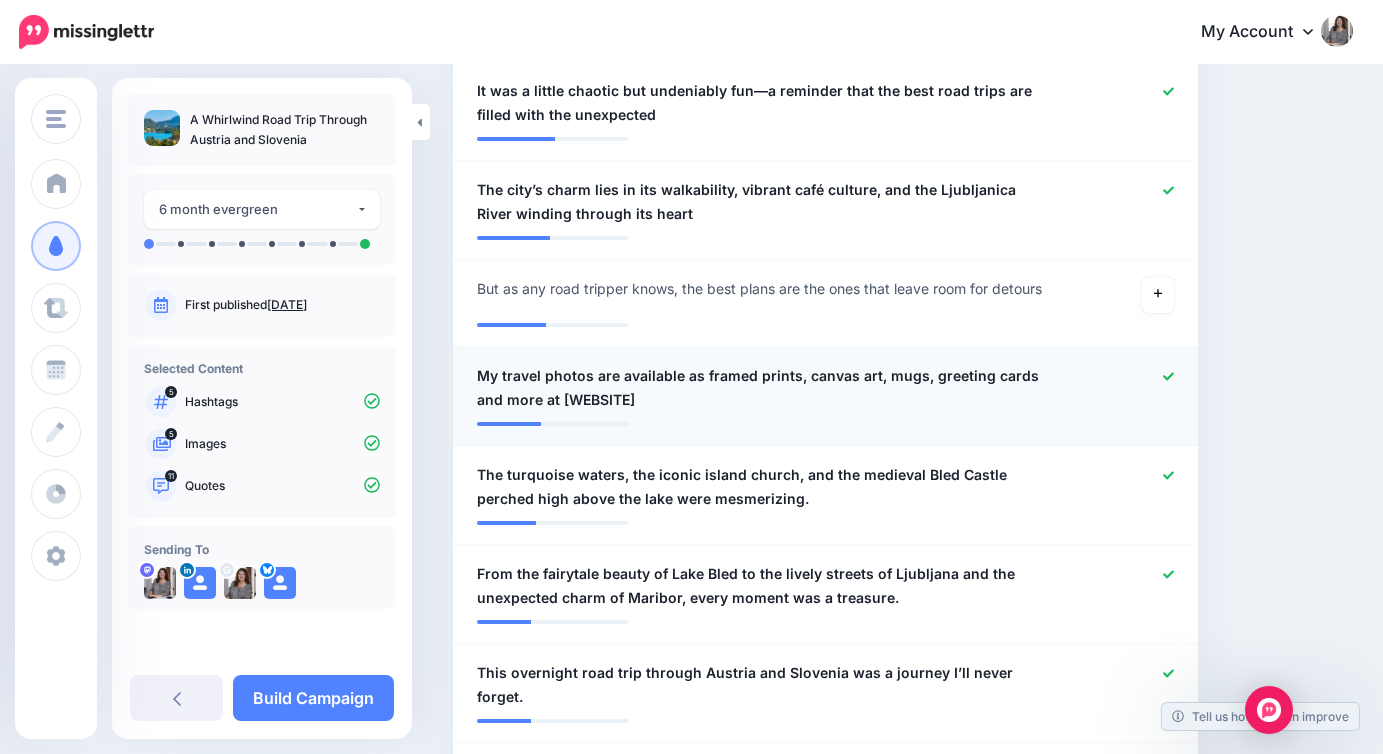 click at bounding box center (1128, 388) 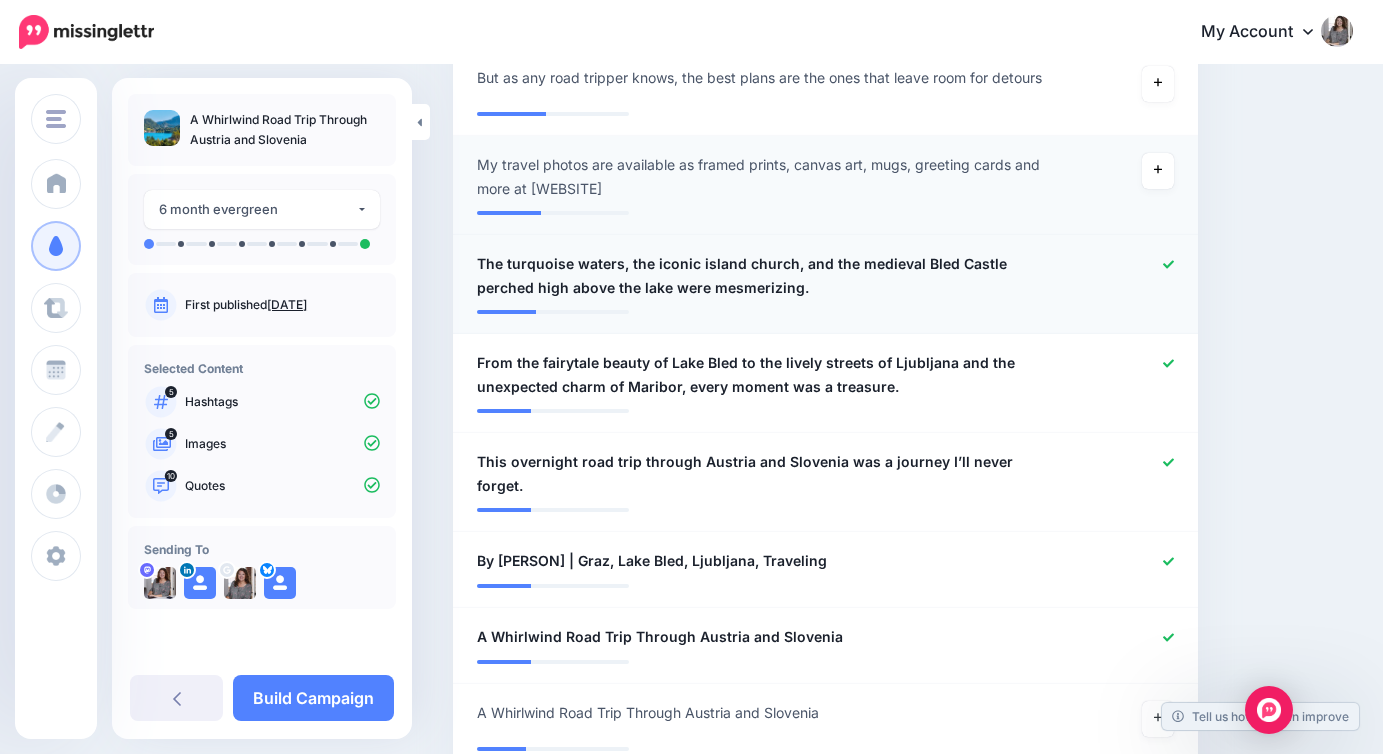 scroll, scrollTop: 1284, scrollLeft: 0, axis: vertical 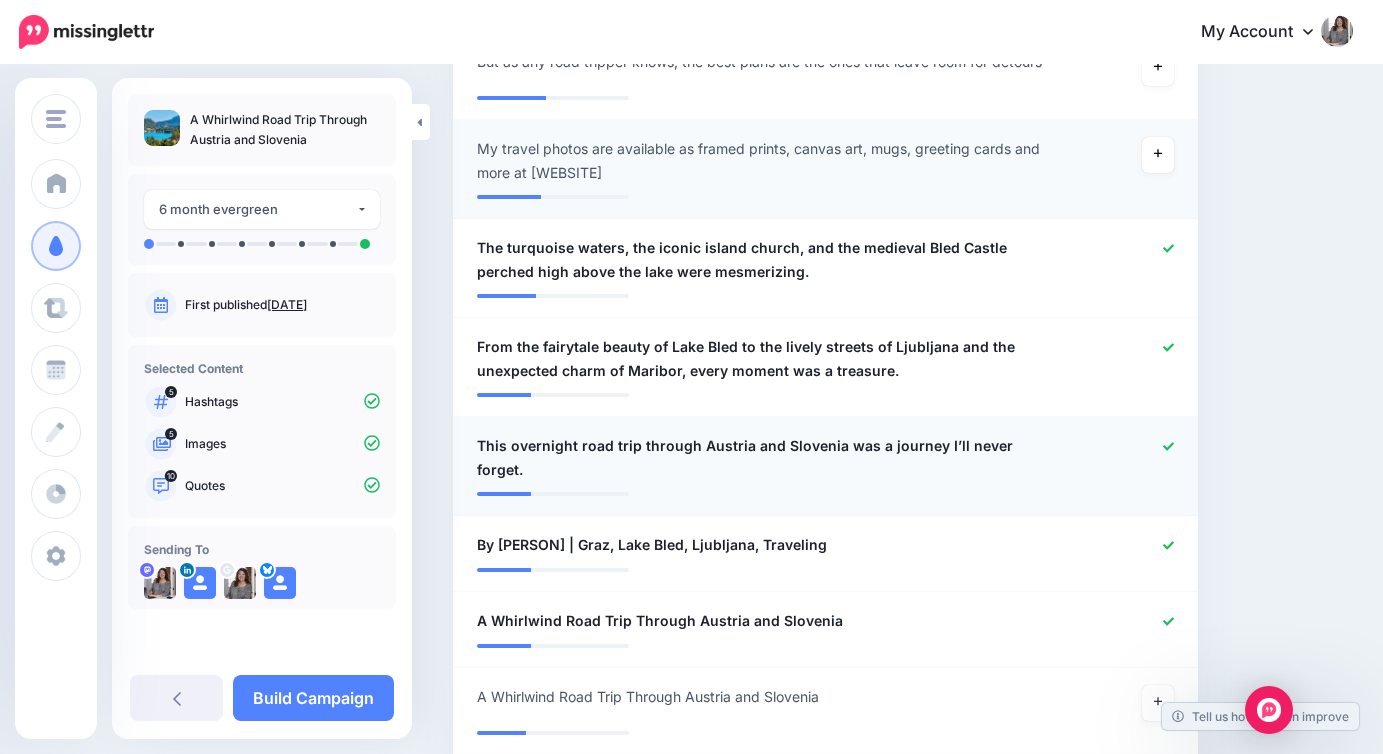 click 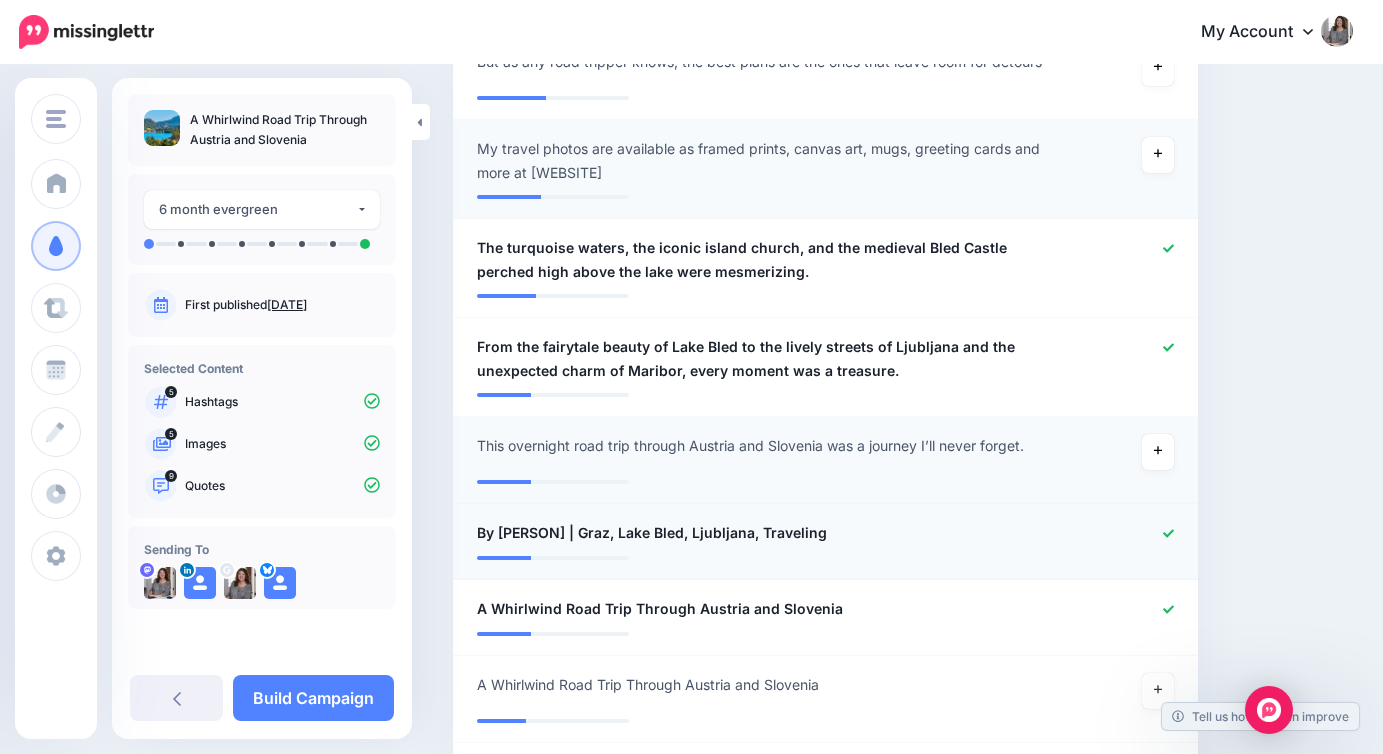click at bounding box center (1128, 533) 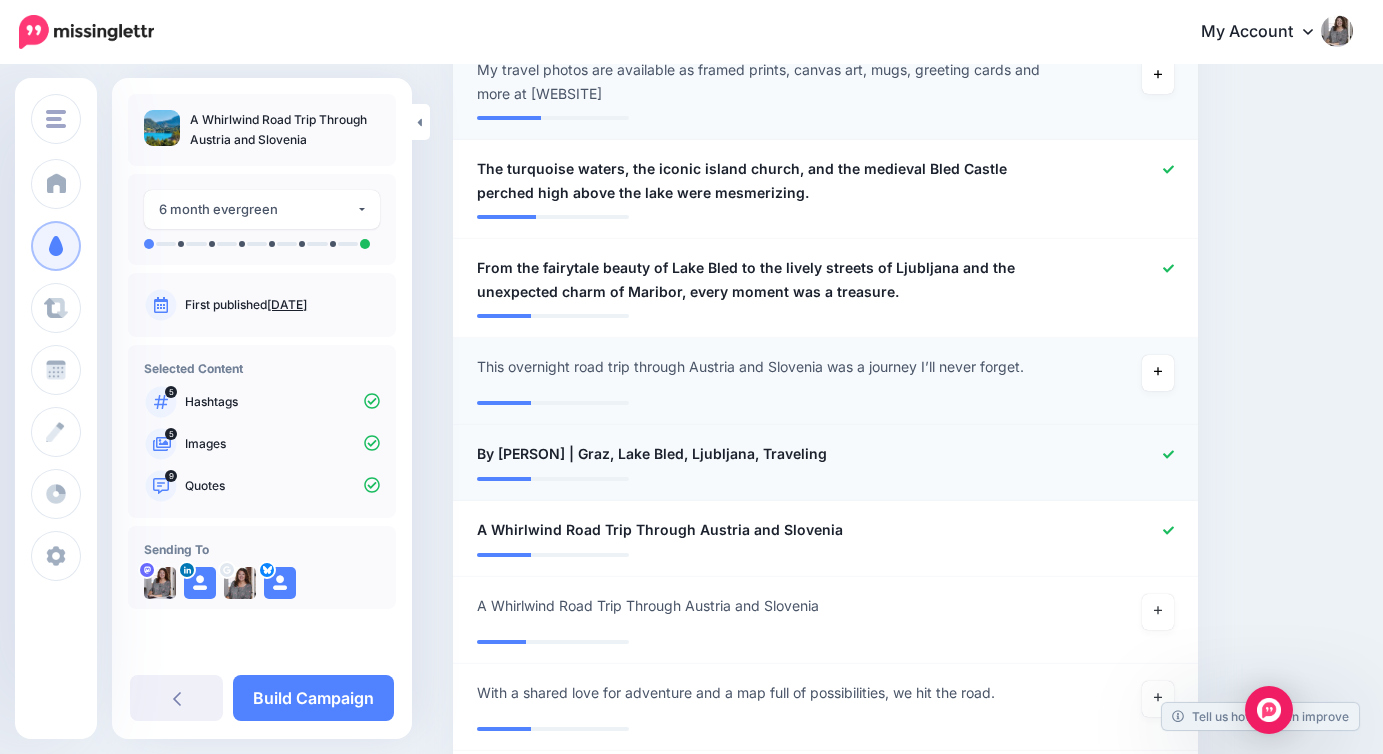 scroll, scrollTop: 1474, scrollLeft: 0, axis: vertical 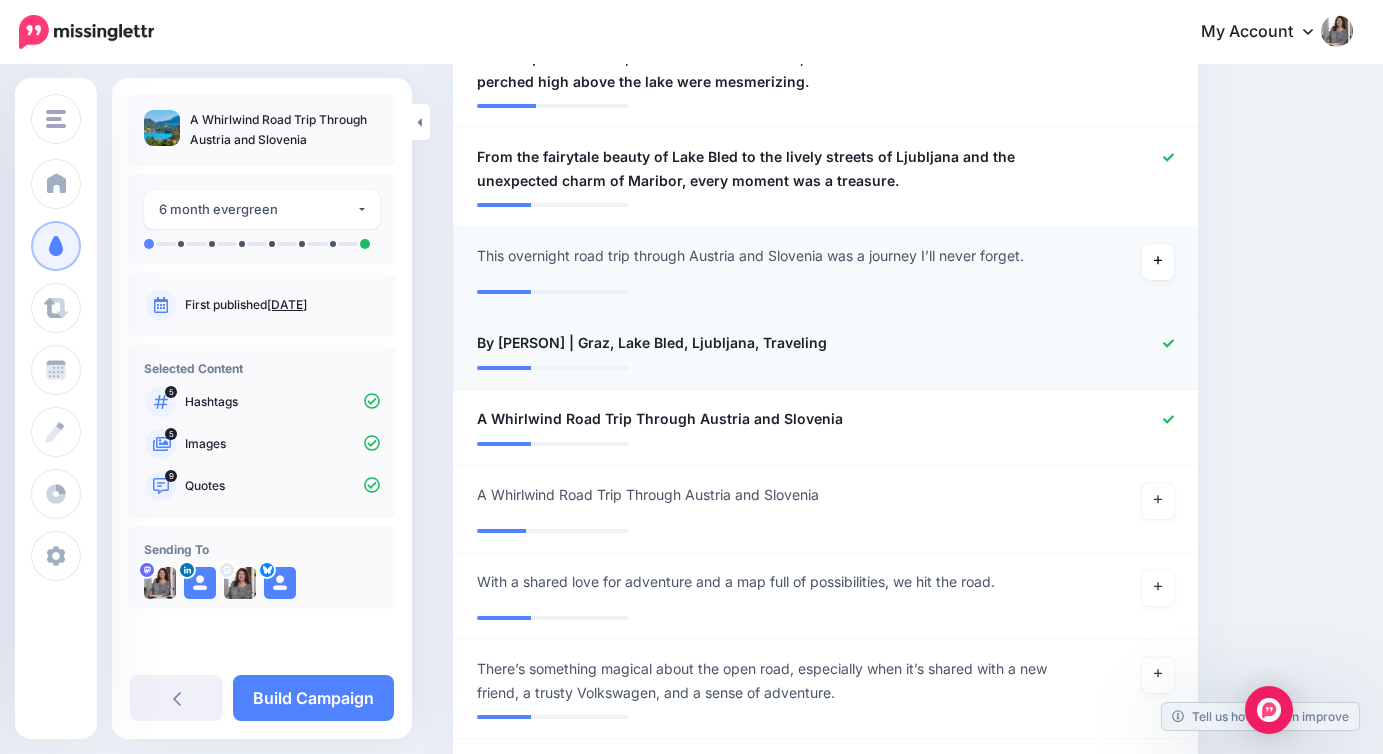 click 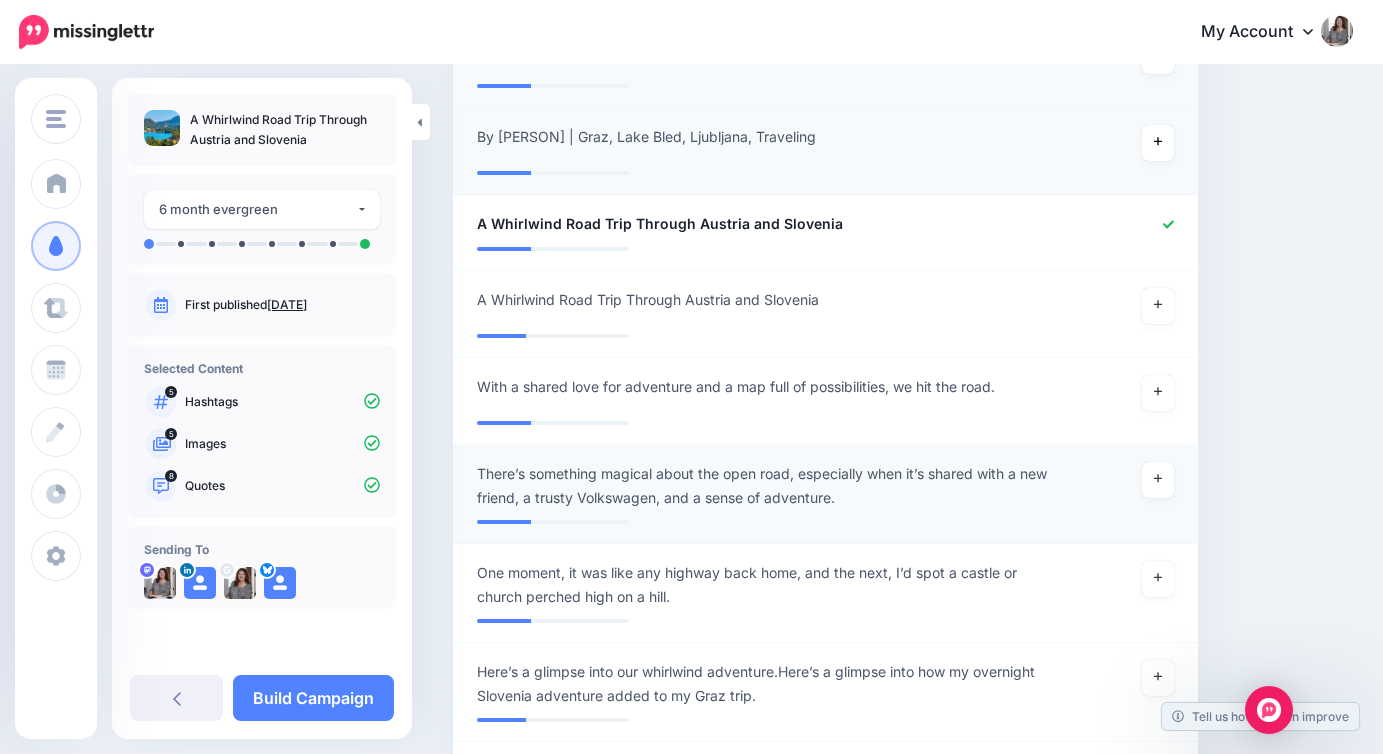 scroll, scrollTop: 1685, scrollLeft: 0, axis: vertical 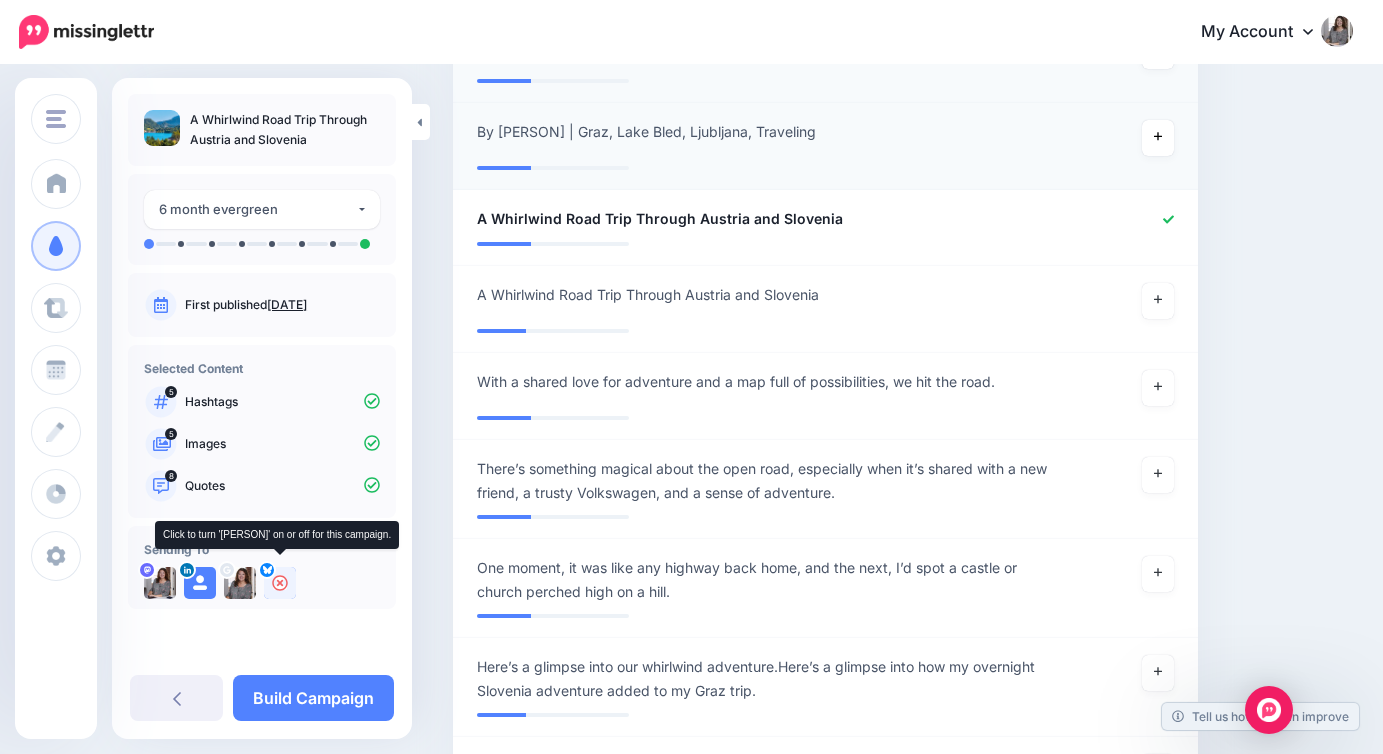 click 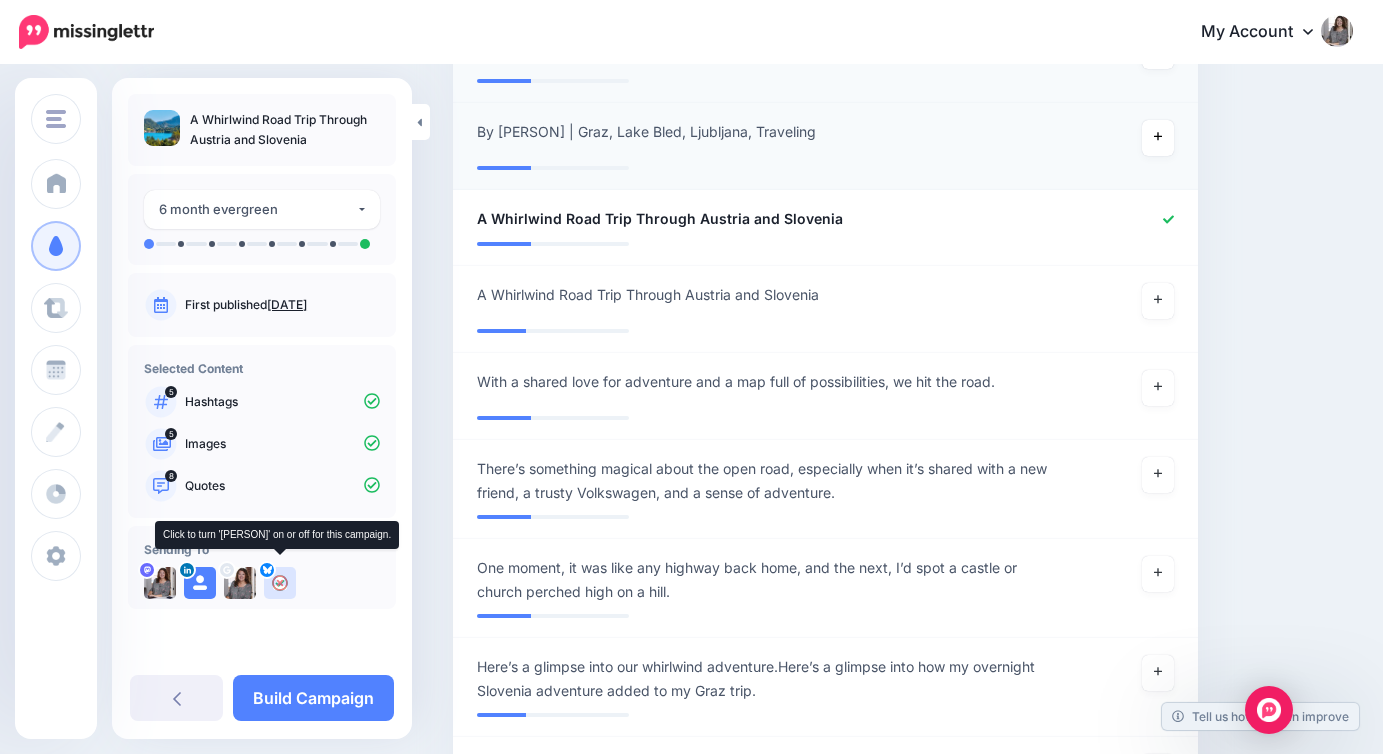 click at bounding box center [280, 583] 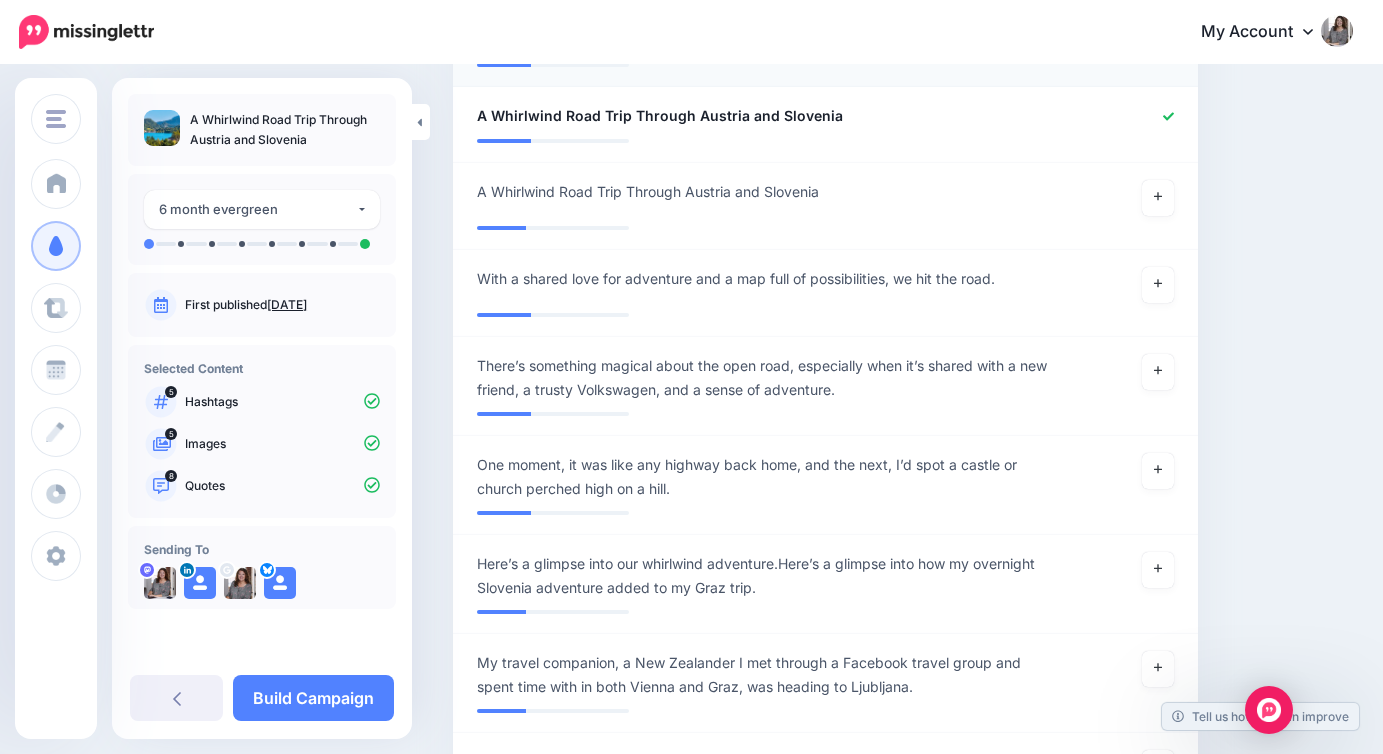 scroll, scrollTop: 1824, scrollLeft: 0, axis: vertical 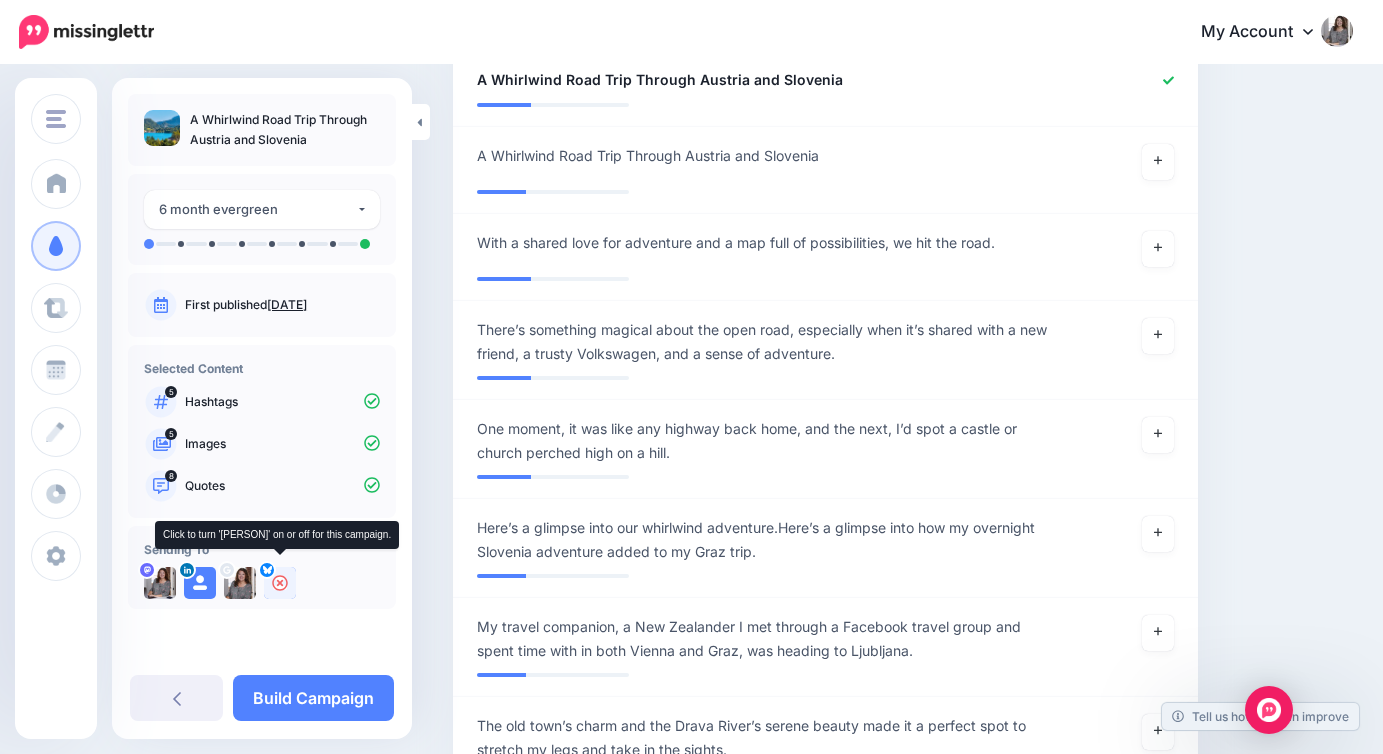 click 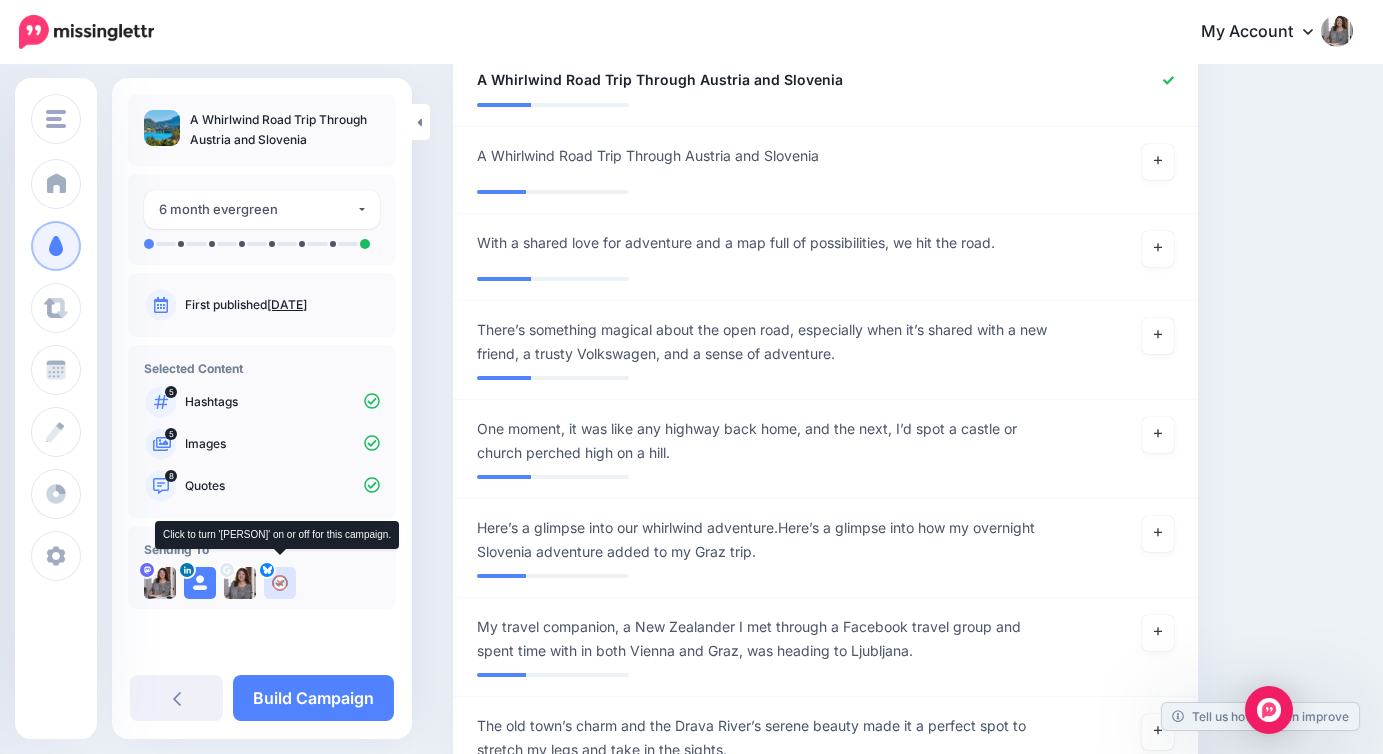 click at bounding box center (280, 583) 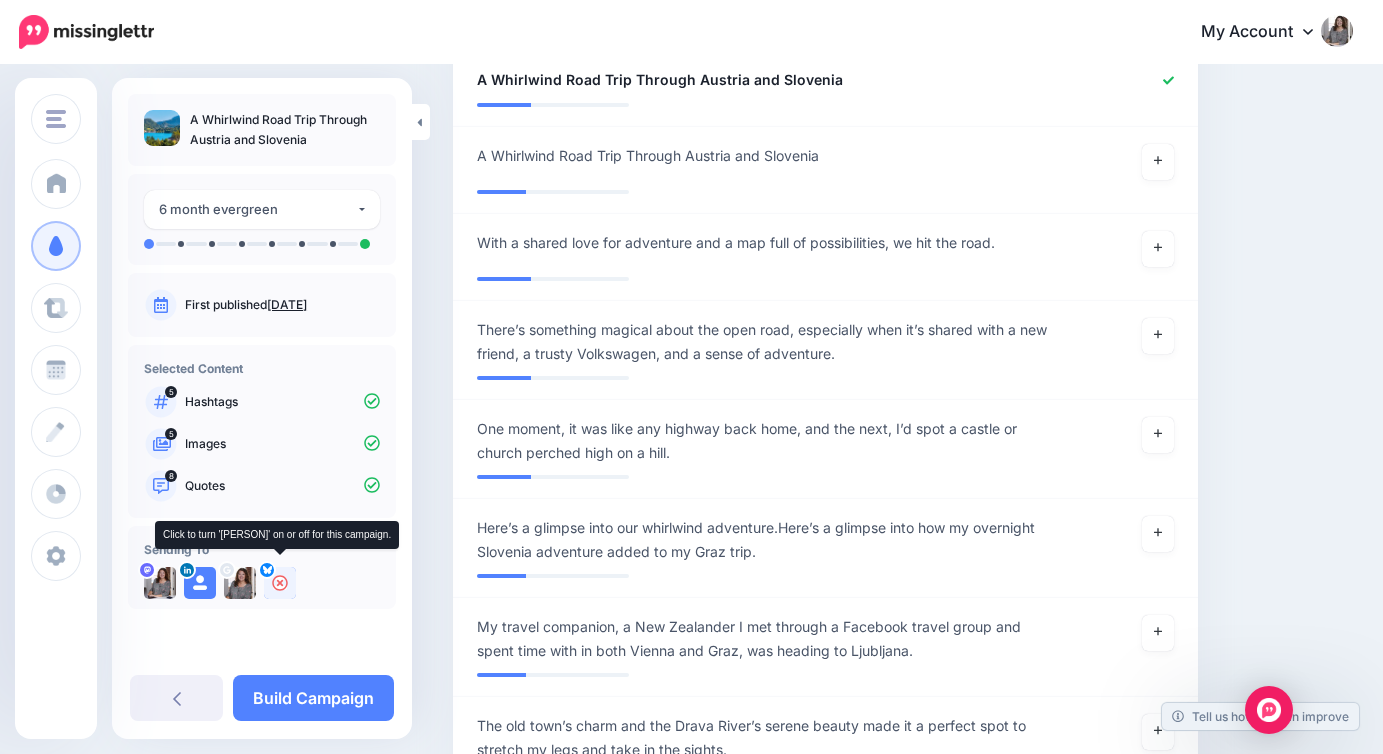 click 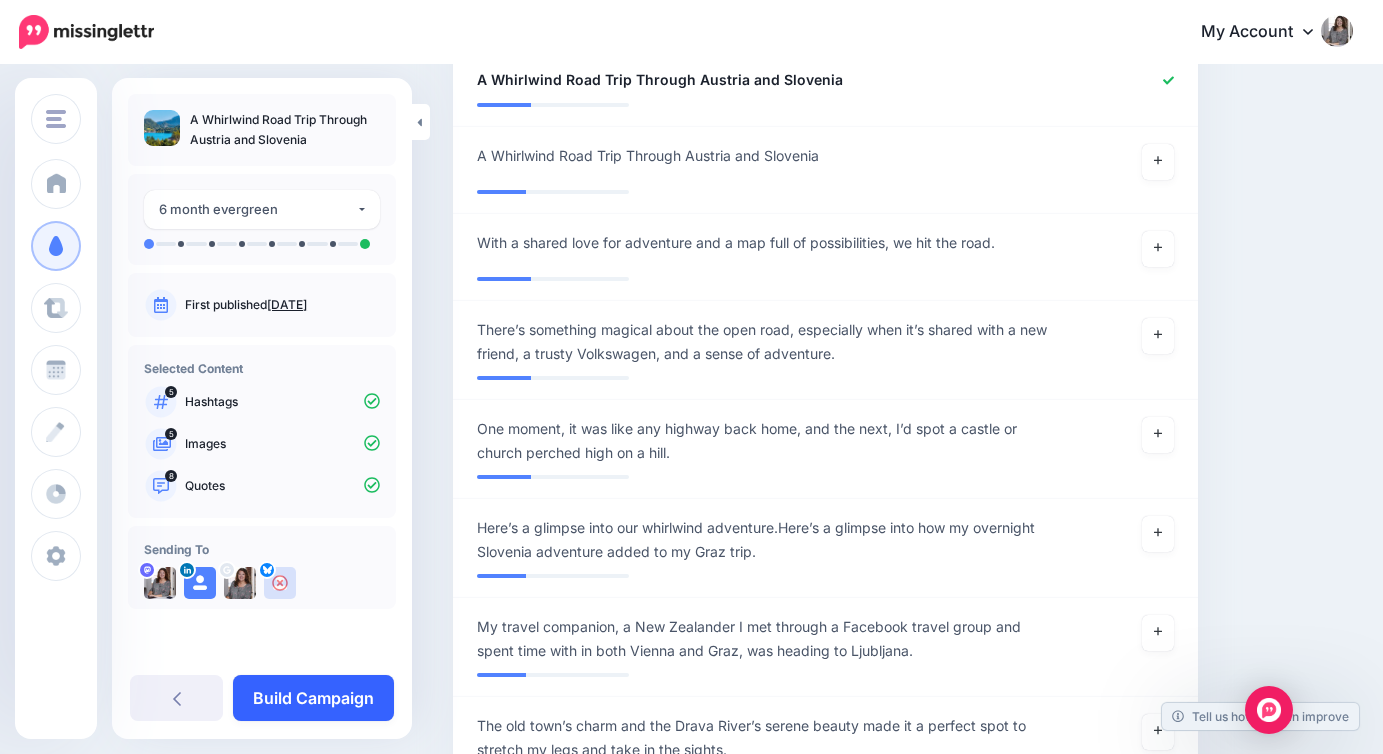 click on "Build Campaign" at bounding box center (313, 698) 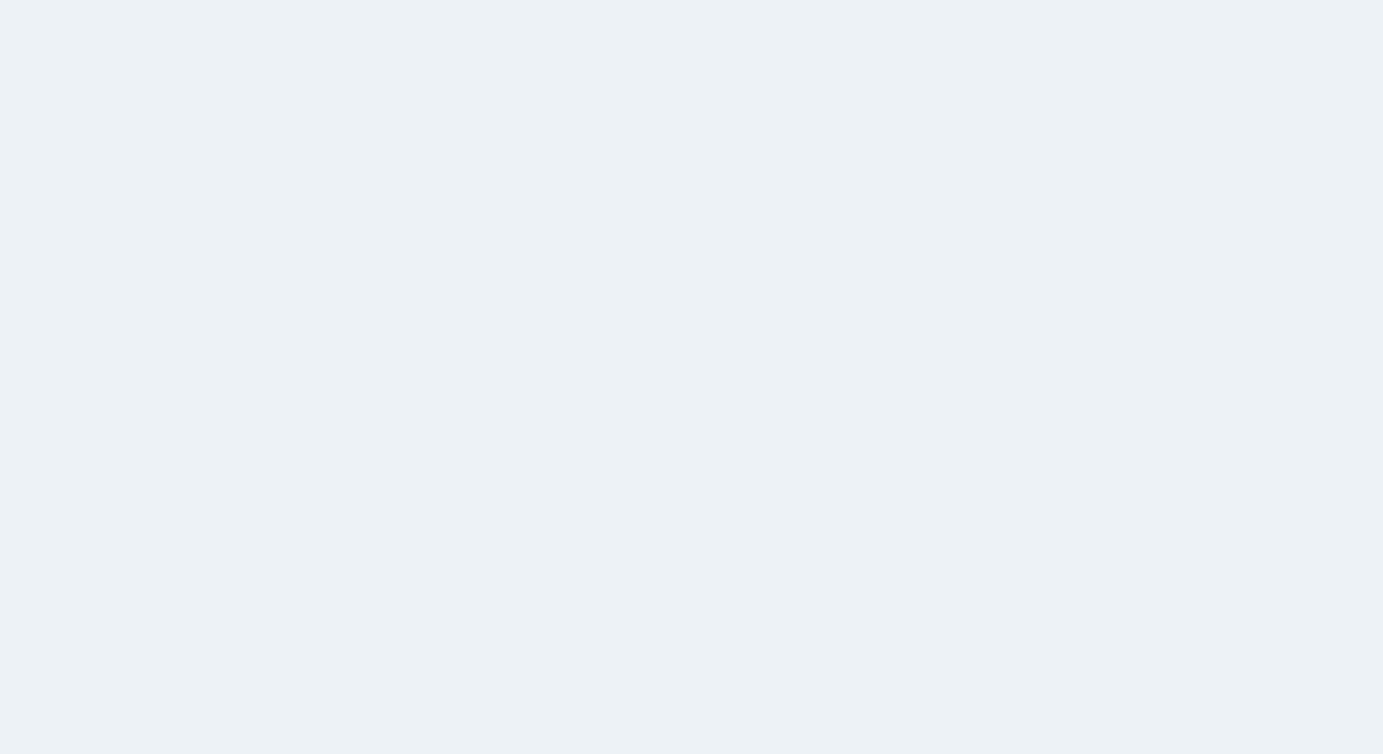 scroll, scrollTop: 0, scrollLeft: 0, axis: both 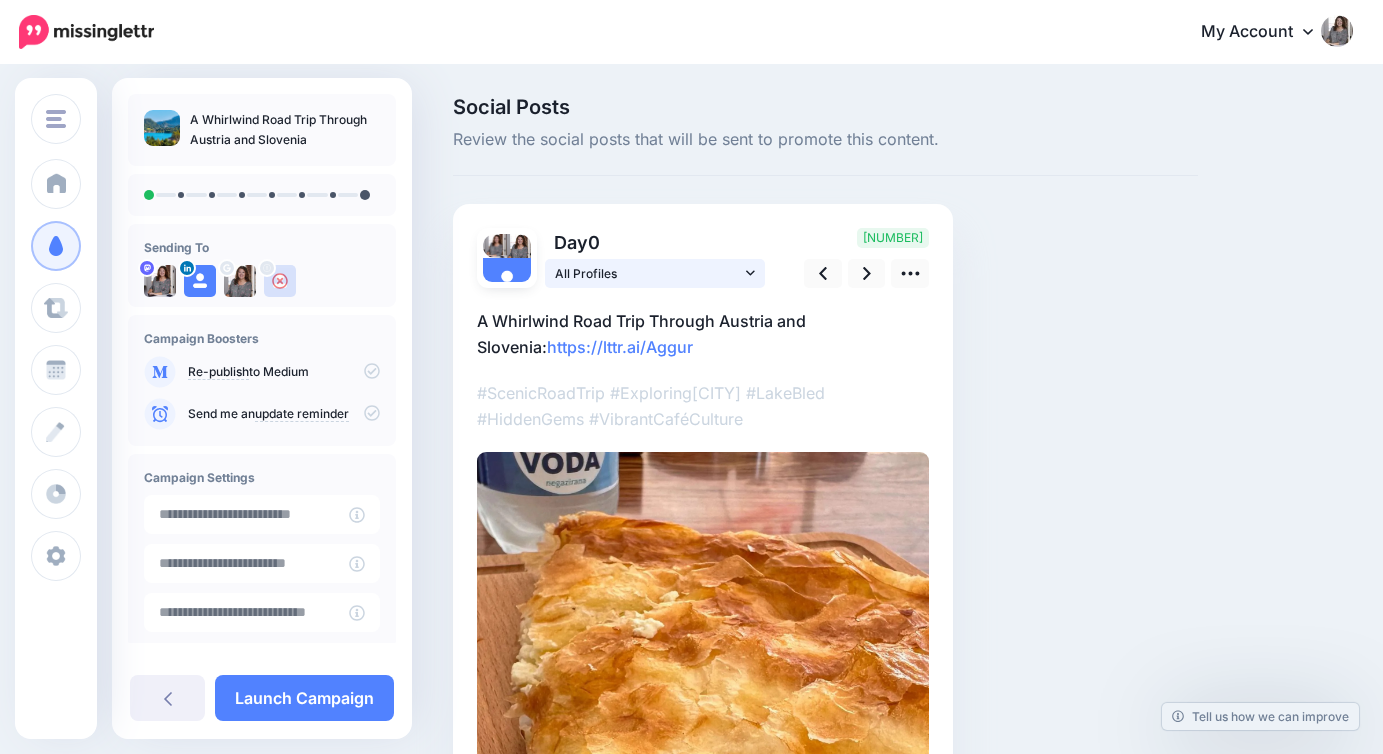 click 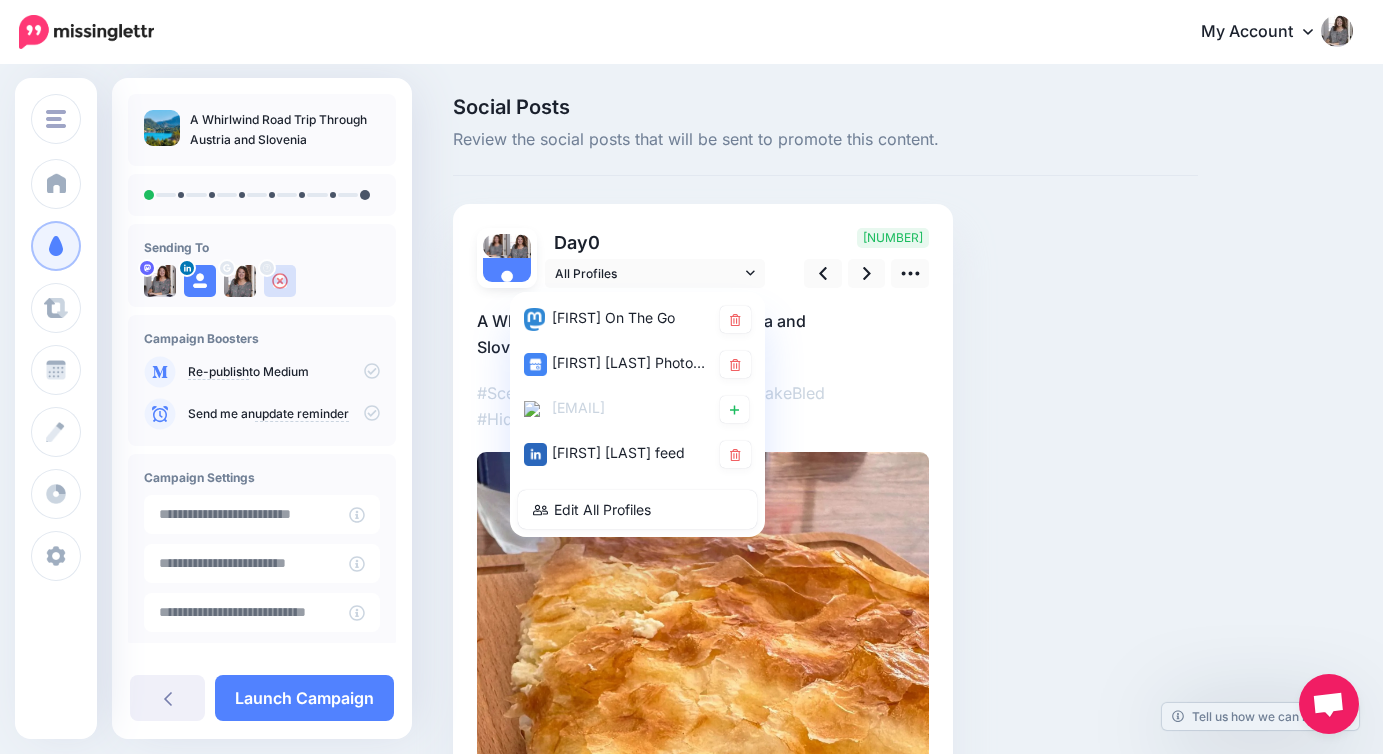 click 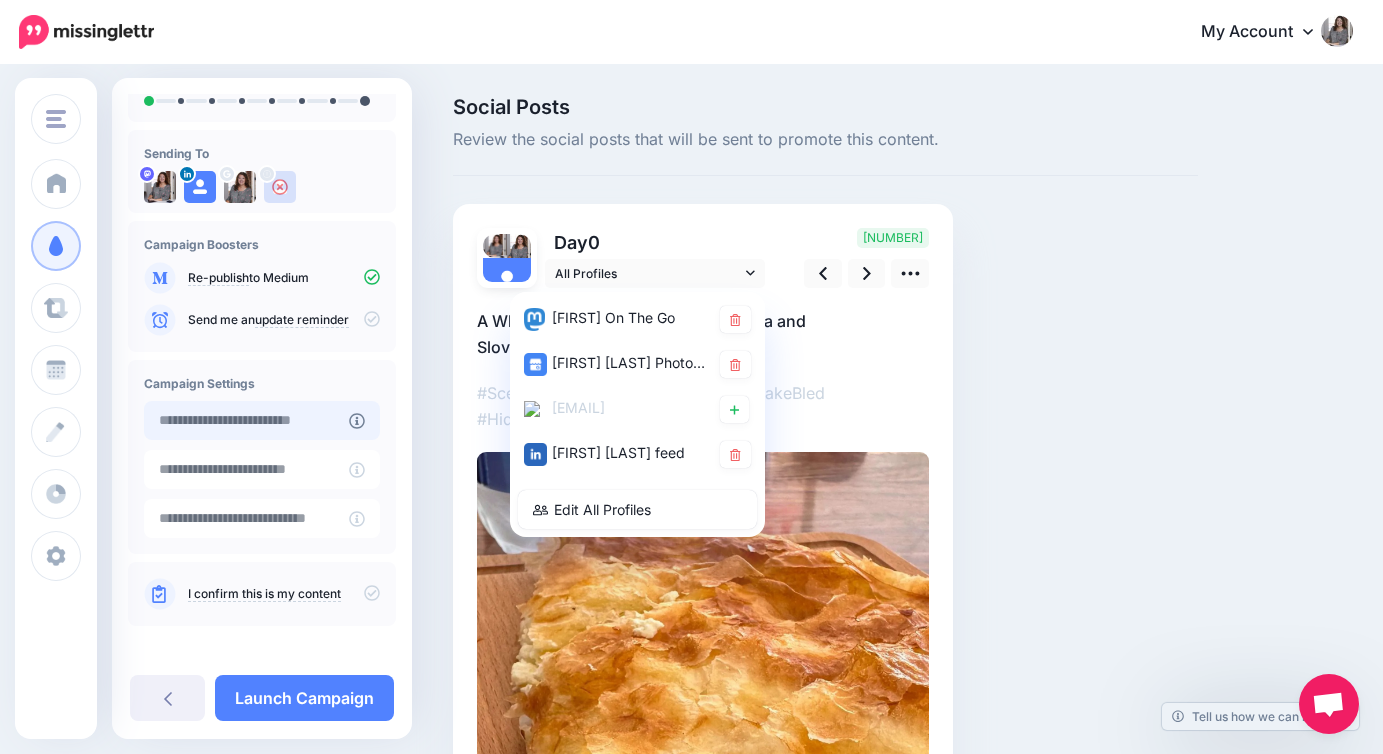scroll, scrollTop: 101, scrollLeft: 0, axis: vertical 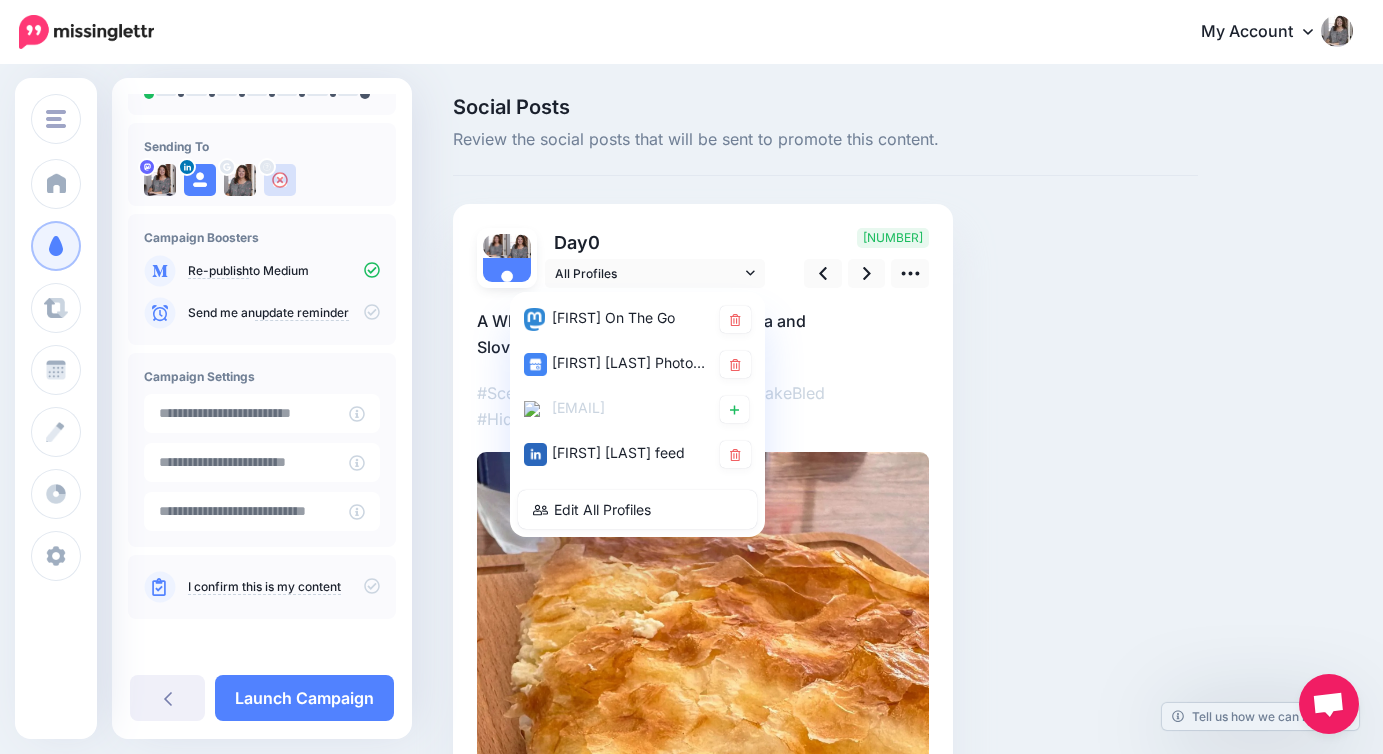 click on "I confirm this is my content" at bounding box center [262, 587] 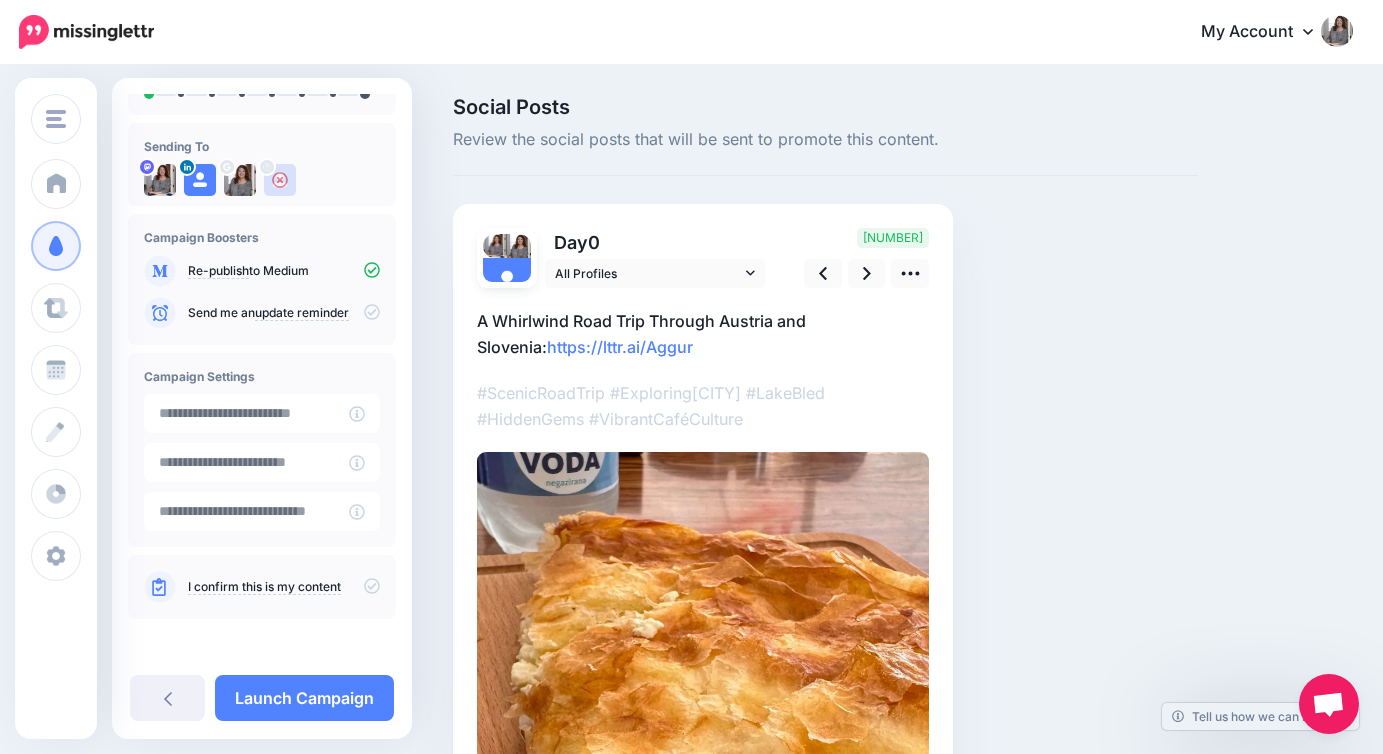 click 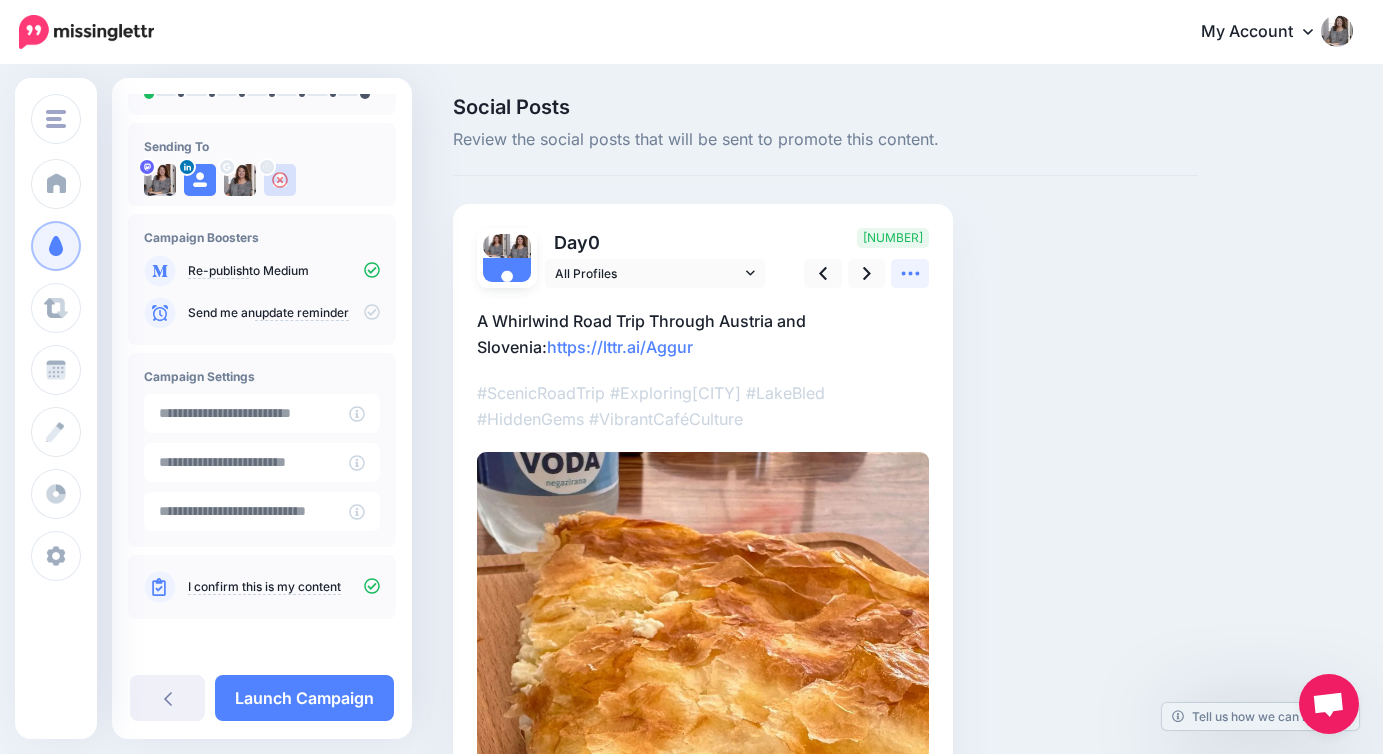 click 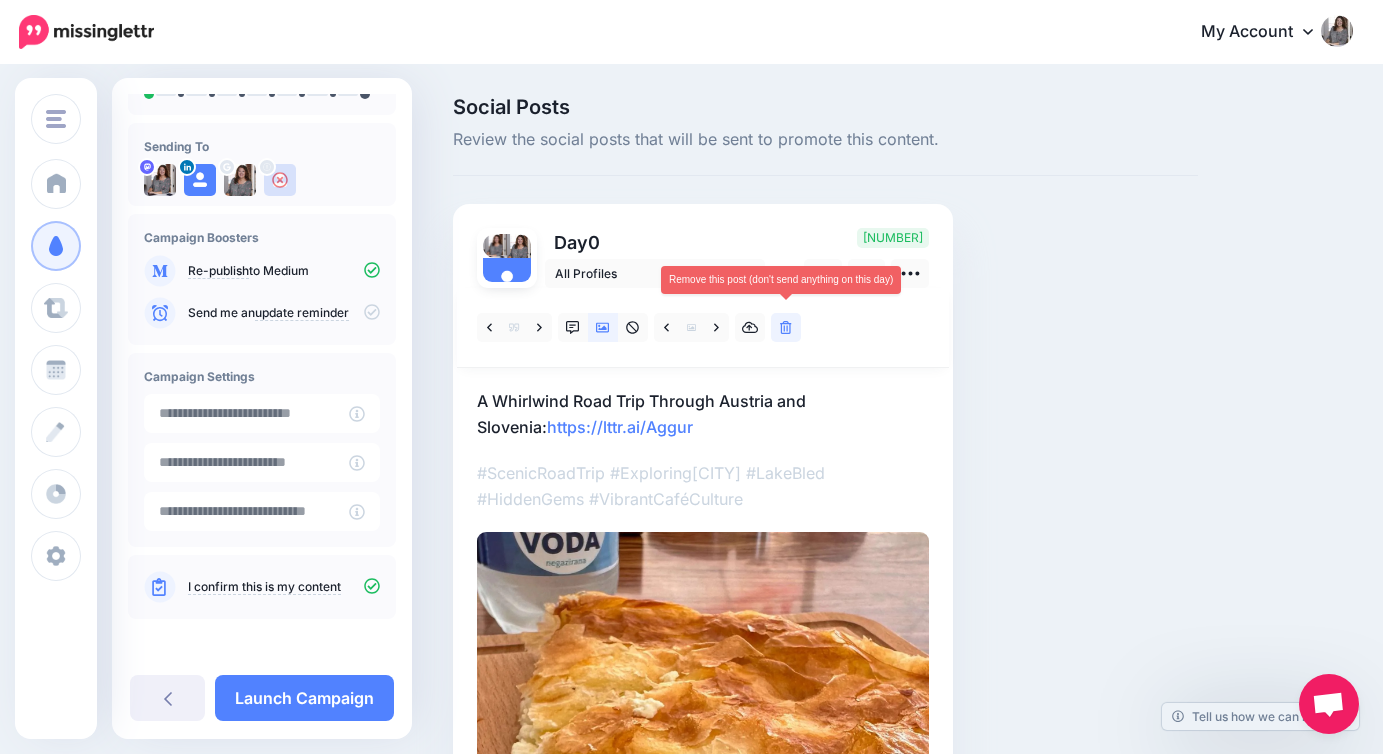 click 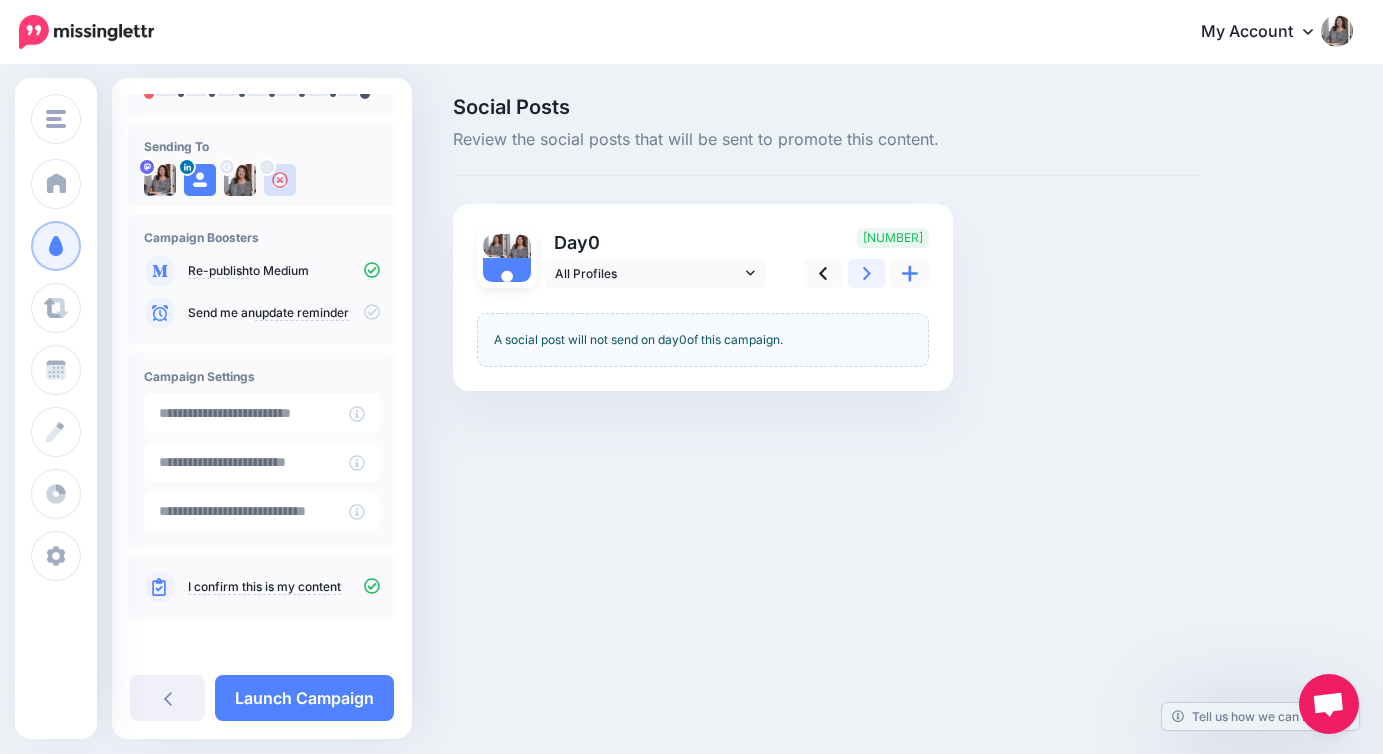 click 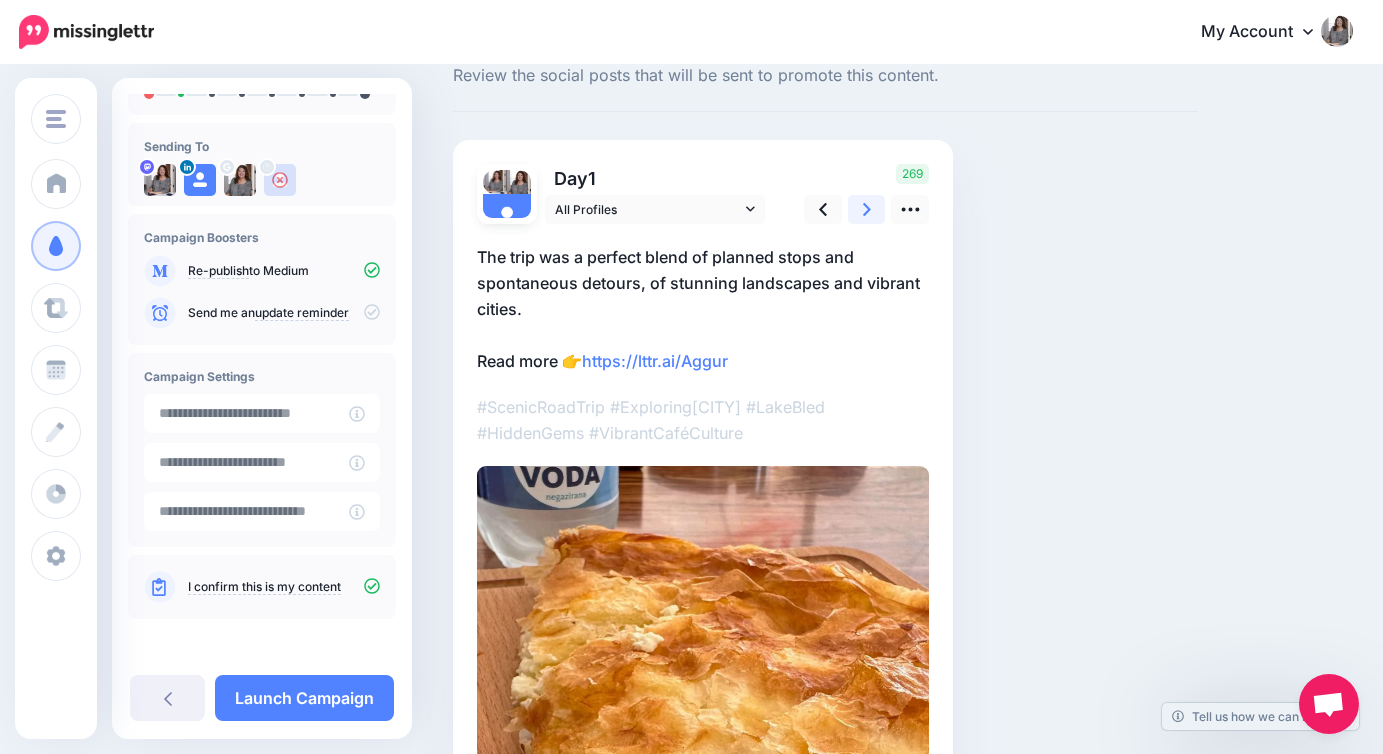 scroll, scrollTop: 69, scrollLeft: 0, axis: vertical 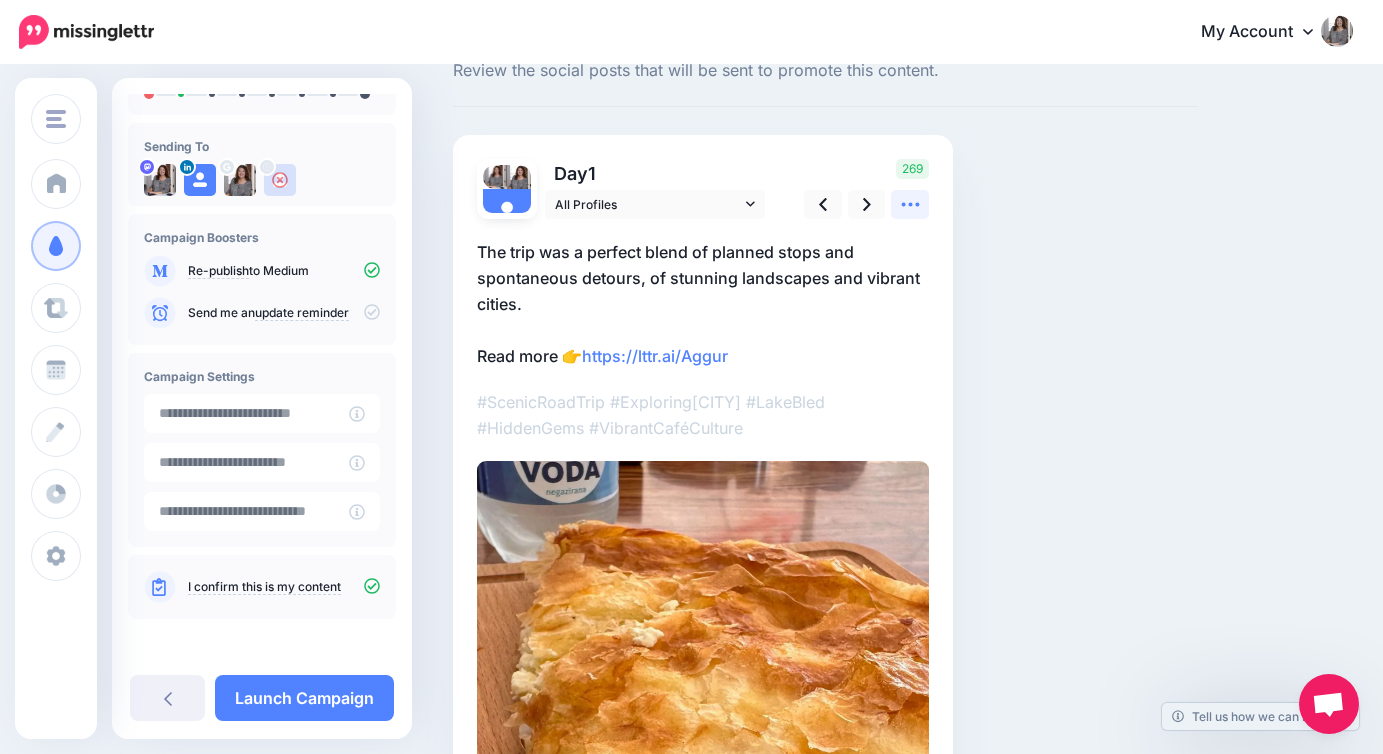 click 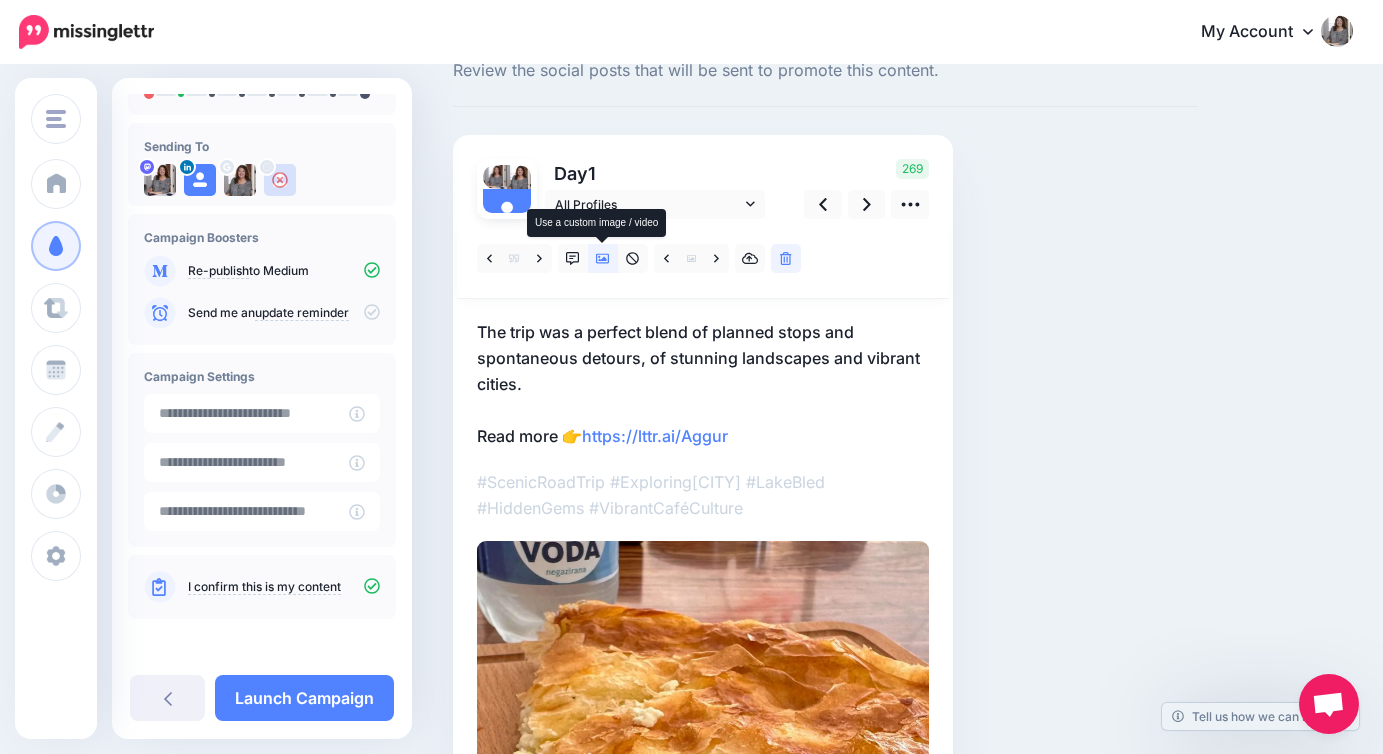 click 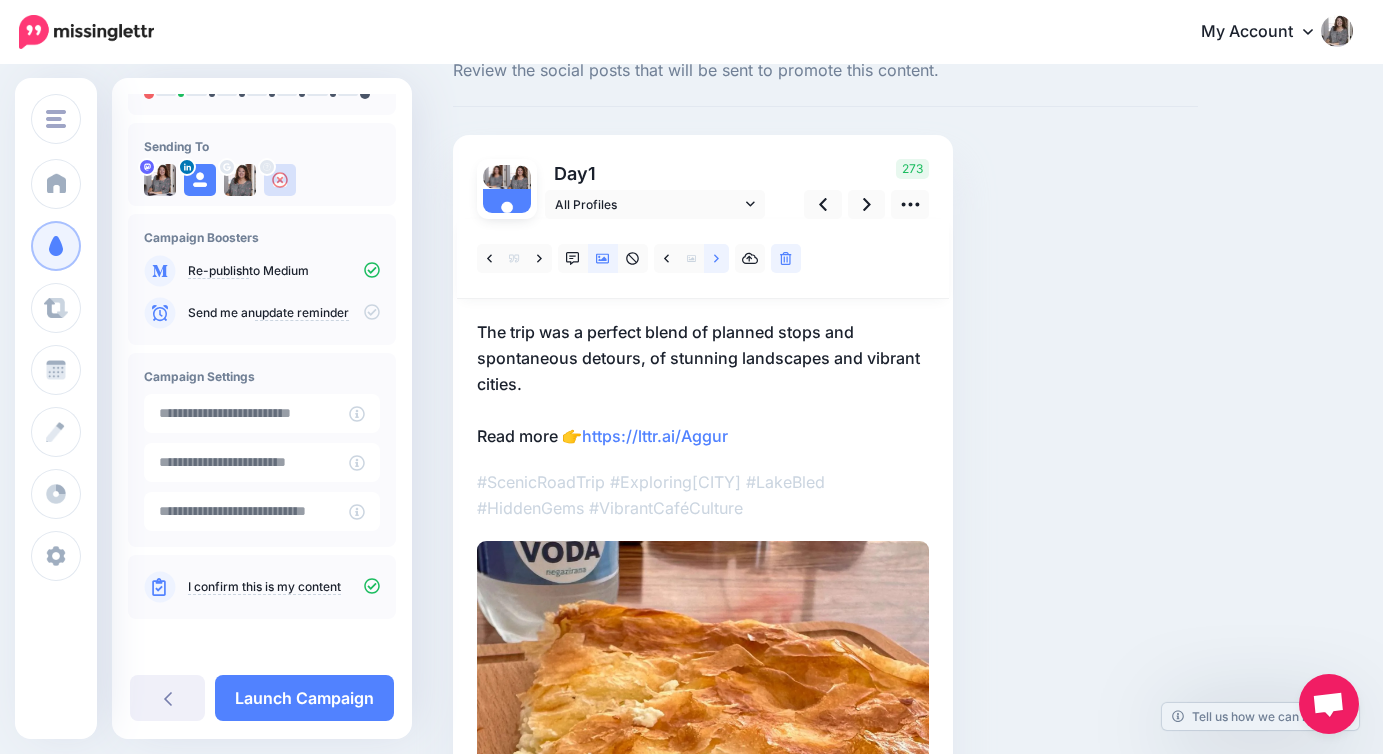 click at bounding box center [716, 258] 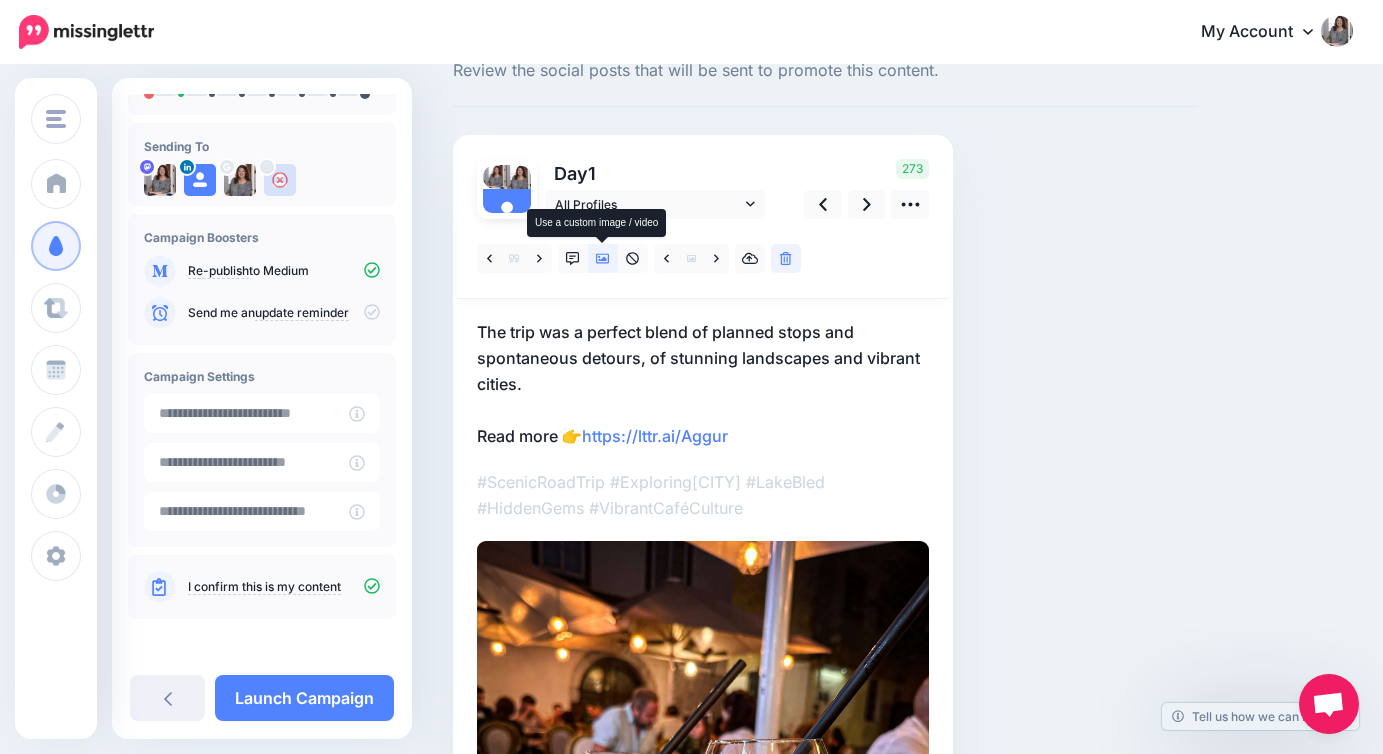 click 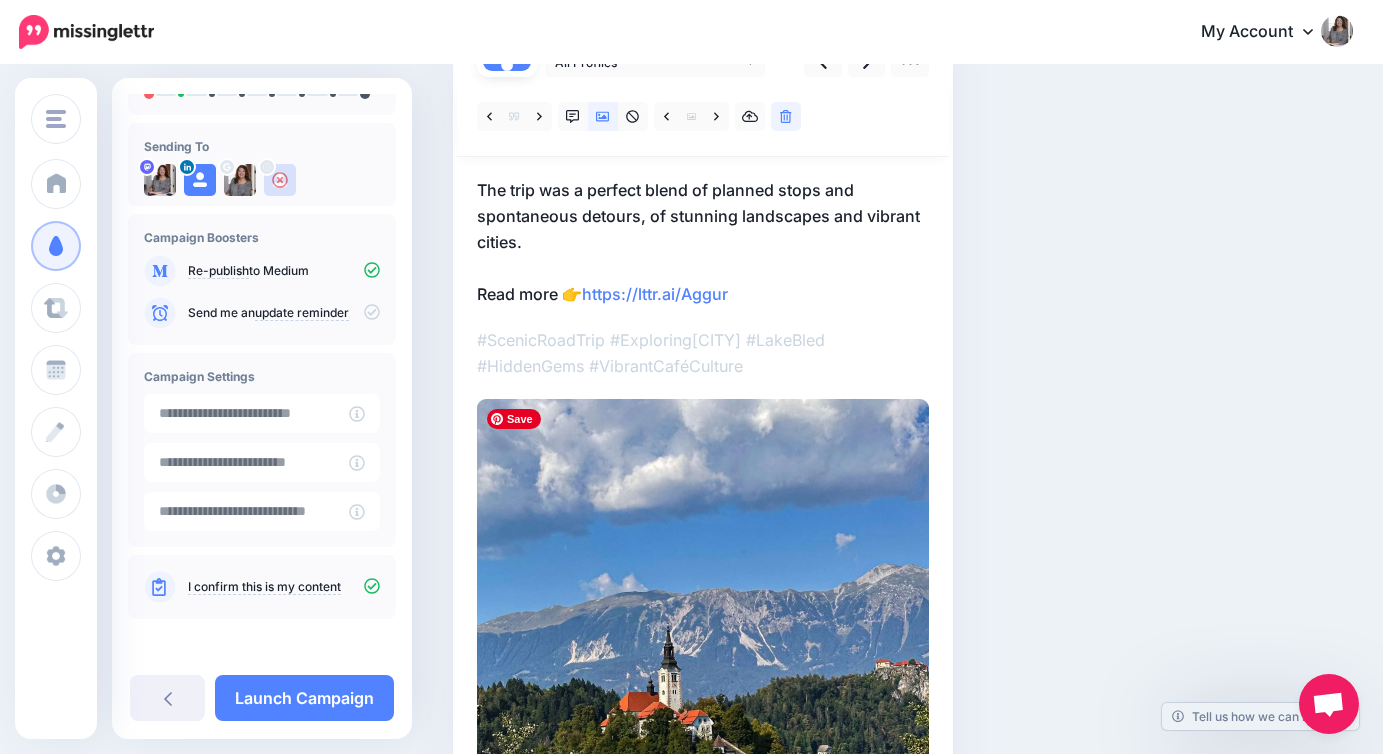 scroll, scrollTop: 157, scrollLeft: 0, axis: vertical 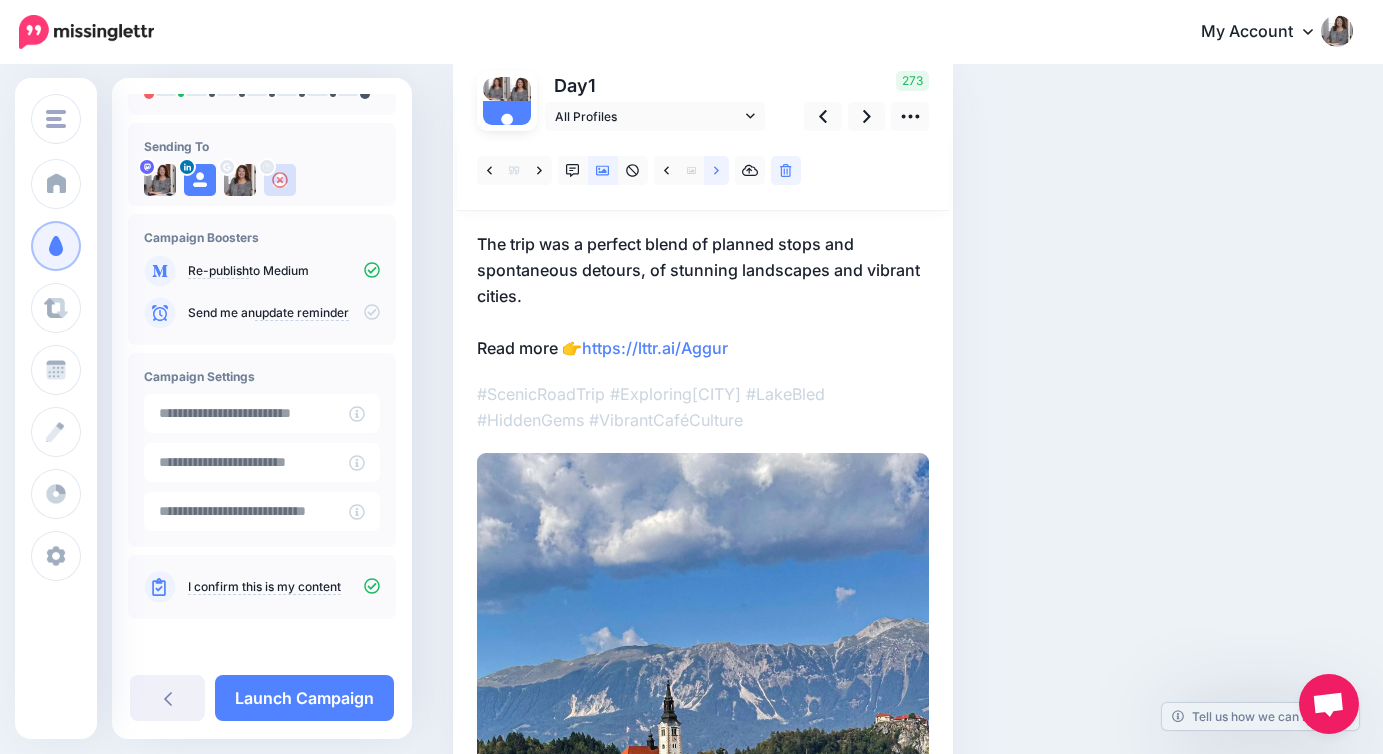 click at bounding box center [716, 170] 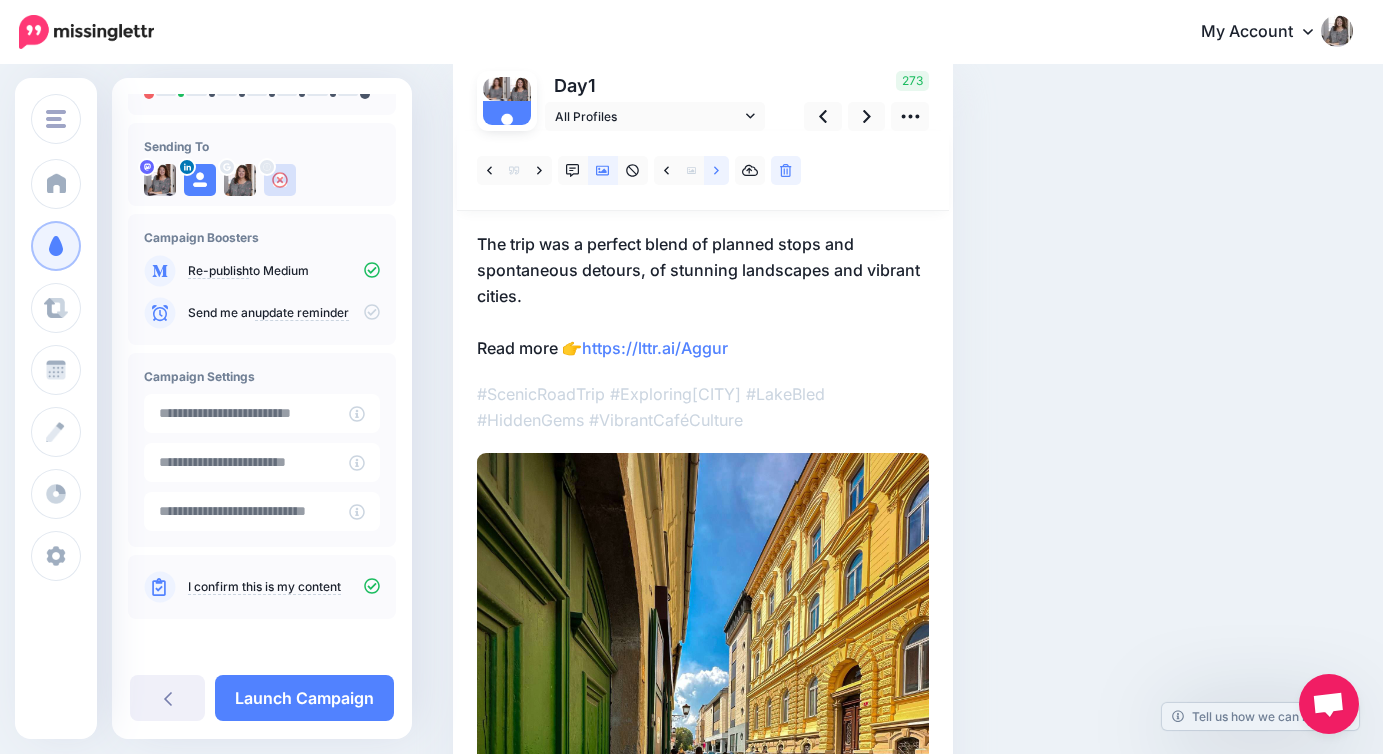 click at bounding box center (716, 170) 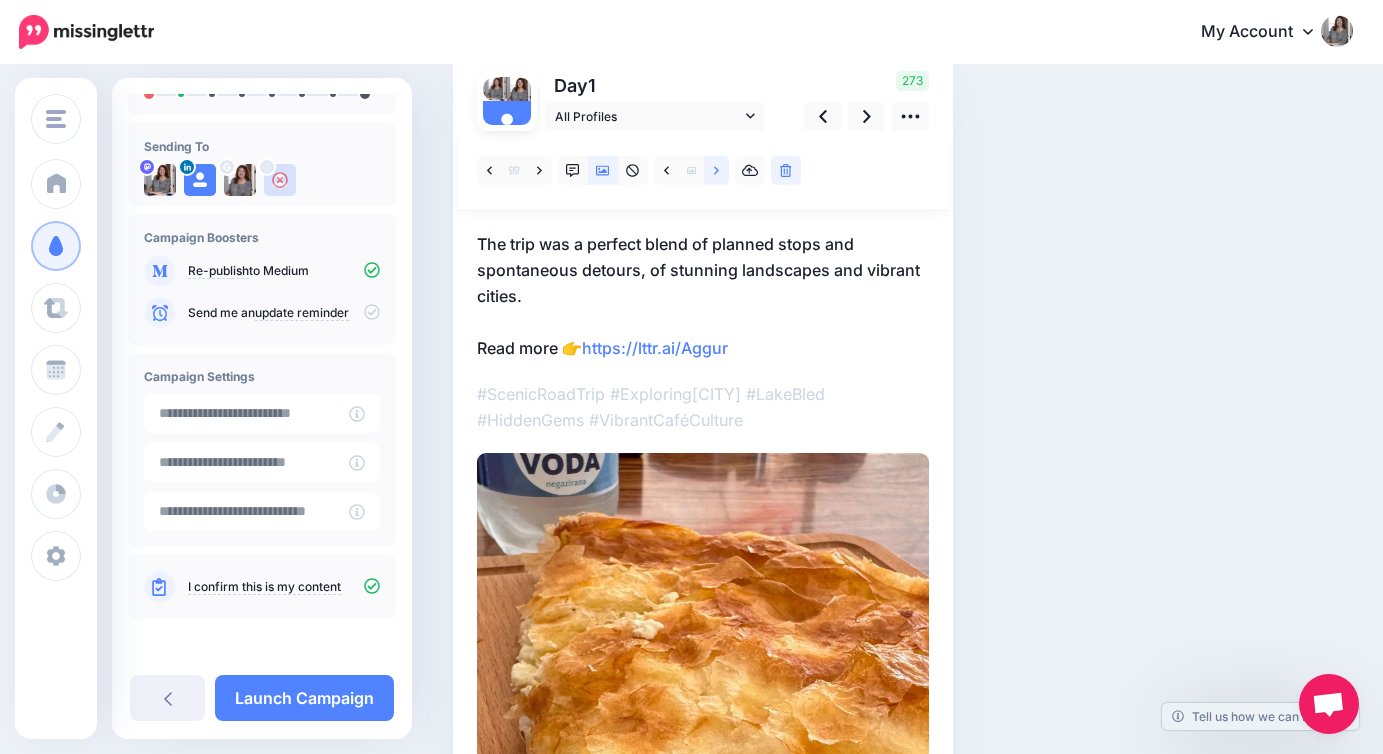 click at bounding box center [716, 170] 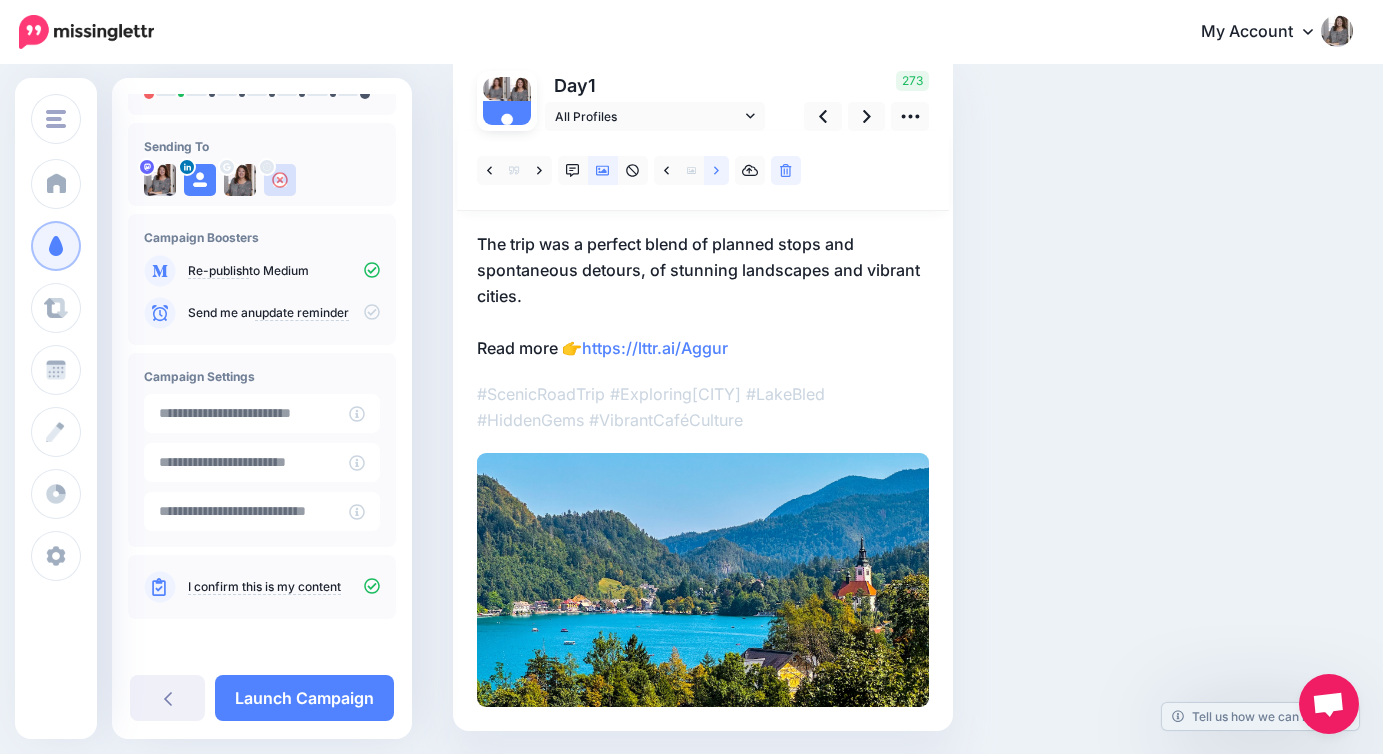 click 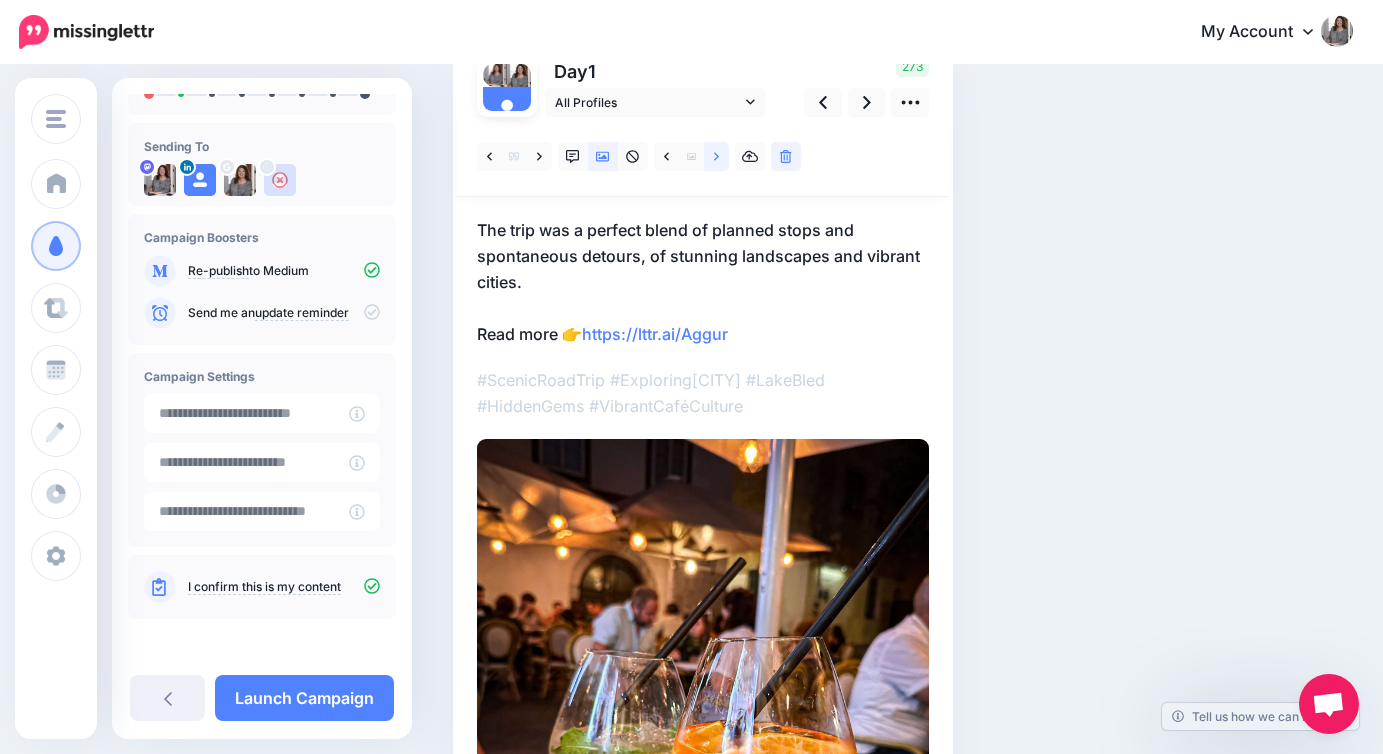scroll, scrollTop: 138, scrollLeft: 0, axis: vertical 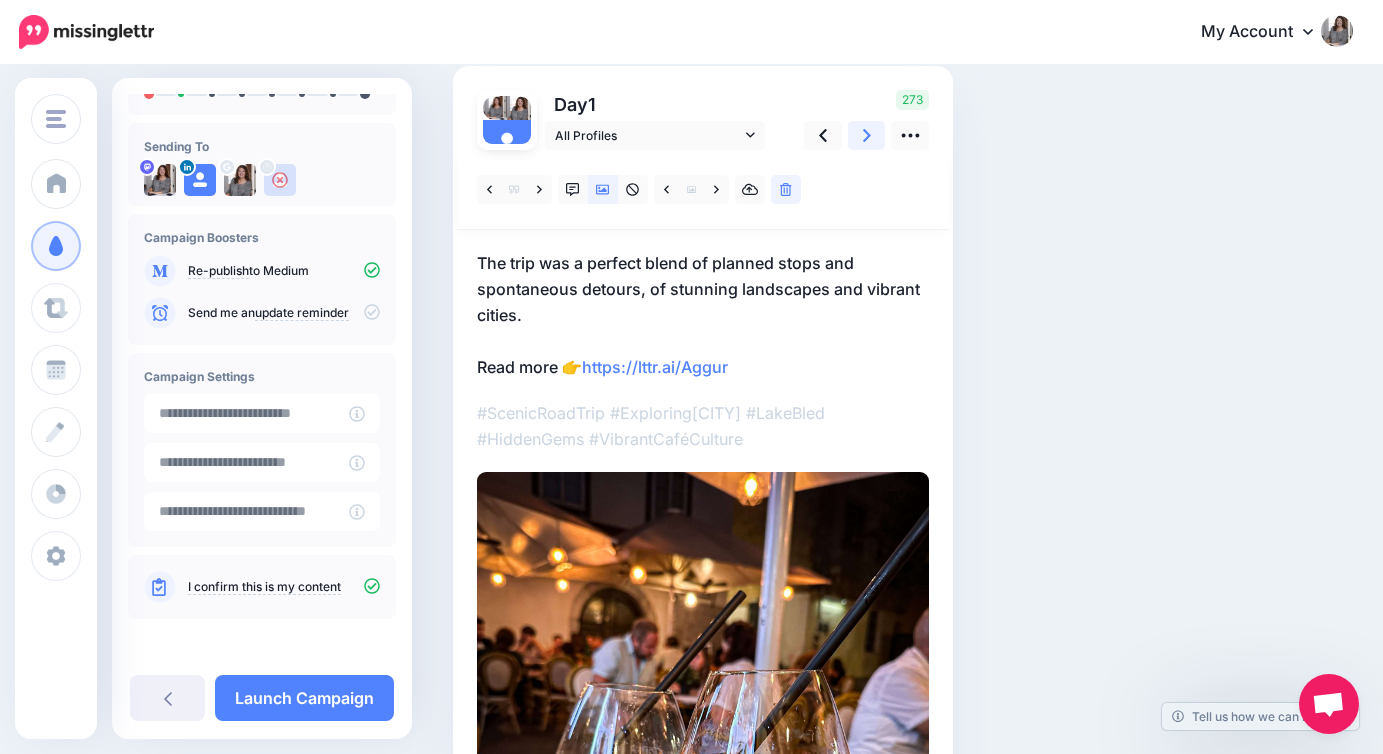 click 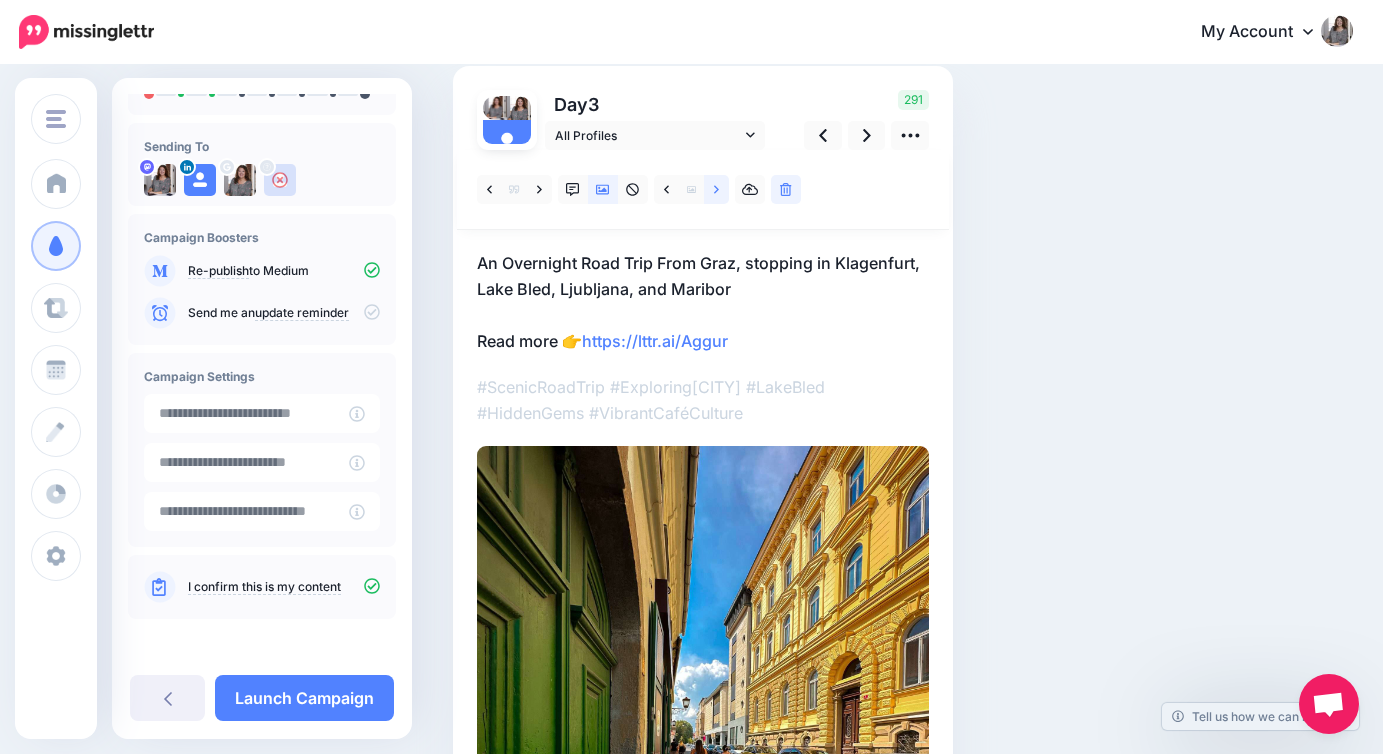 click at bounding box center [716, 189] 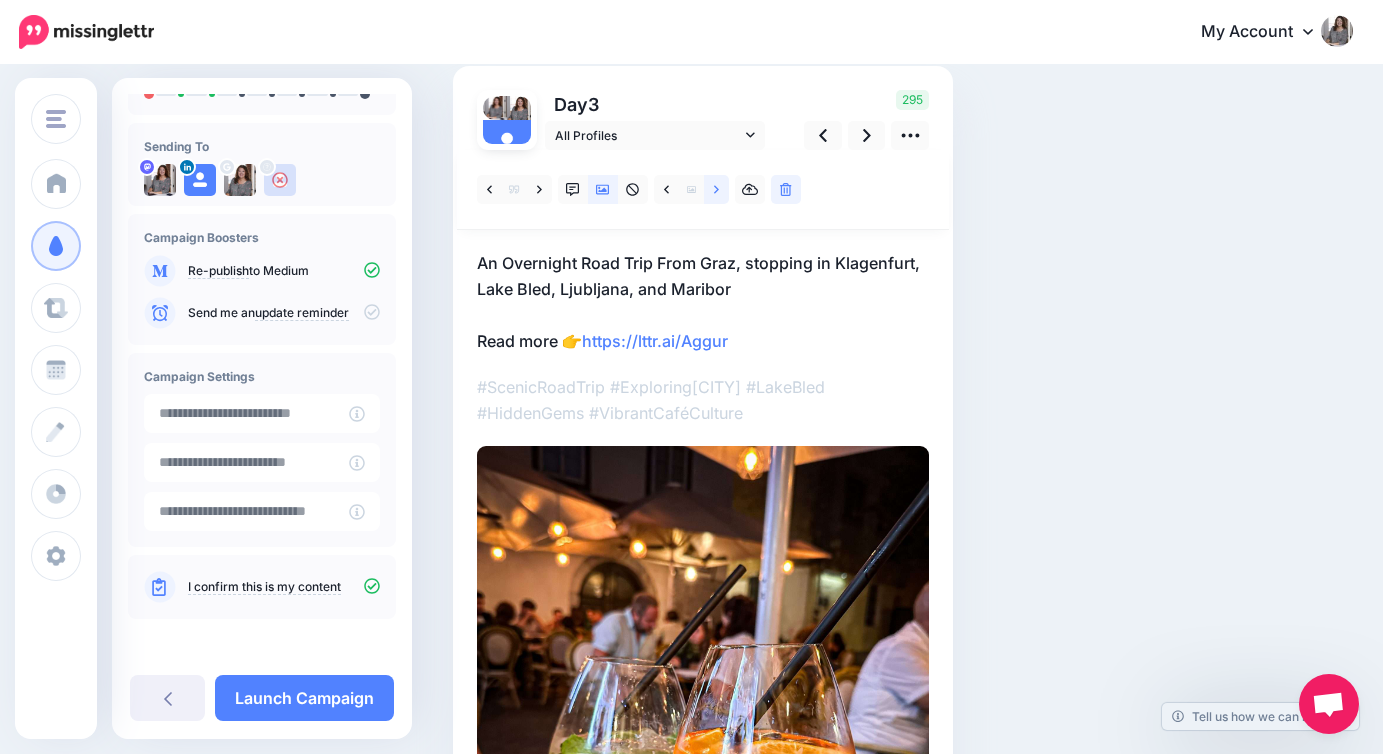 click 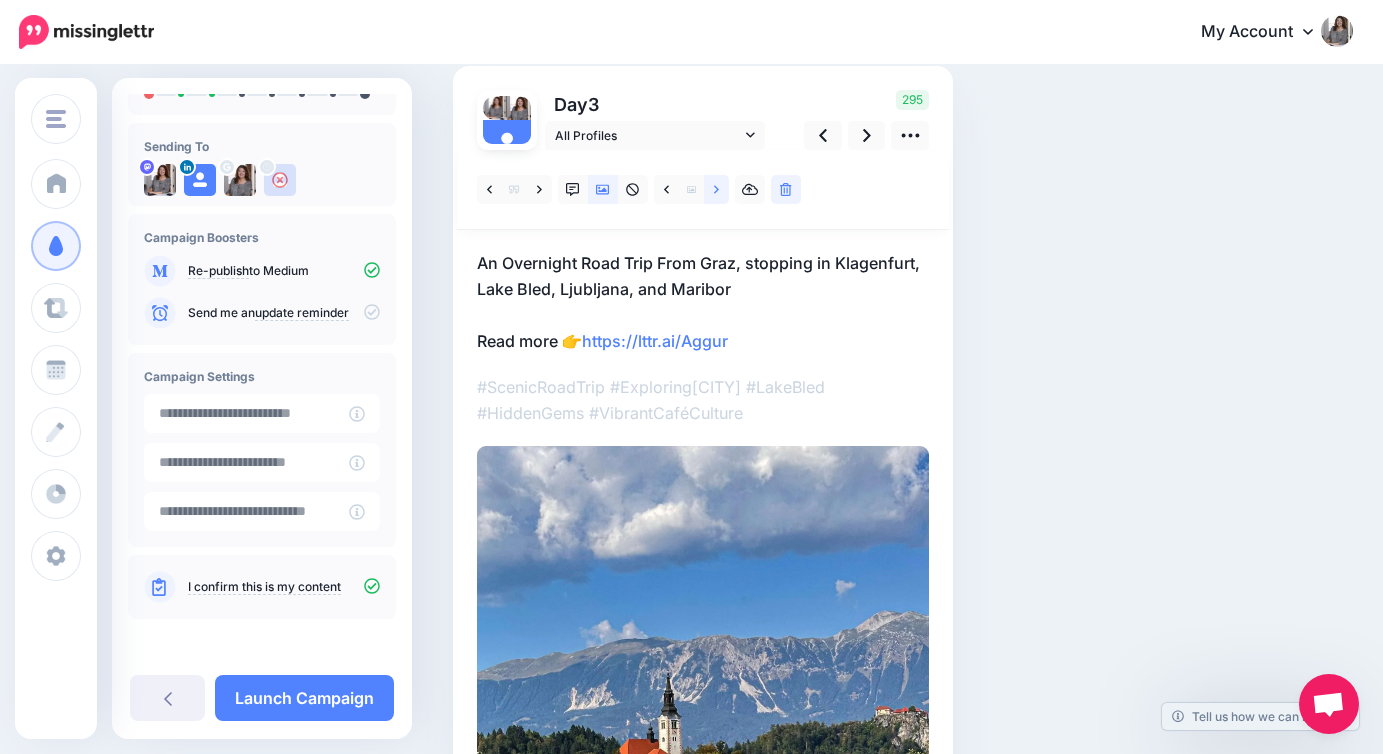 click 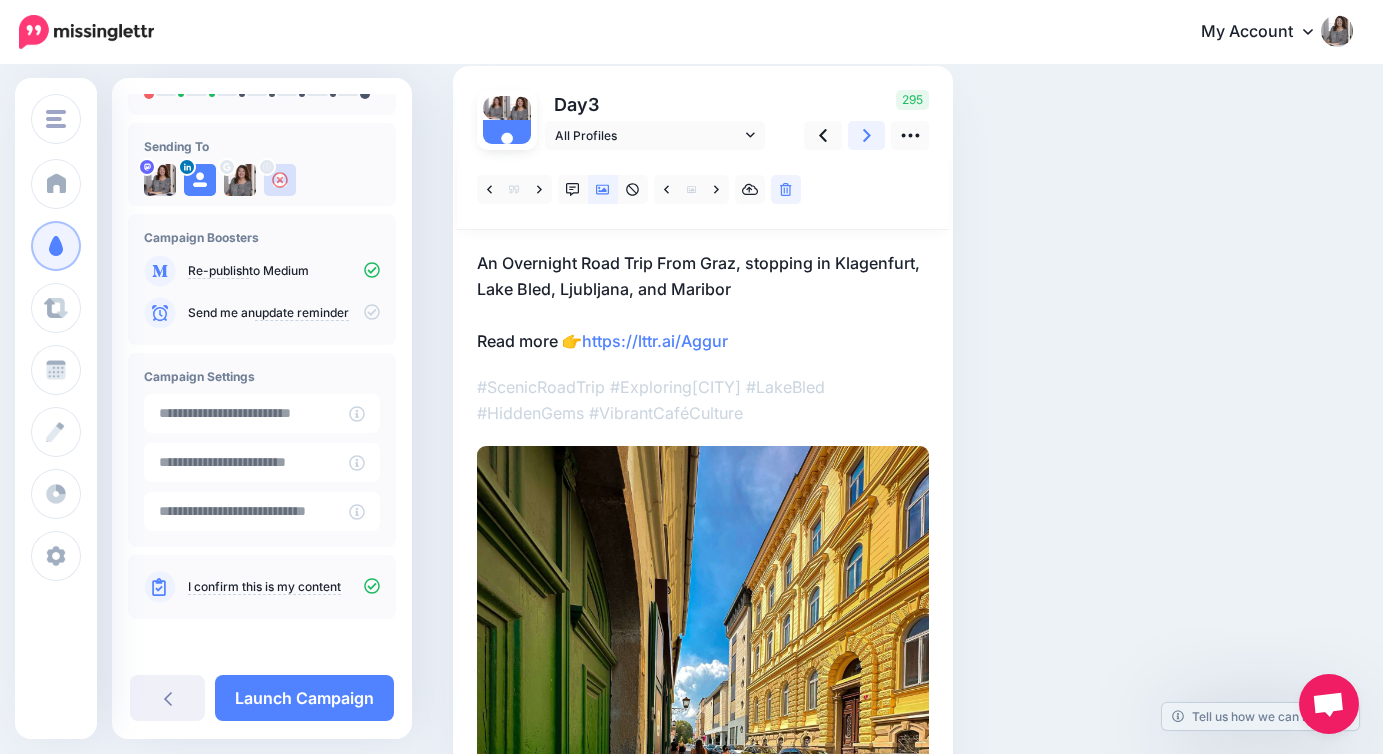 click 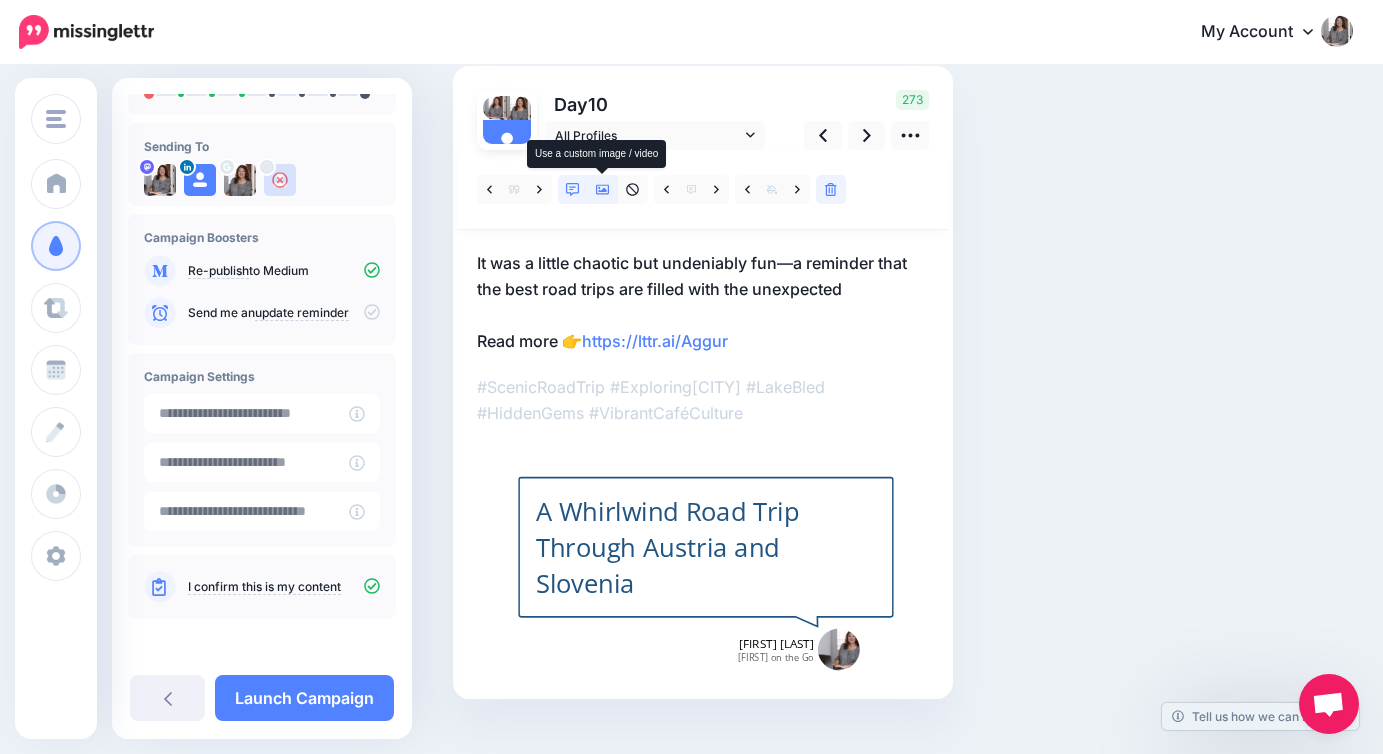 click 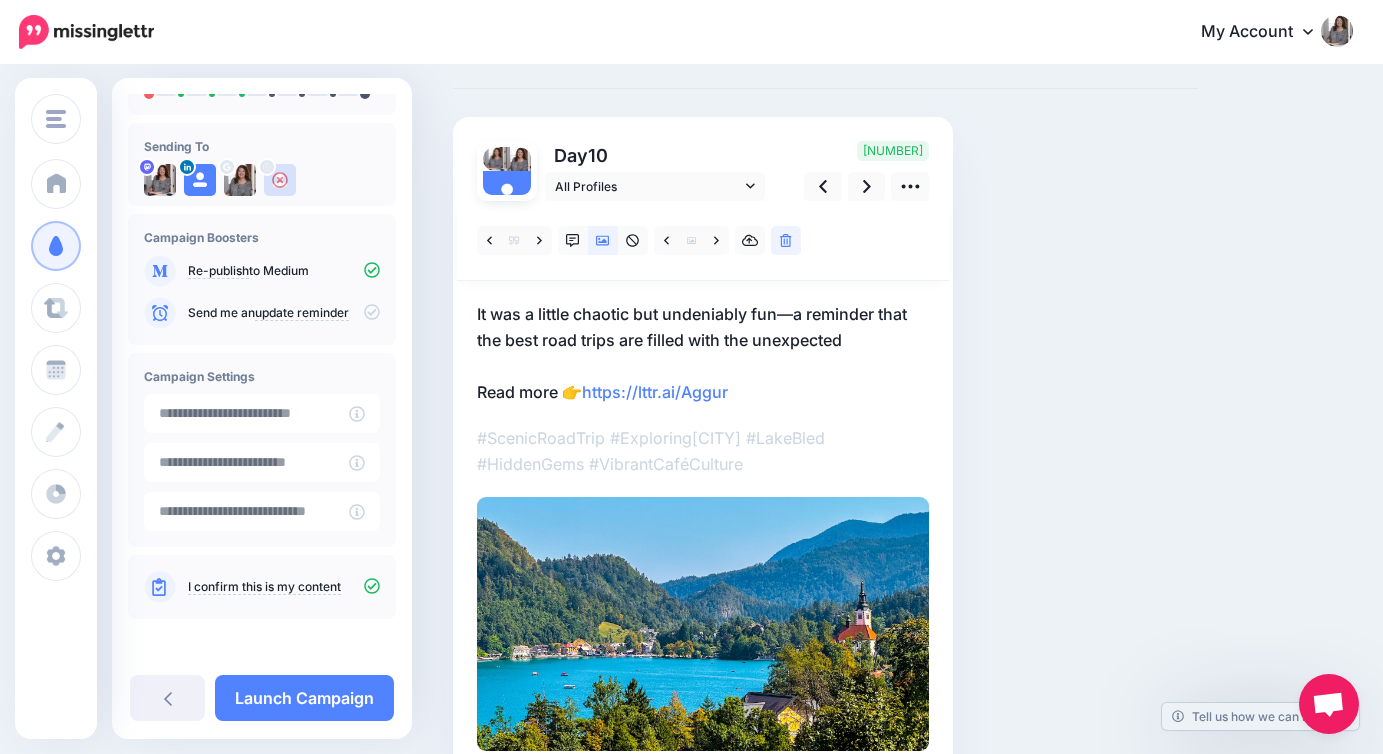 scroll, scrollTop: 38, scrollLeft: 0, axis: vertical 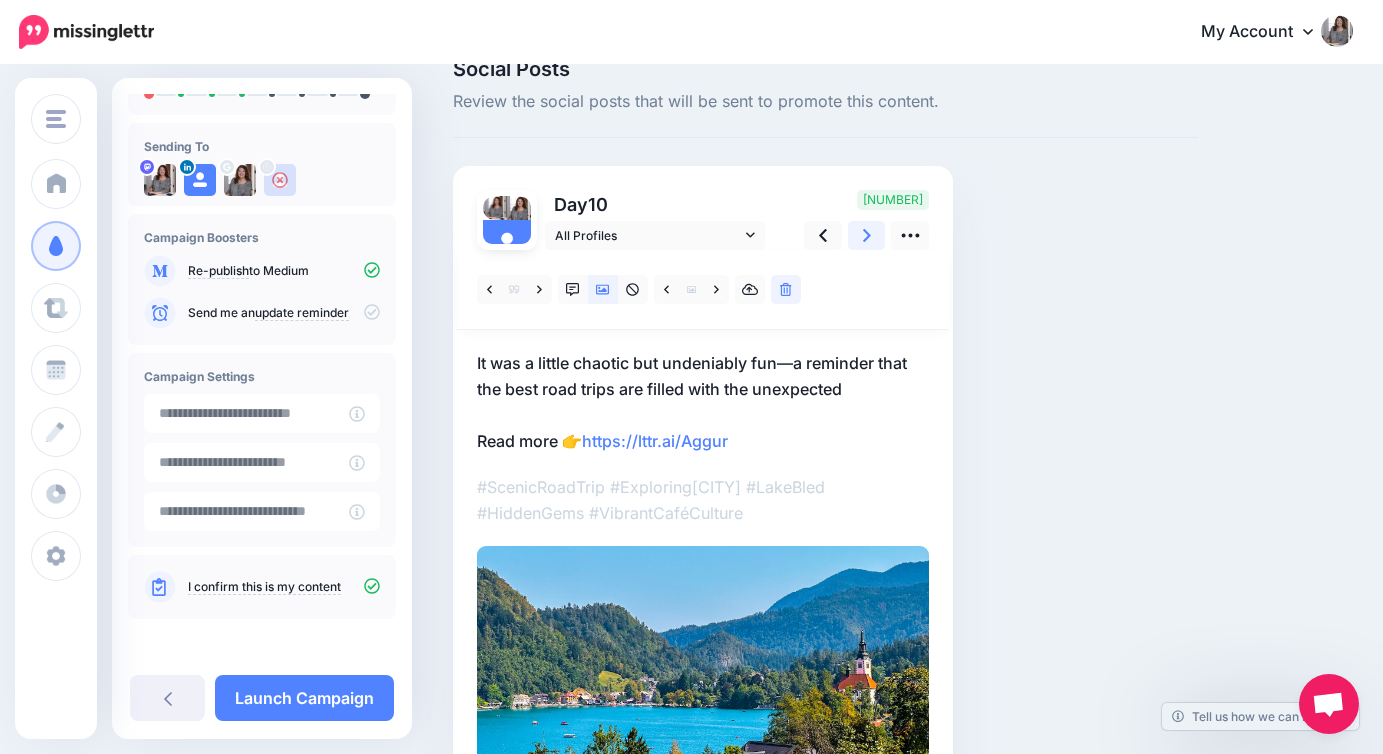 click 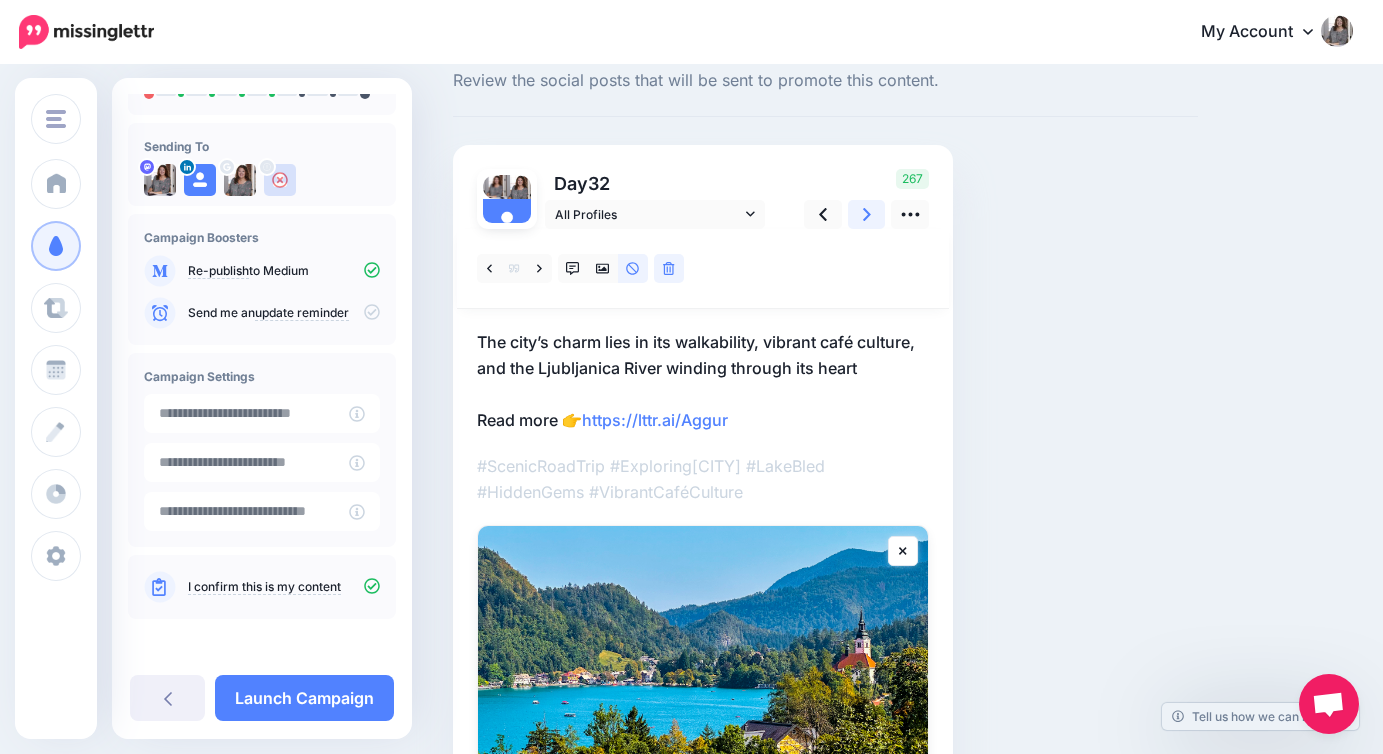 scroll, scrollTop: 56, scrollLeft: 0, axis: vertical 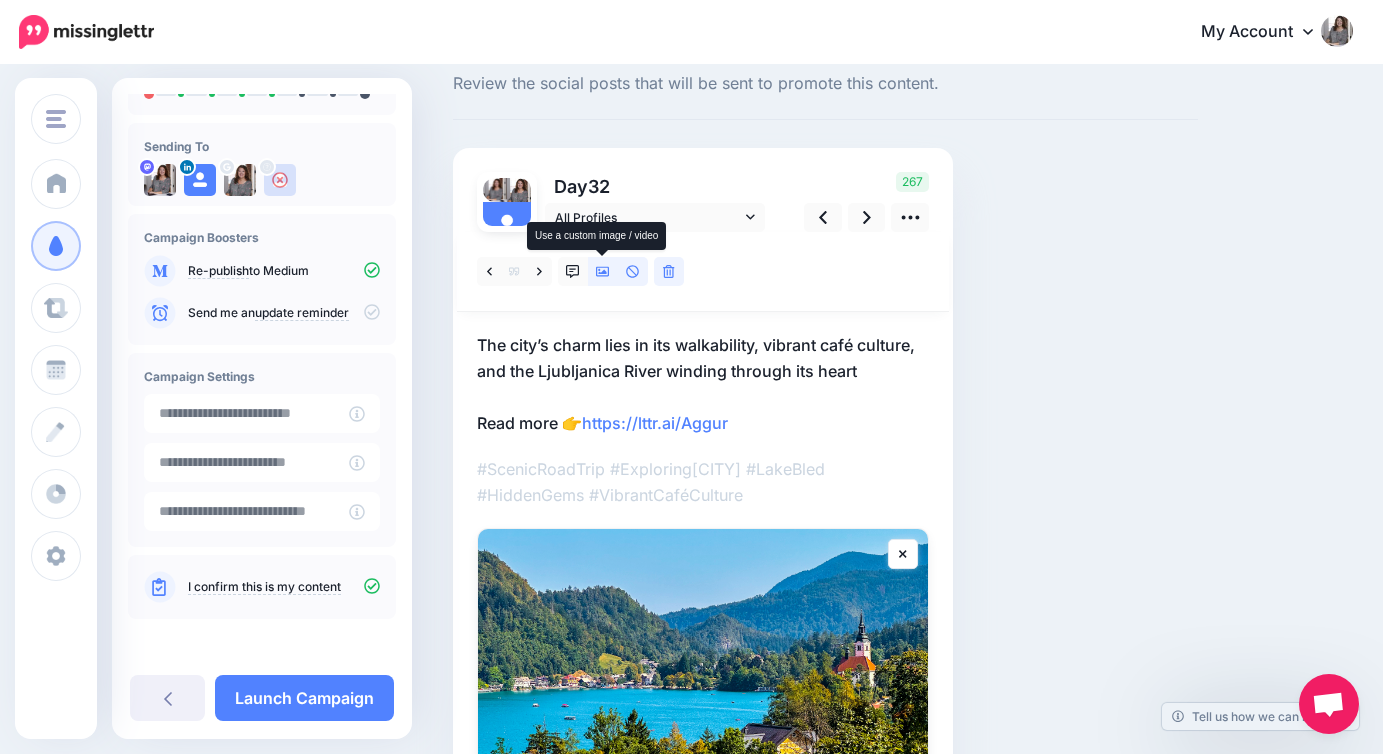 click 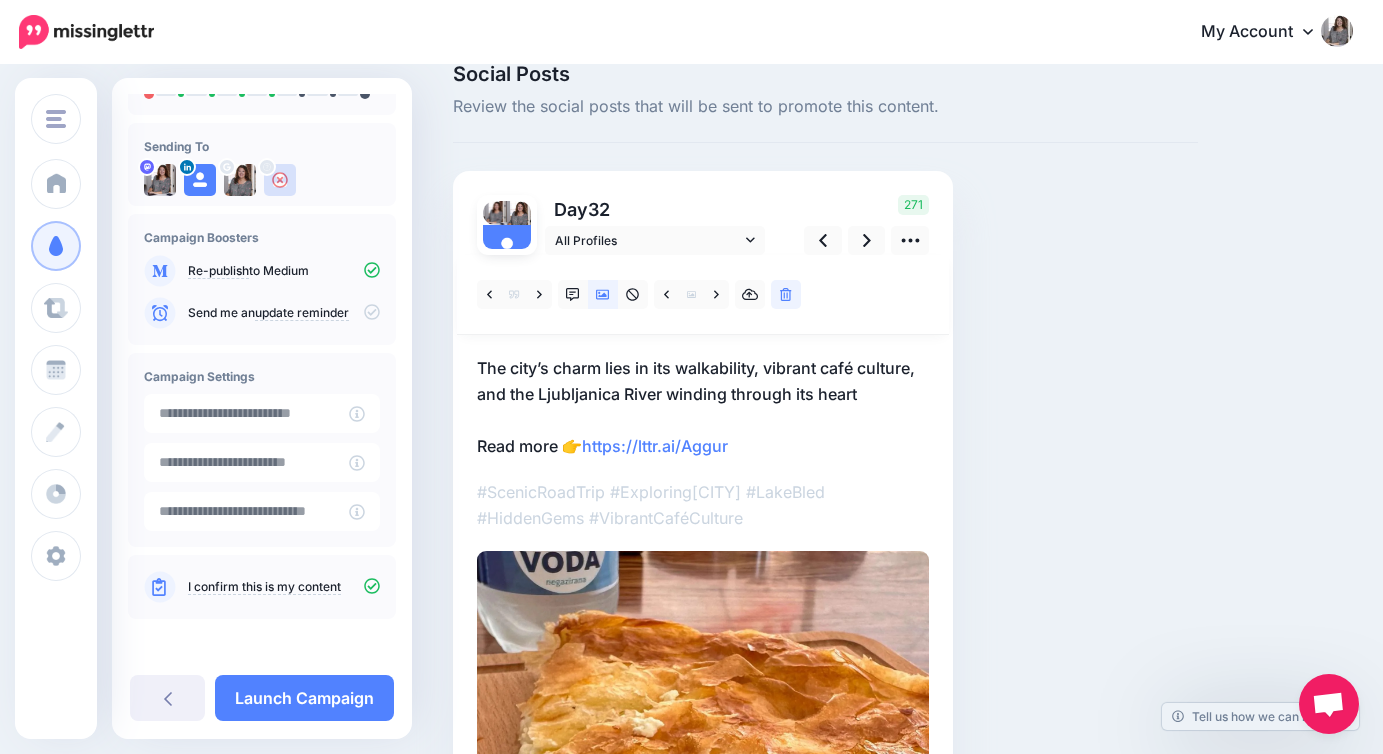 scroll, scrollTop: 38, scrollLeft: 0, axis: vertical 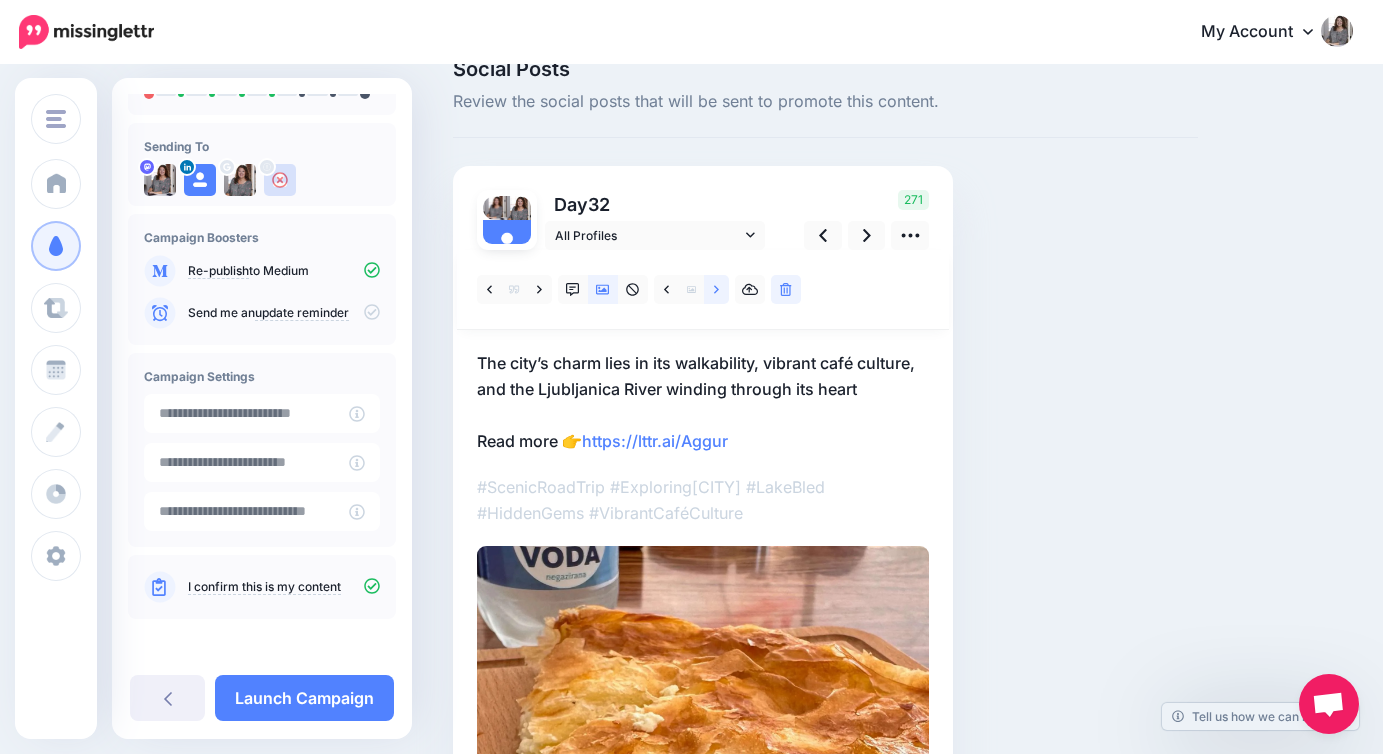 click 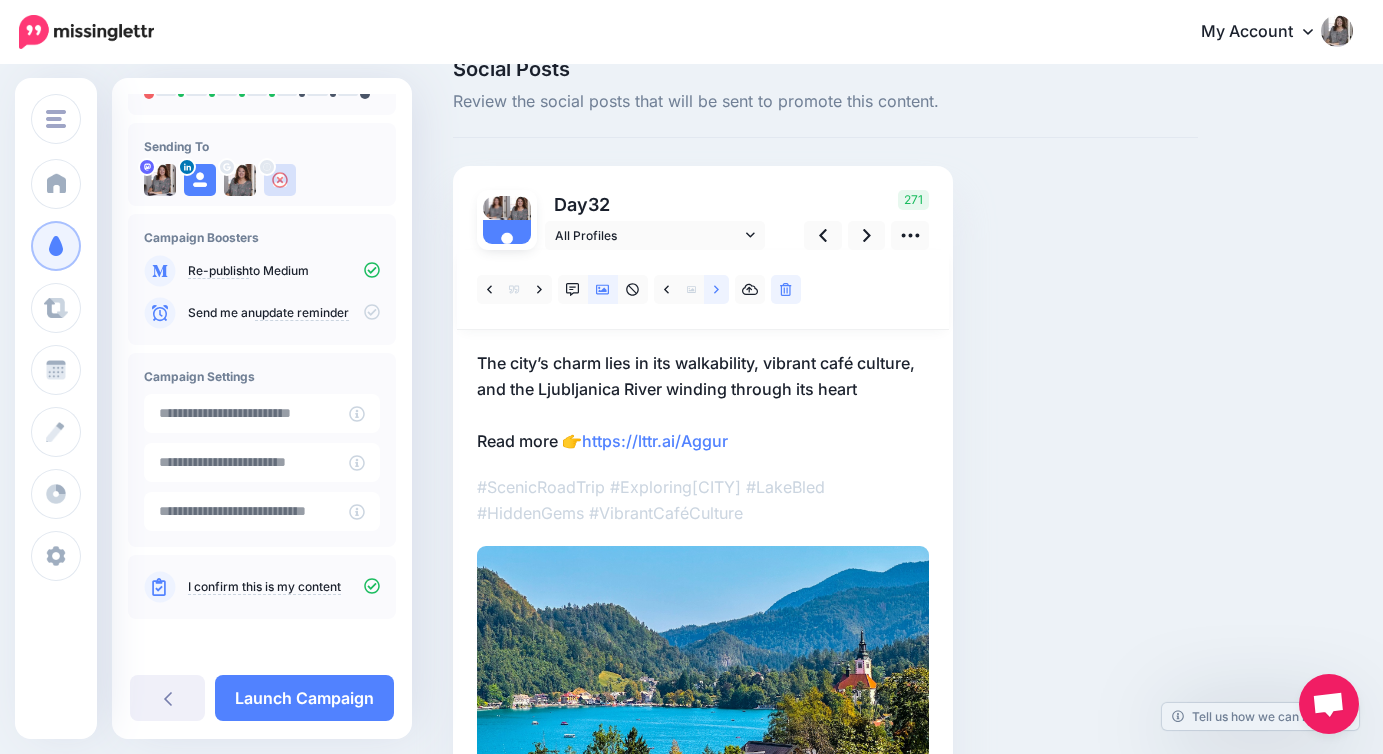 click 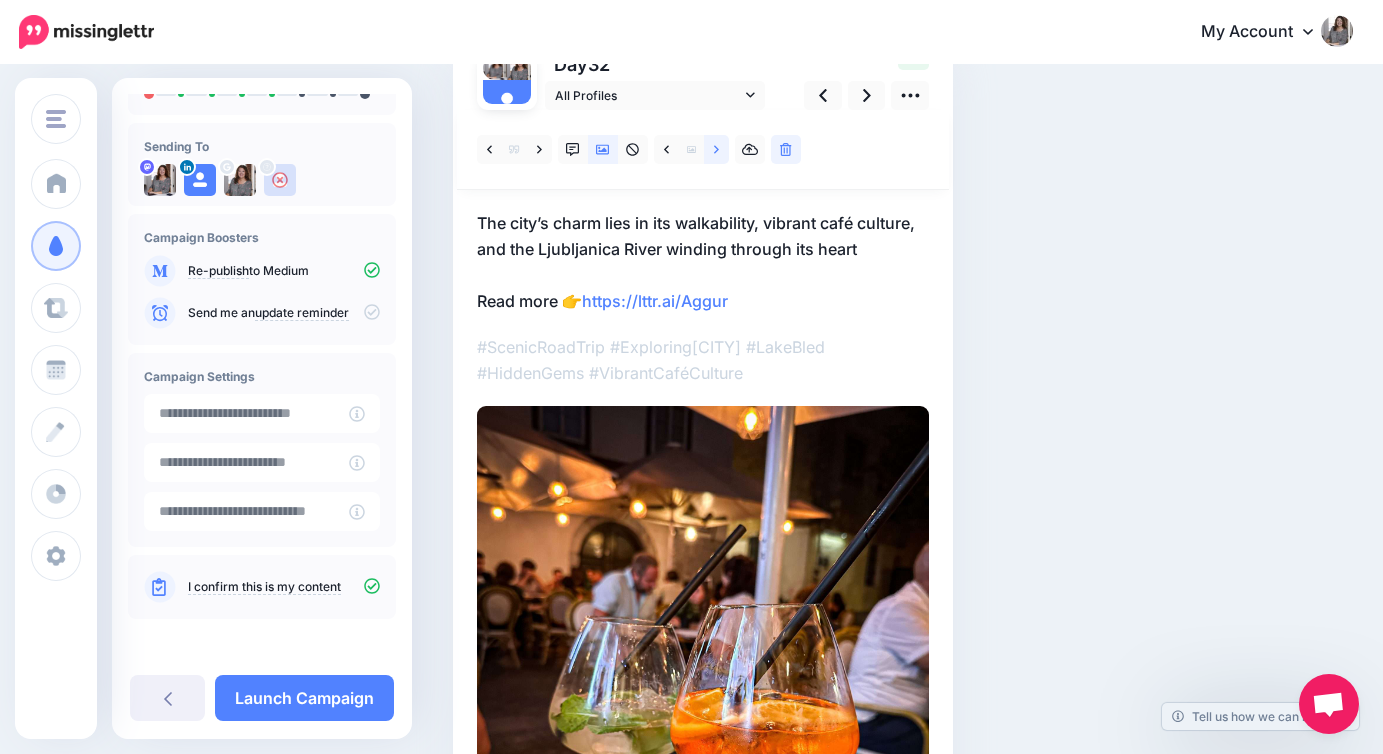 scroll, scrollTop: 175, scrollLeft: 0, axis: vertical 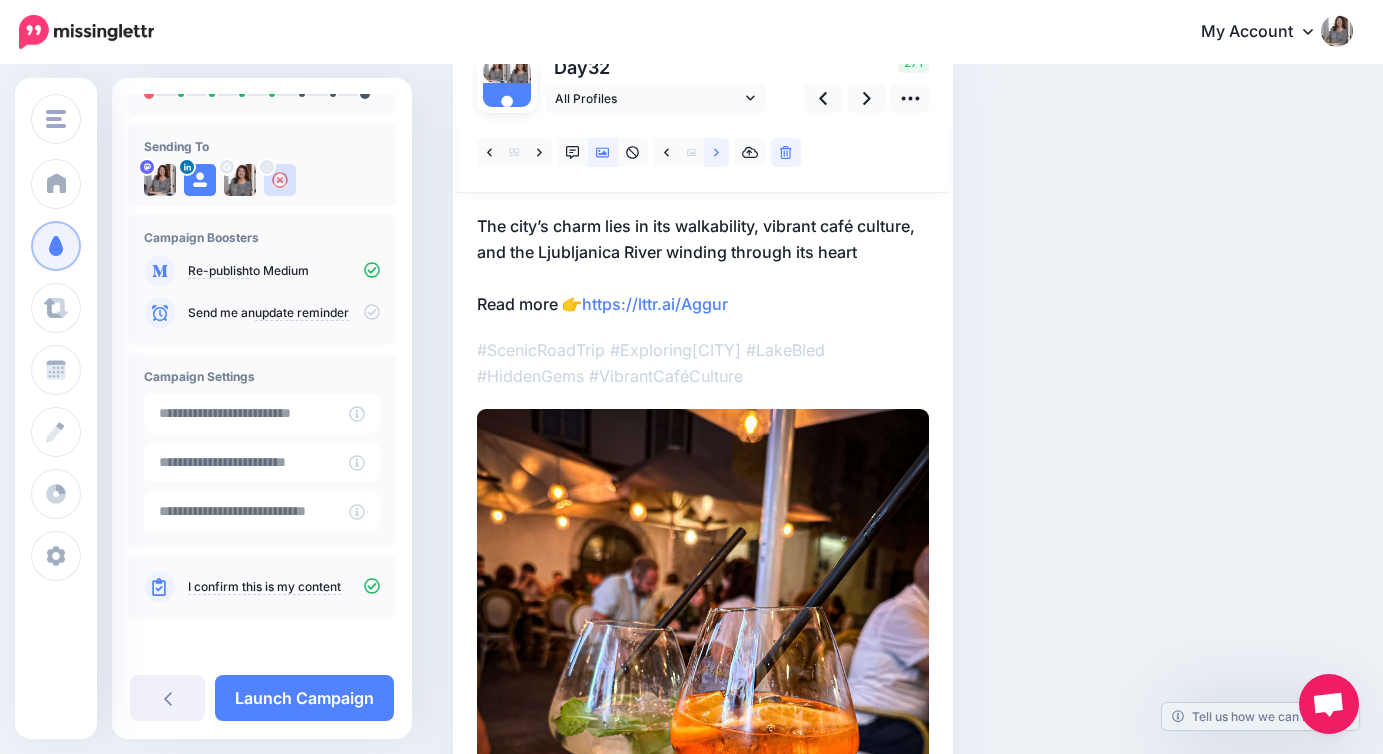 click 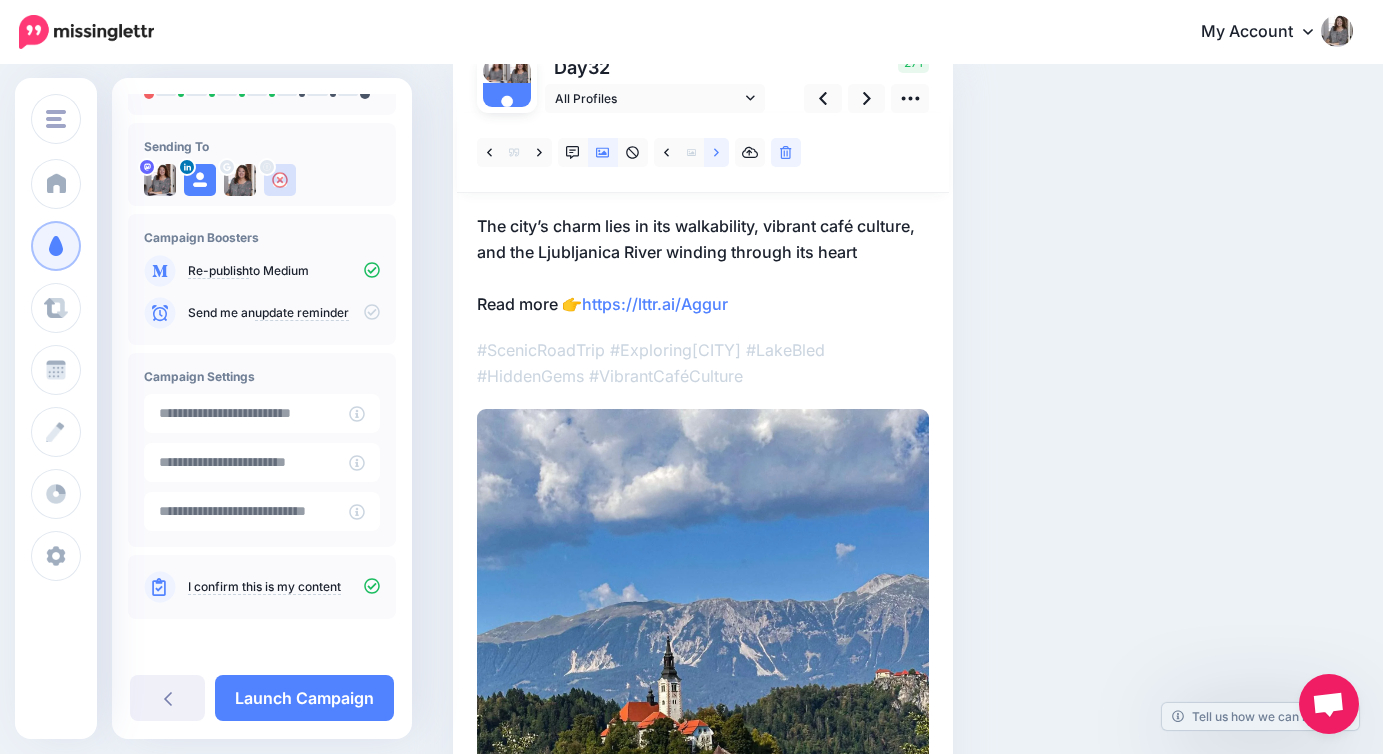 click 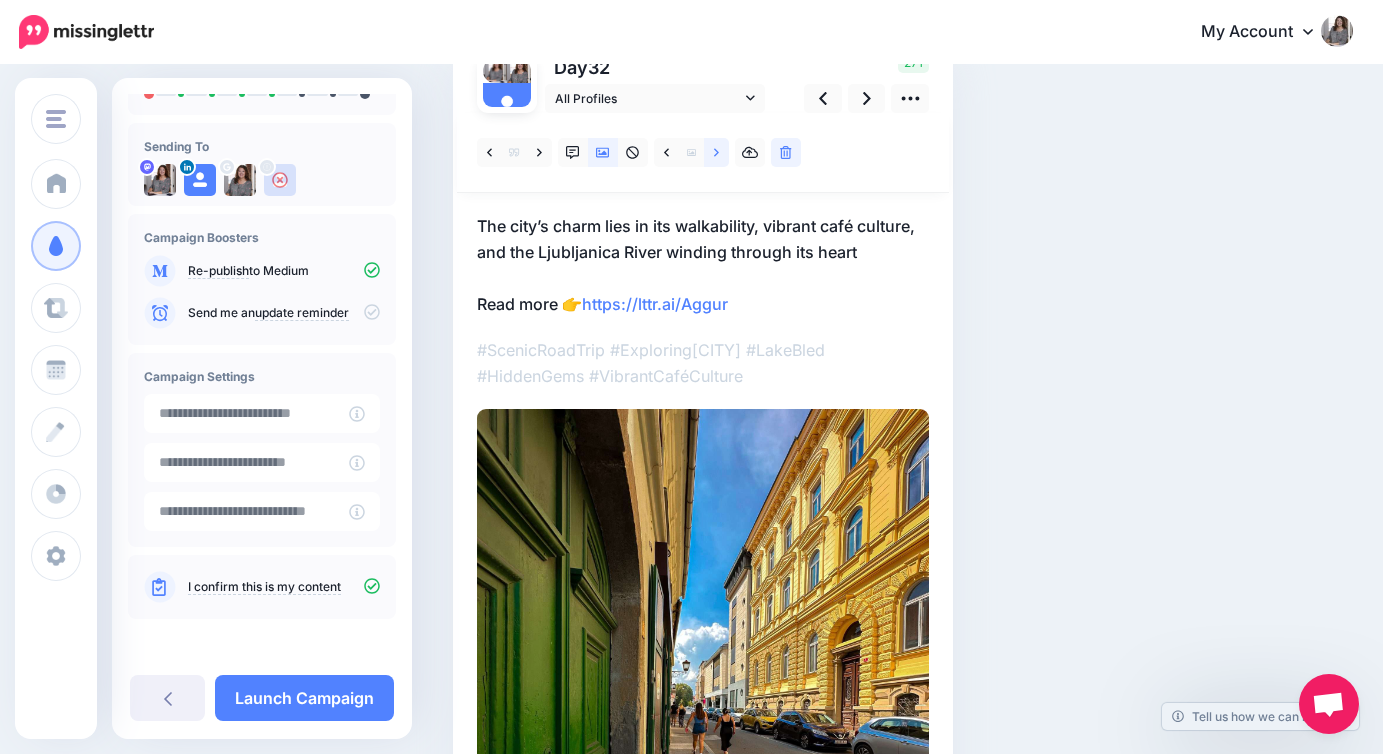 click 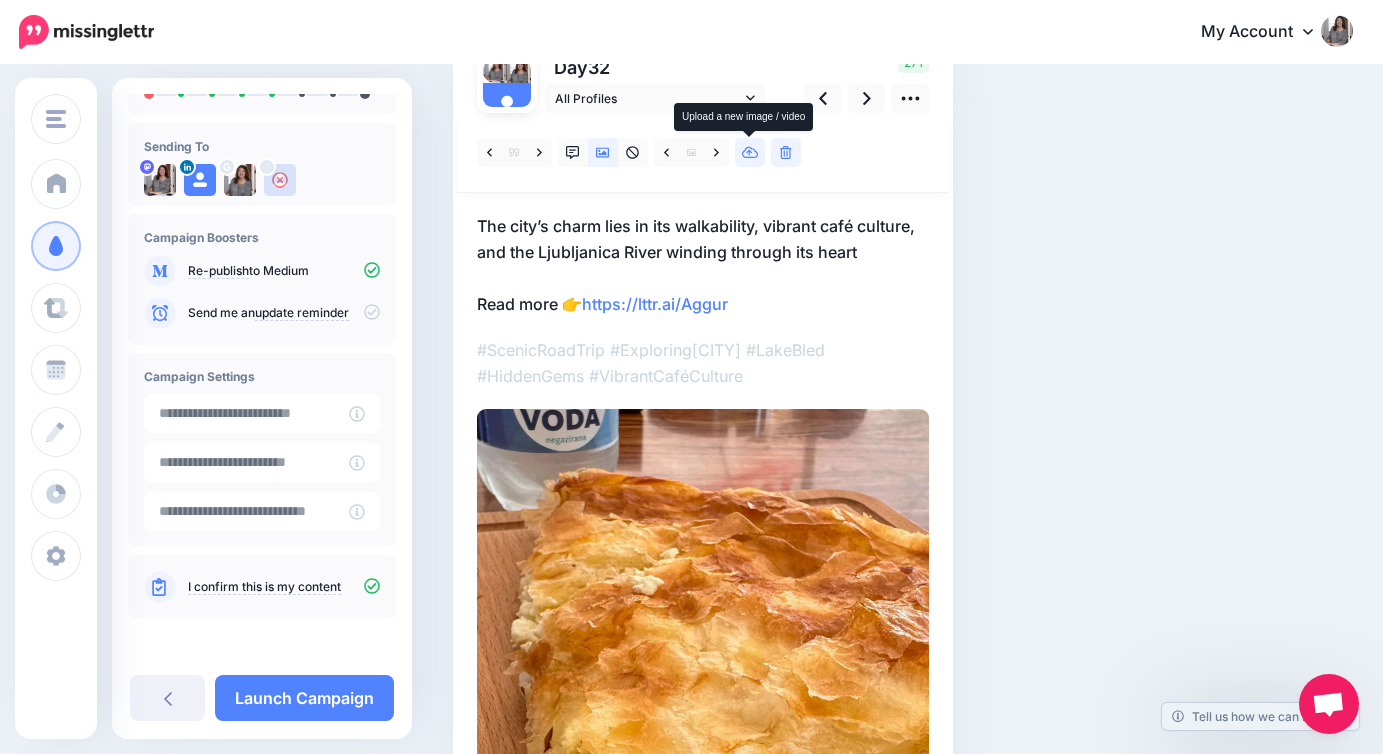 click 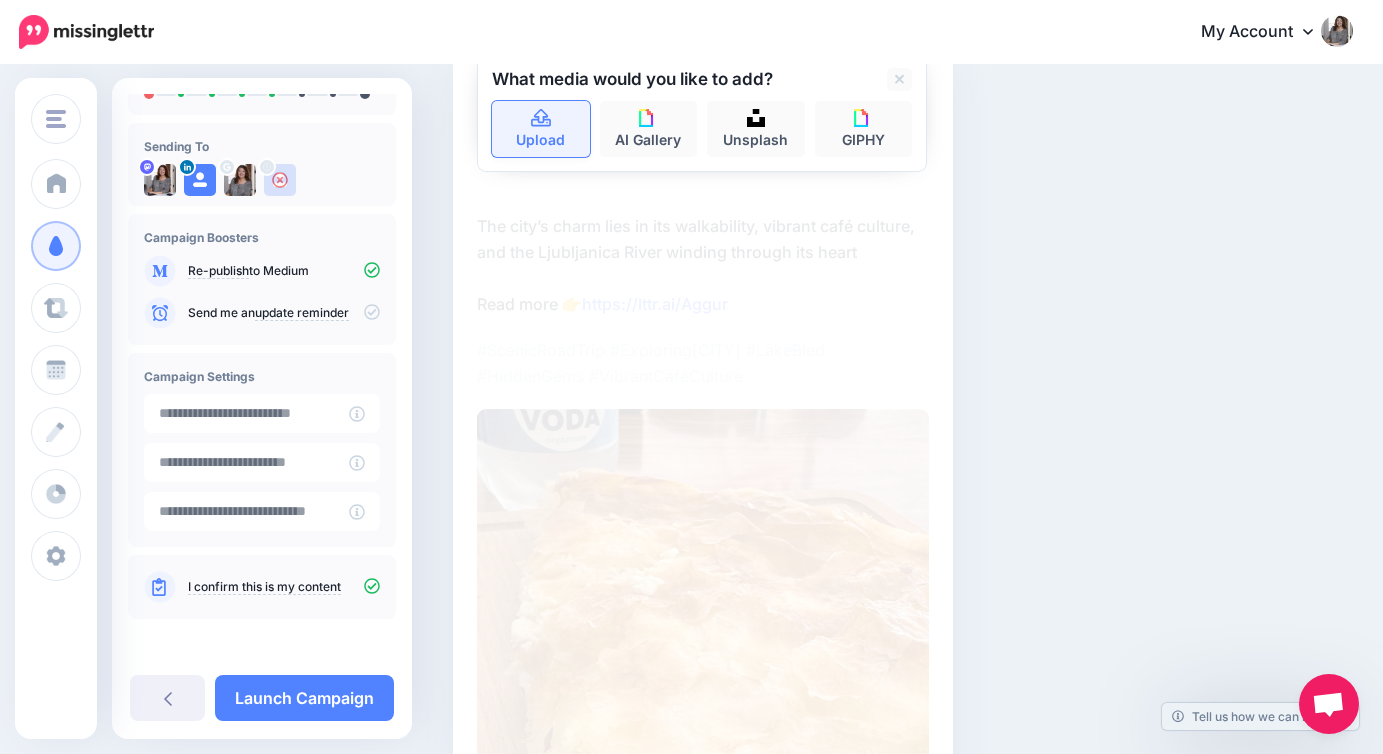 click on "Upload" at bounding box center [541, 129] 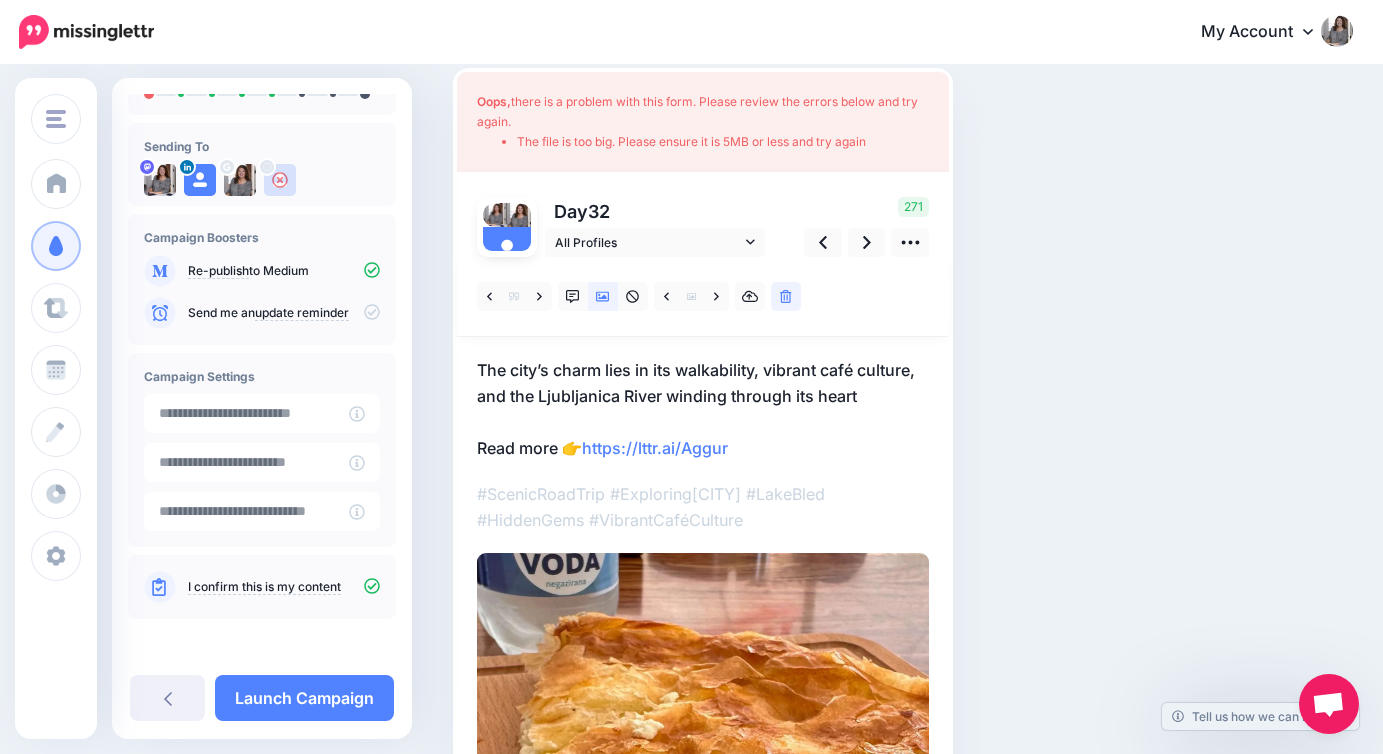 scroll, scrollTop: 133, scrollLeft: 0, axis: vertical 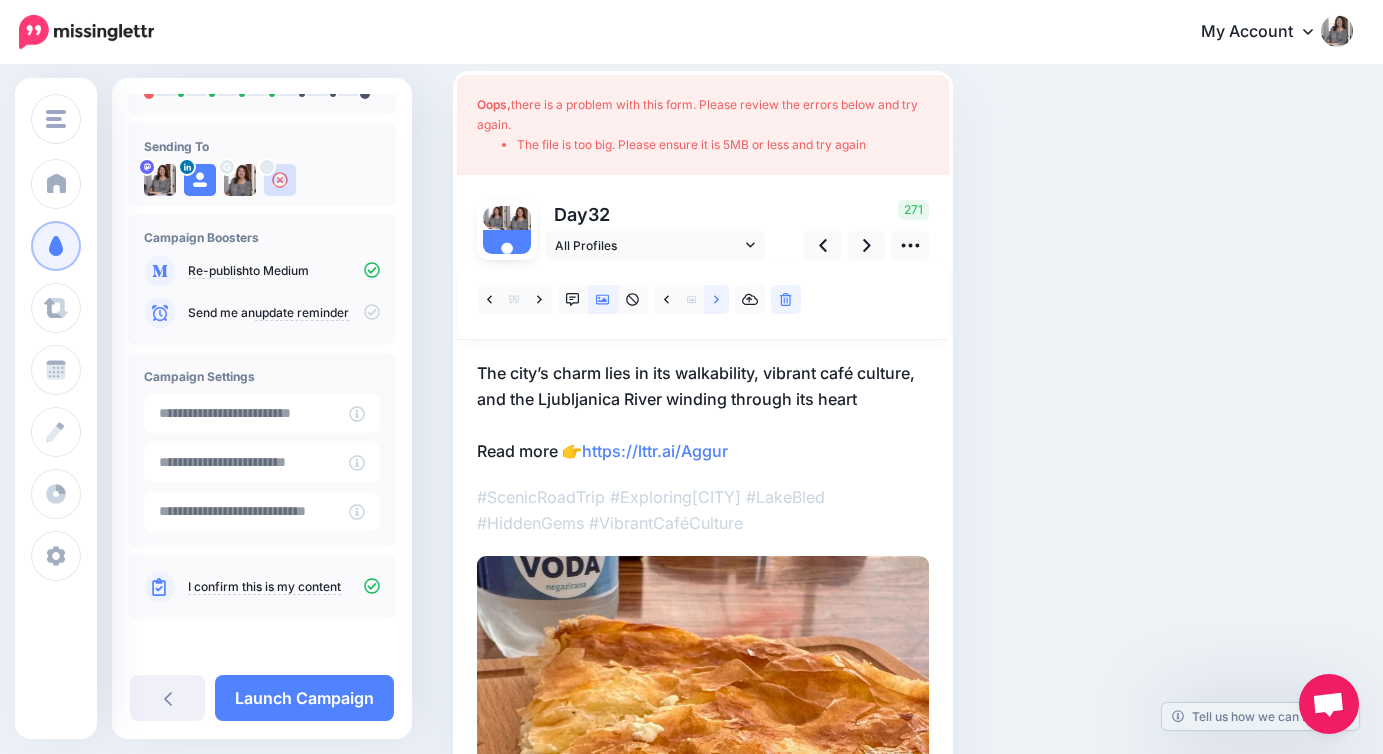 click 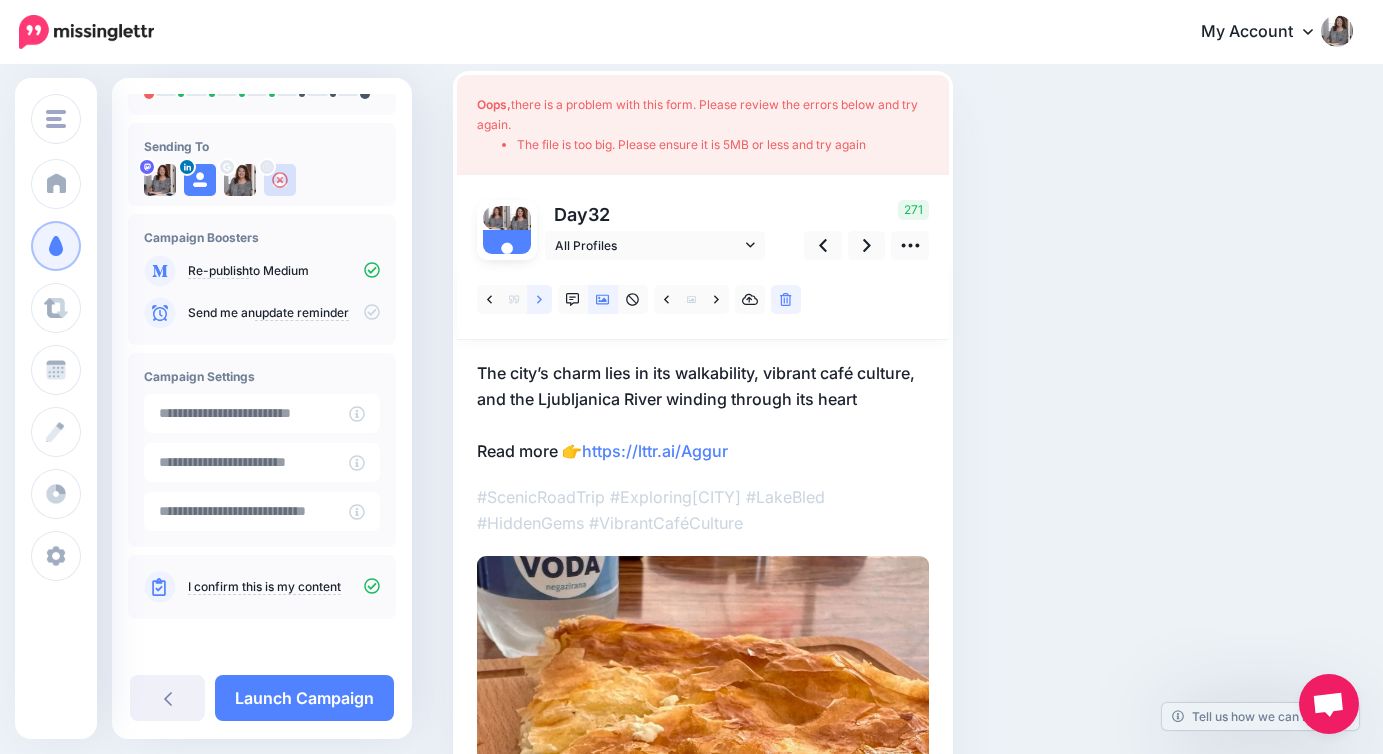 click 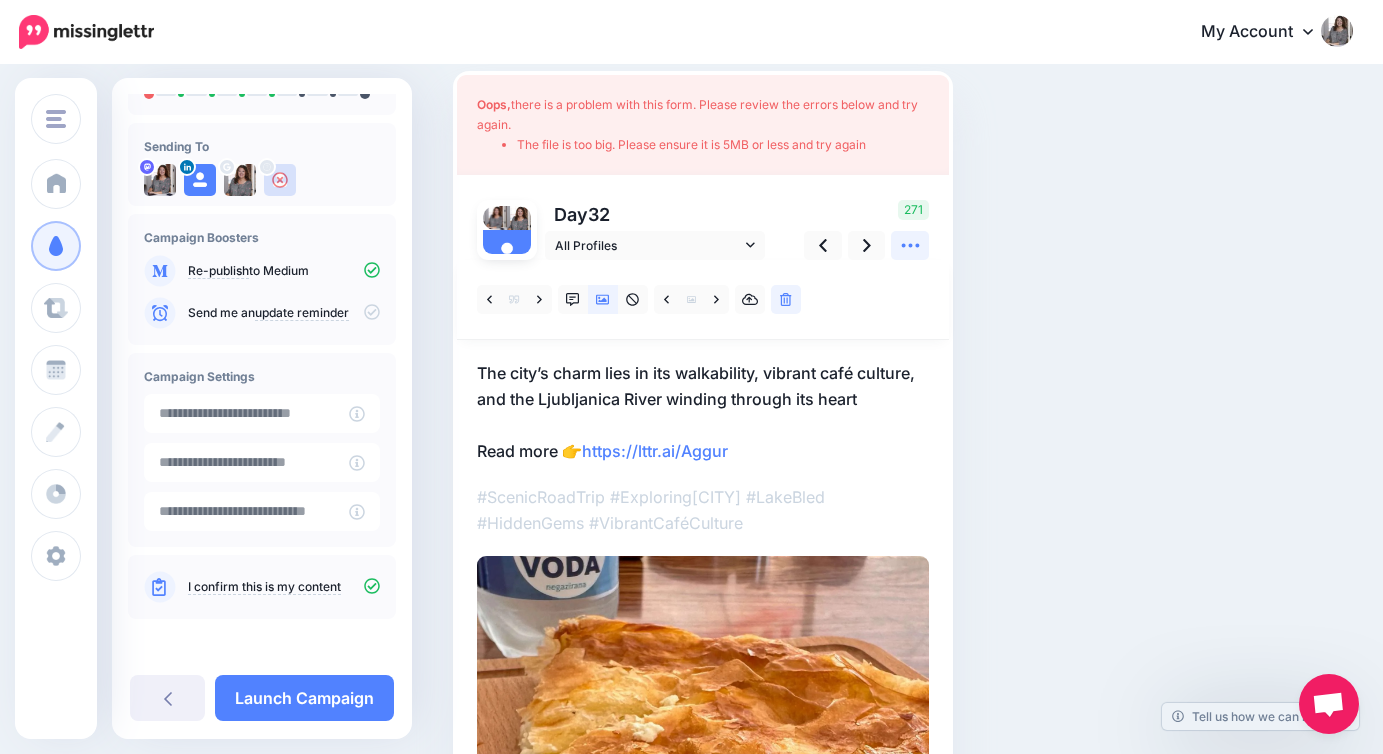 click 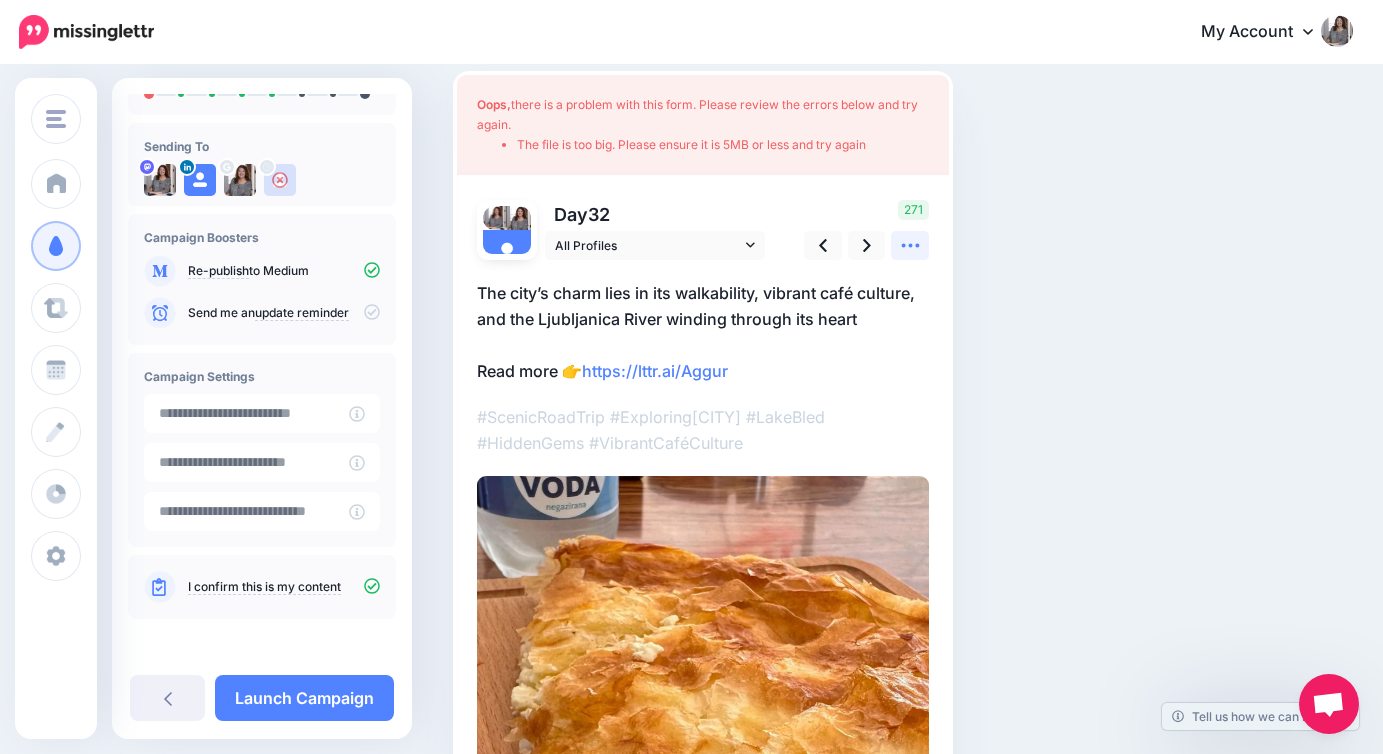 click 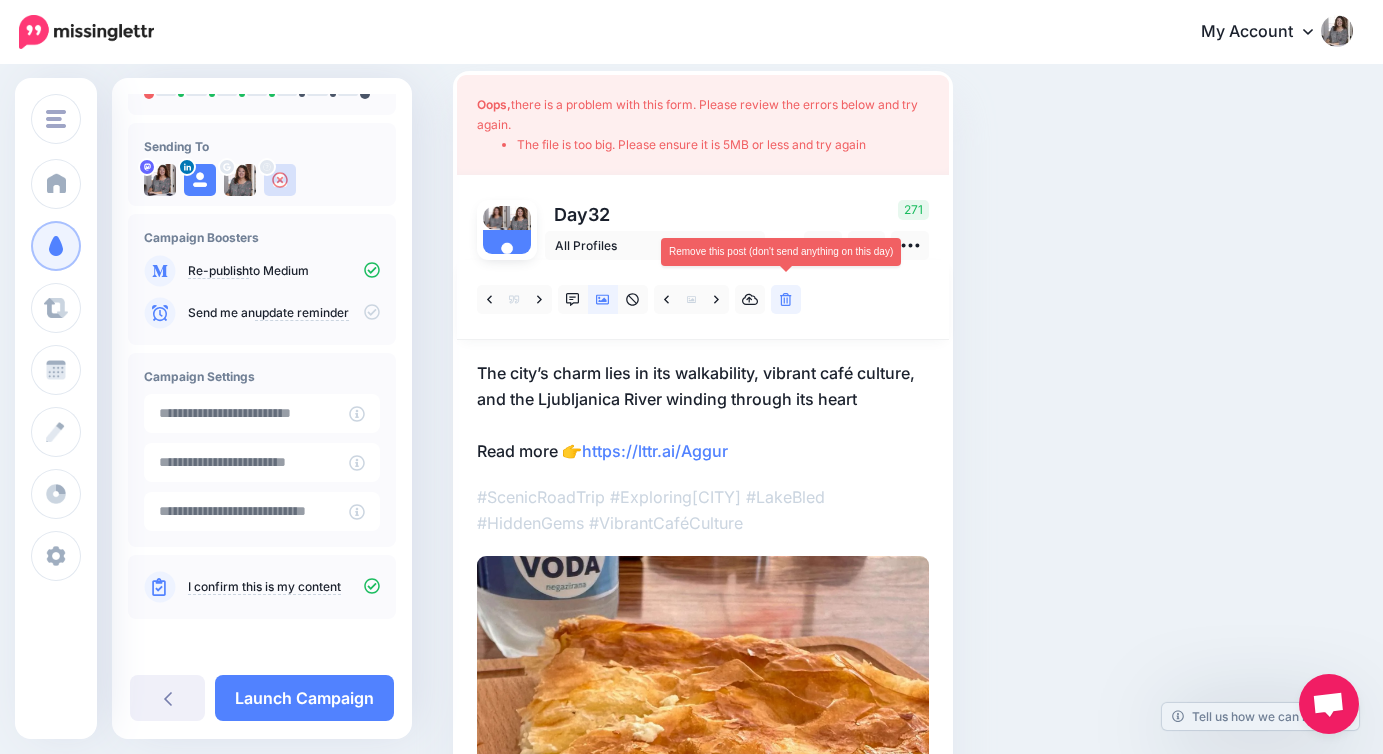 click 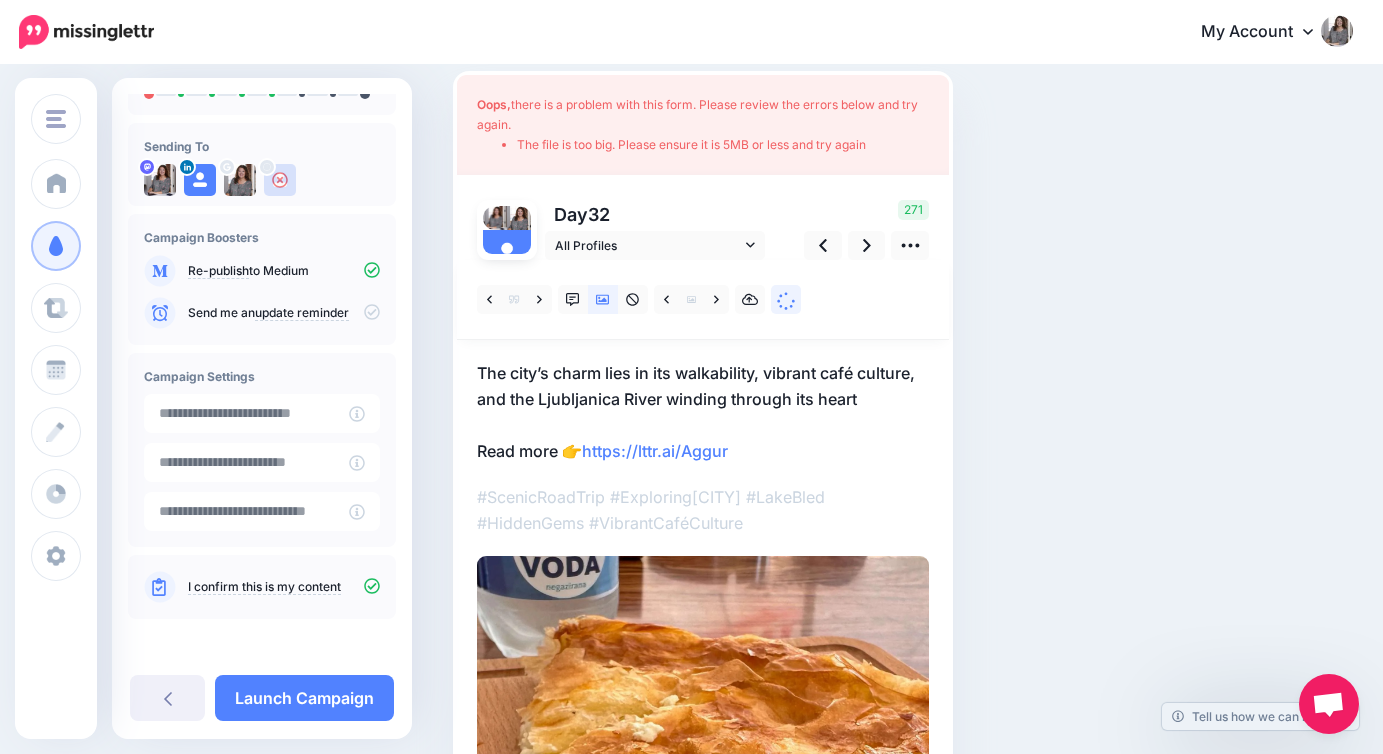 scroll, scrollTop: 0, scrollLeft: 0, axis: both 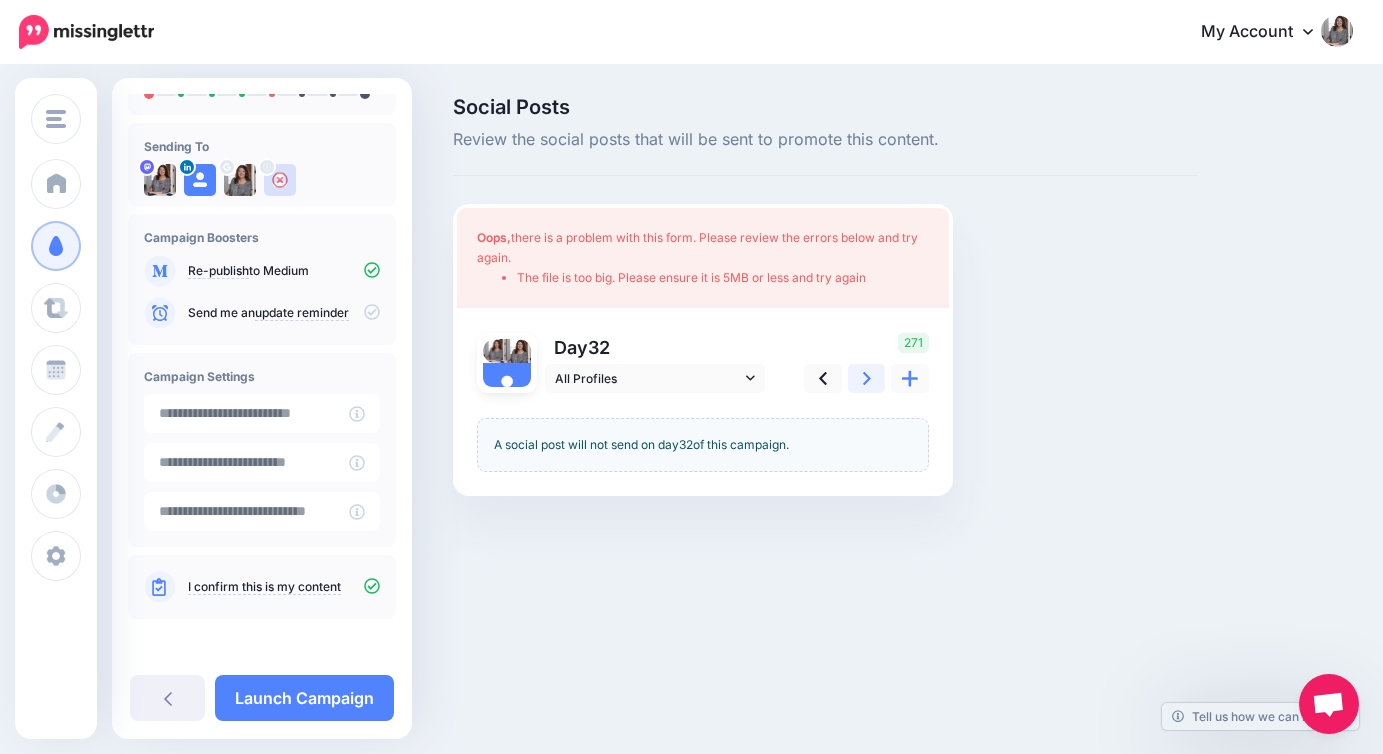 click 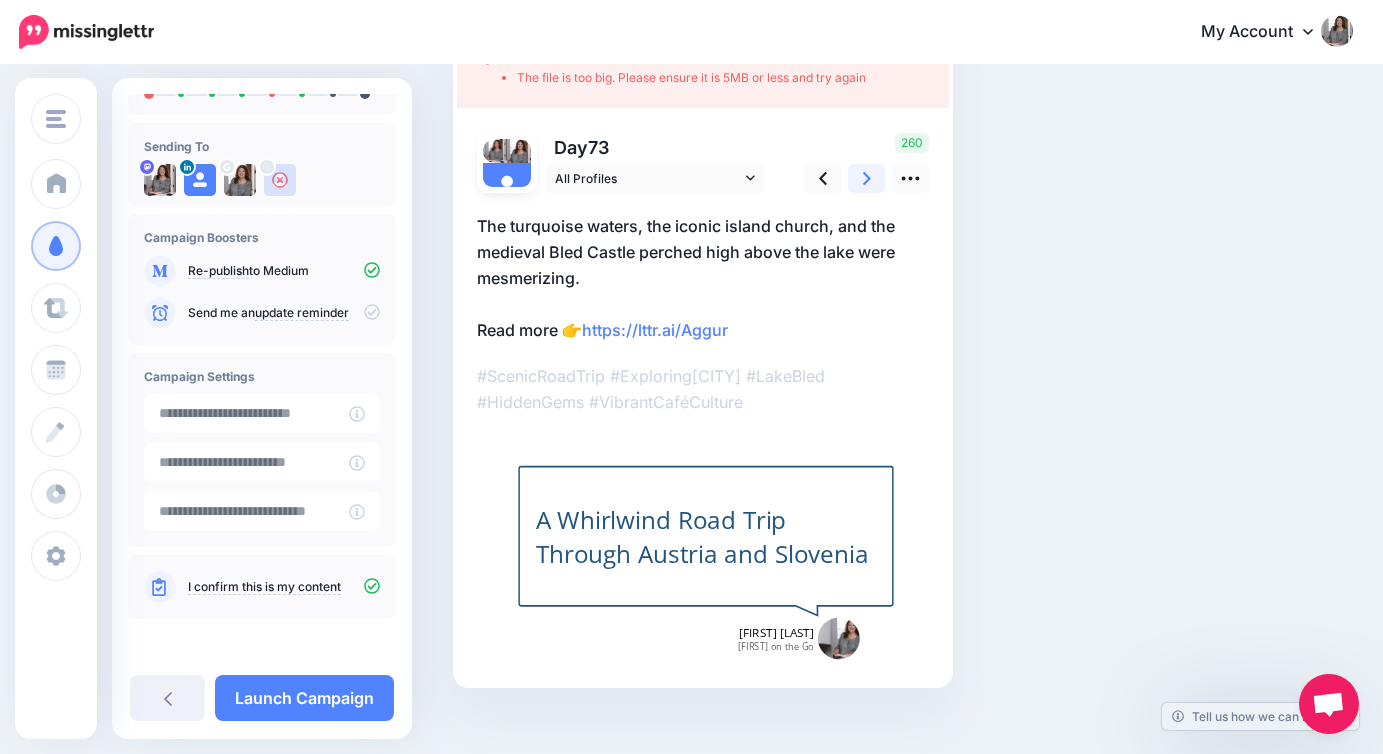 scroll, scrollTop: 207, scrollLeft: 0, axis: vertical 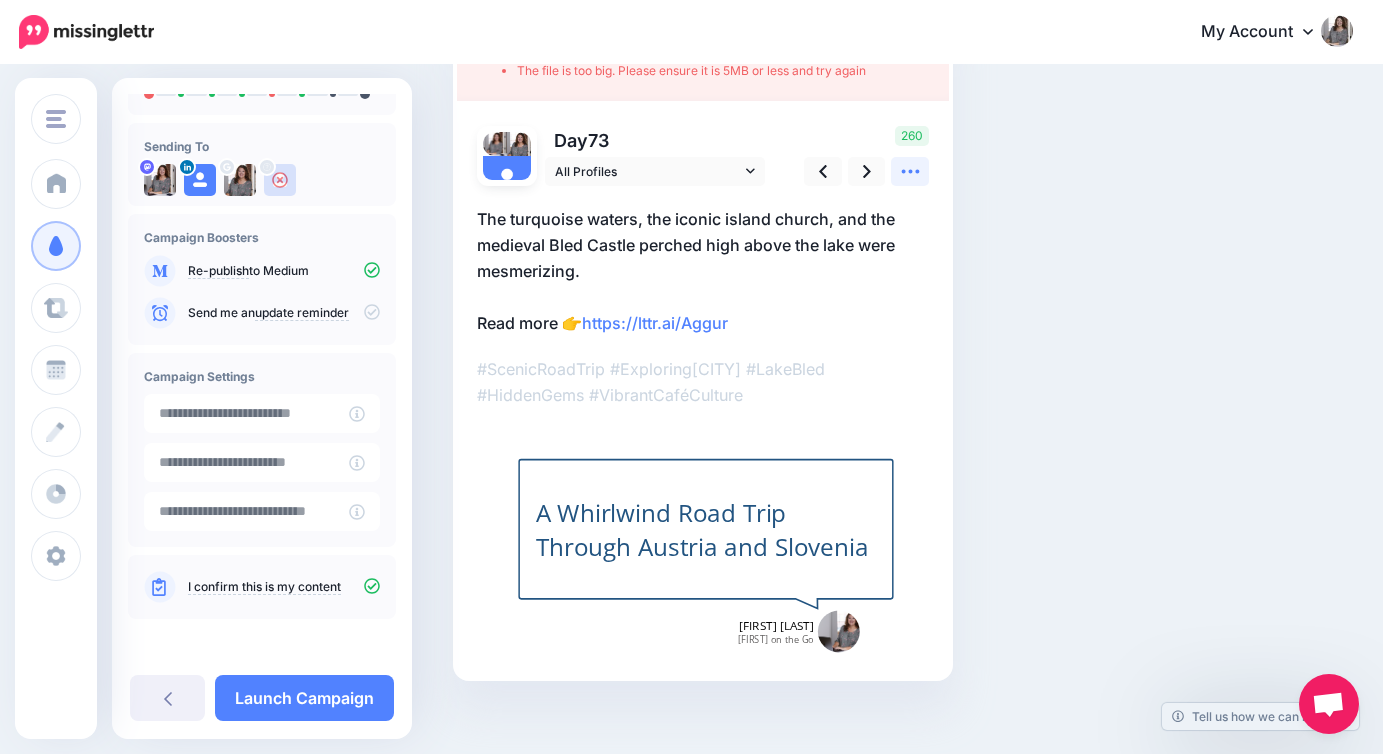 click 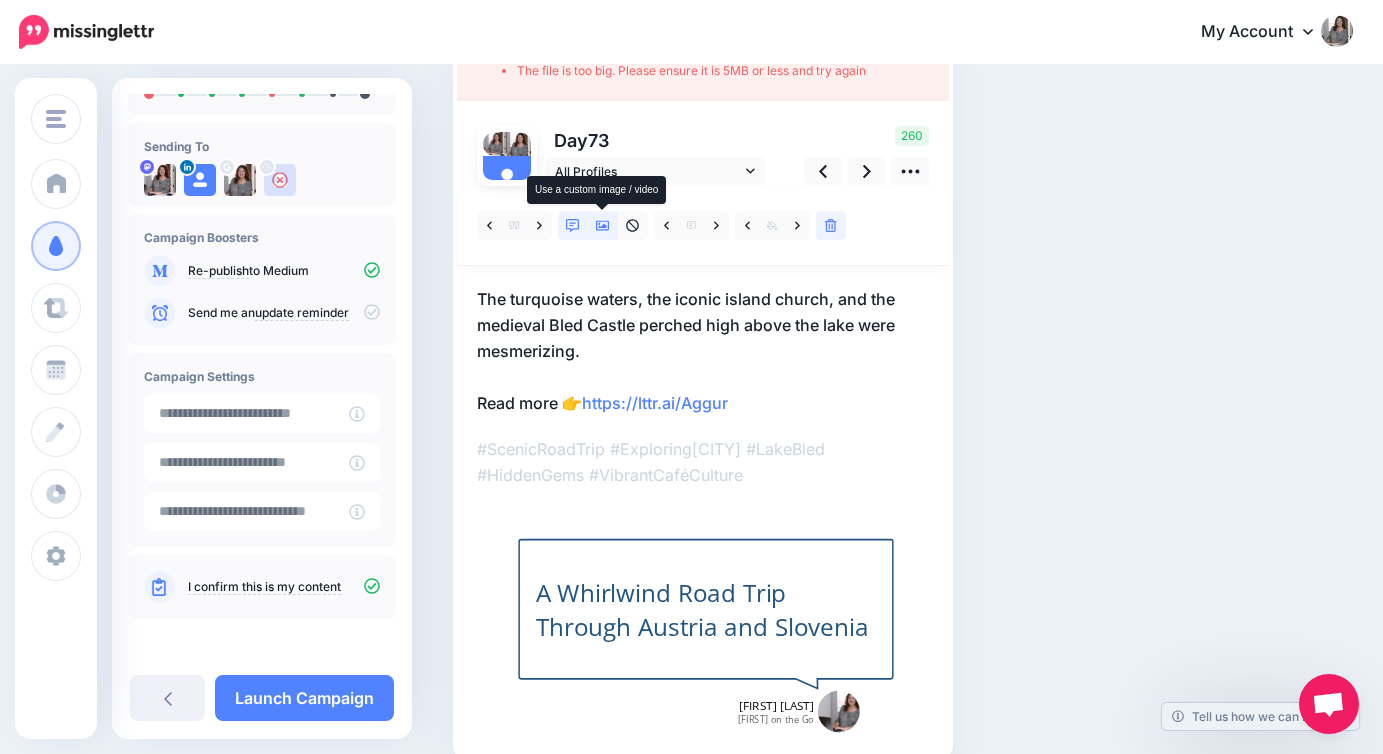 click 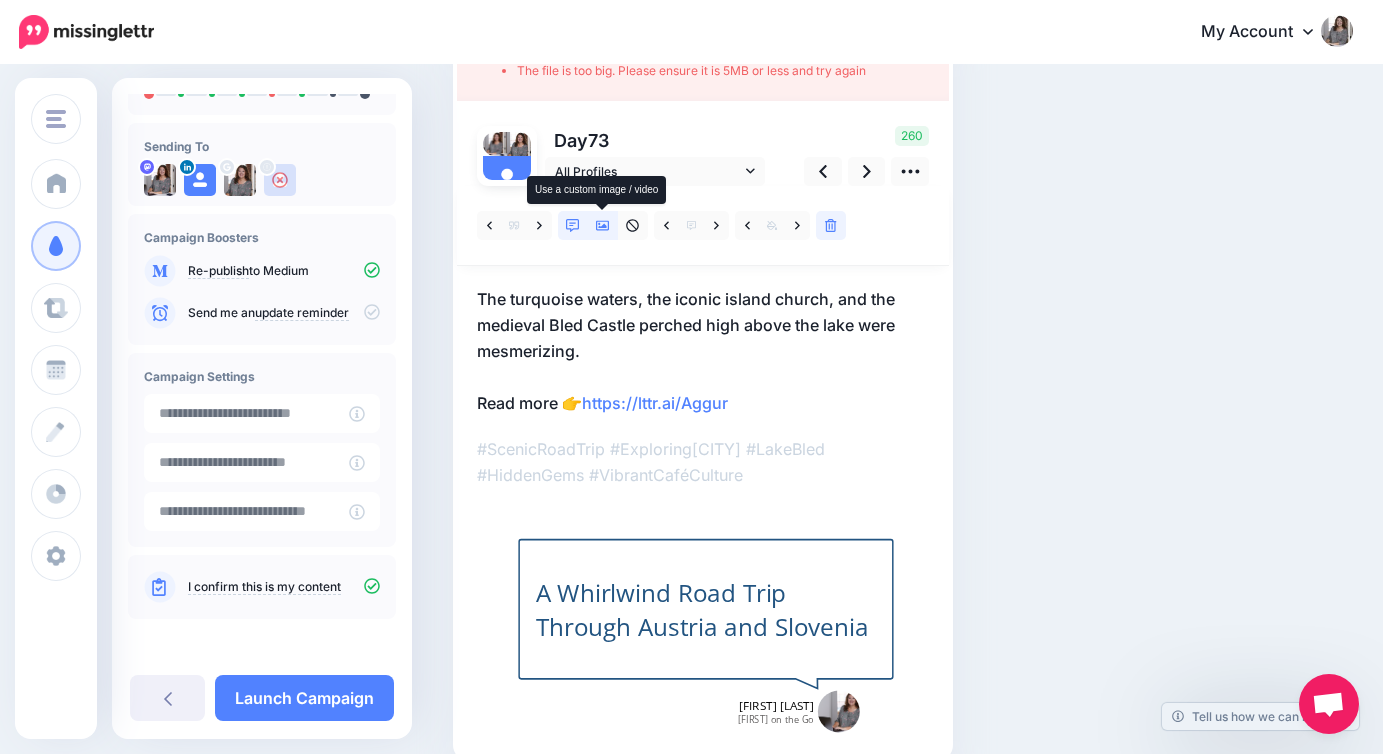 click 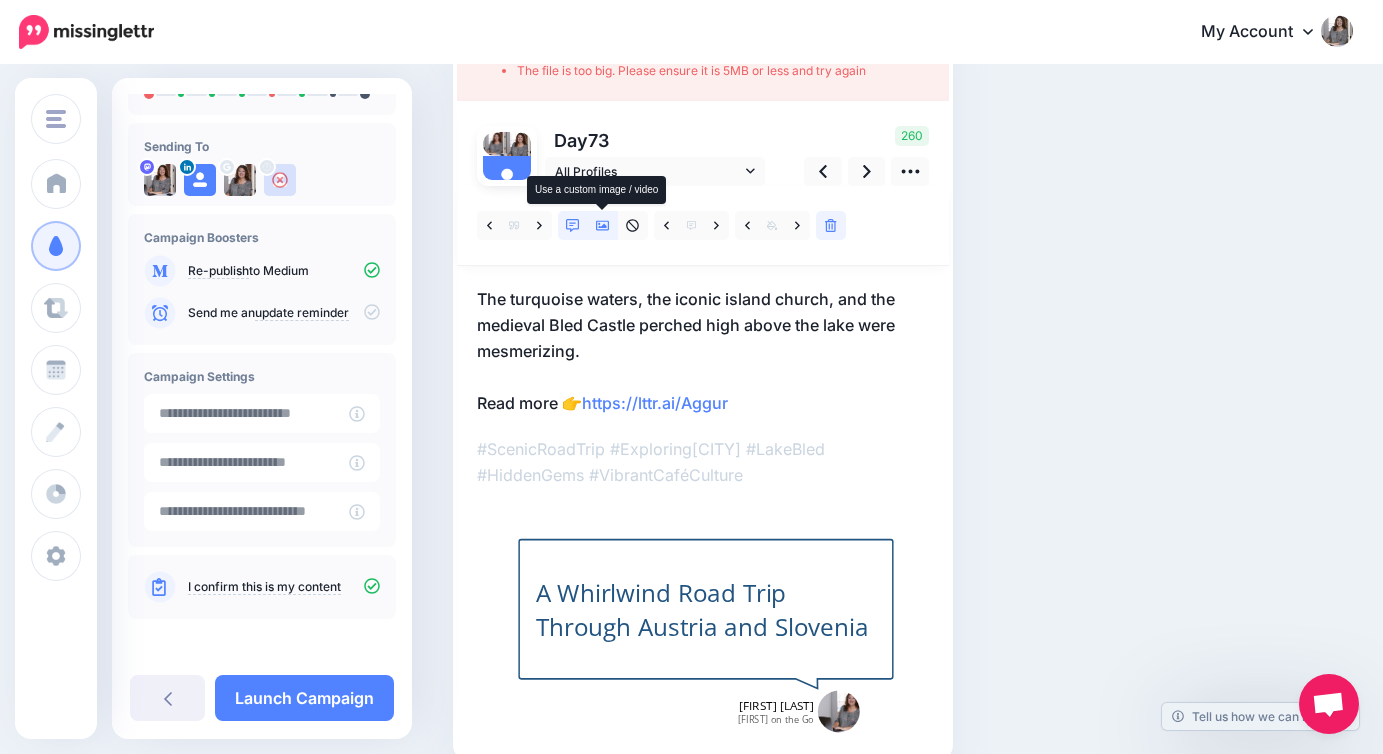 click 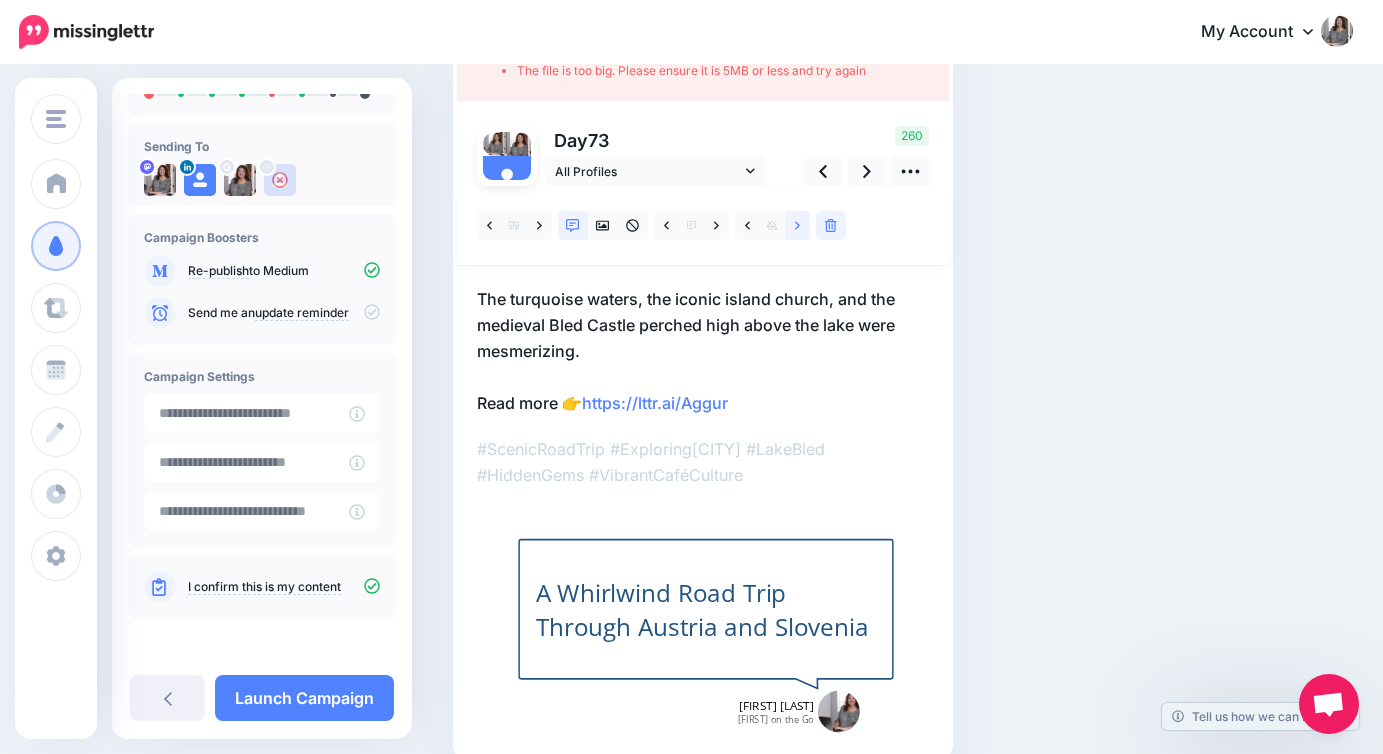 click at bounding box center [797, 225] 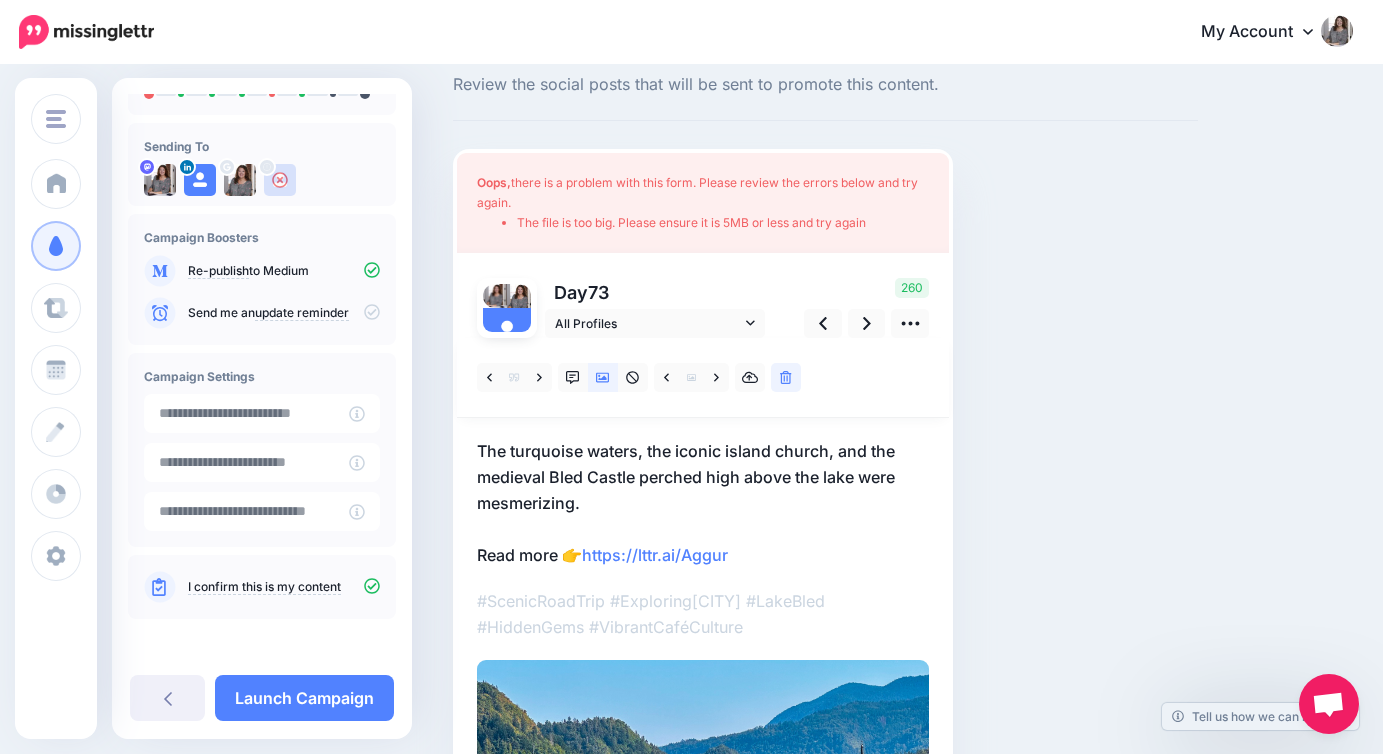scroll, scrollTop: 30, scrollLeft: 0, axis: vertical 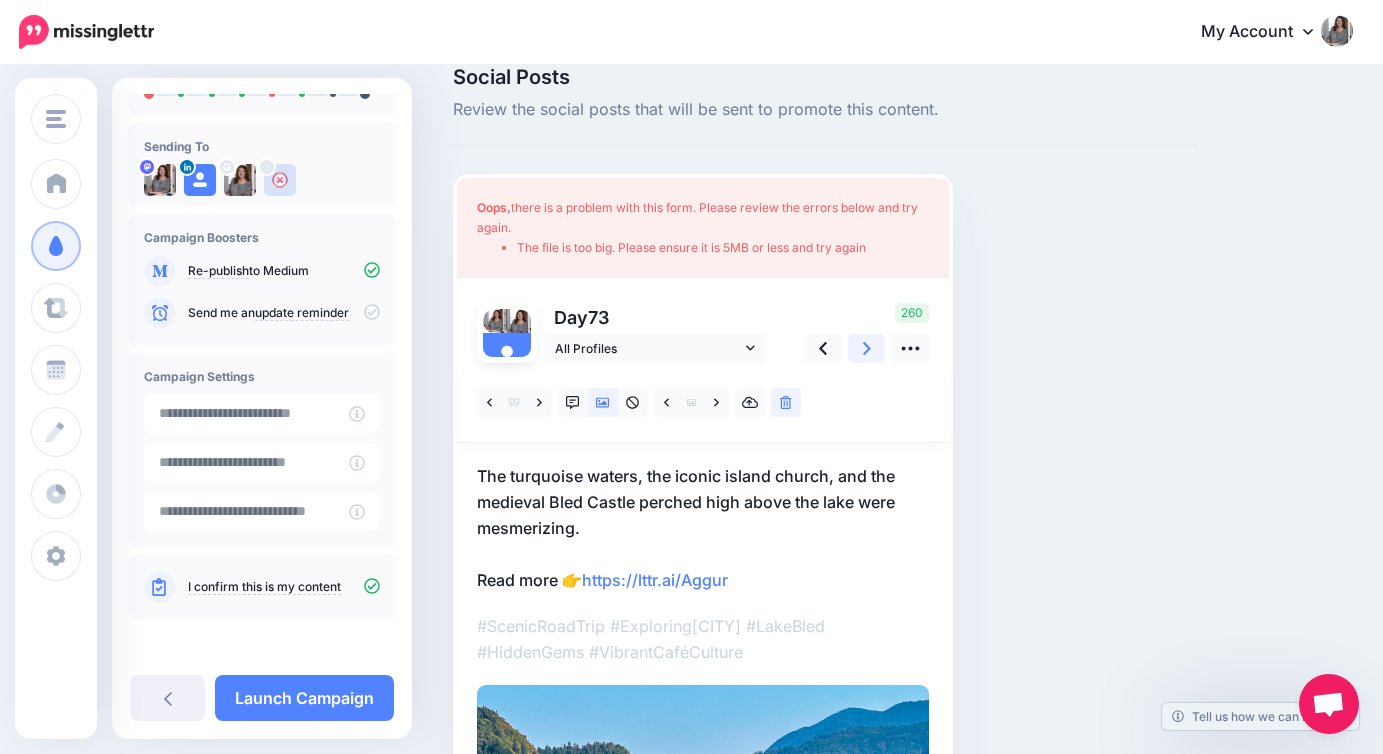 click 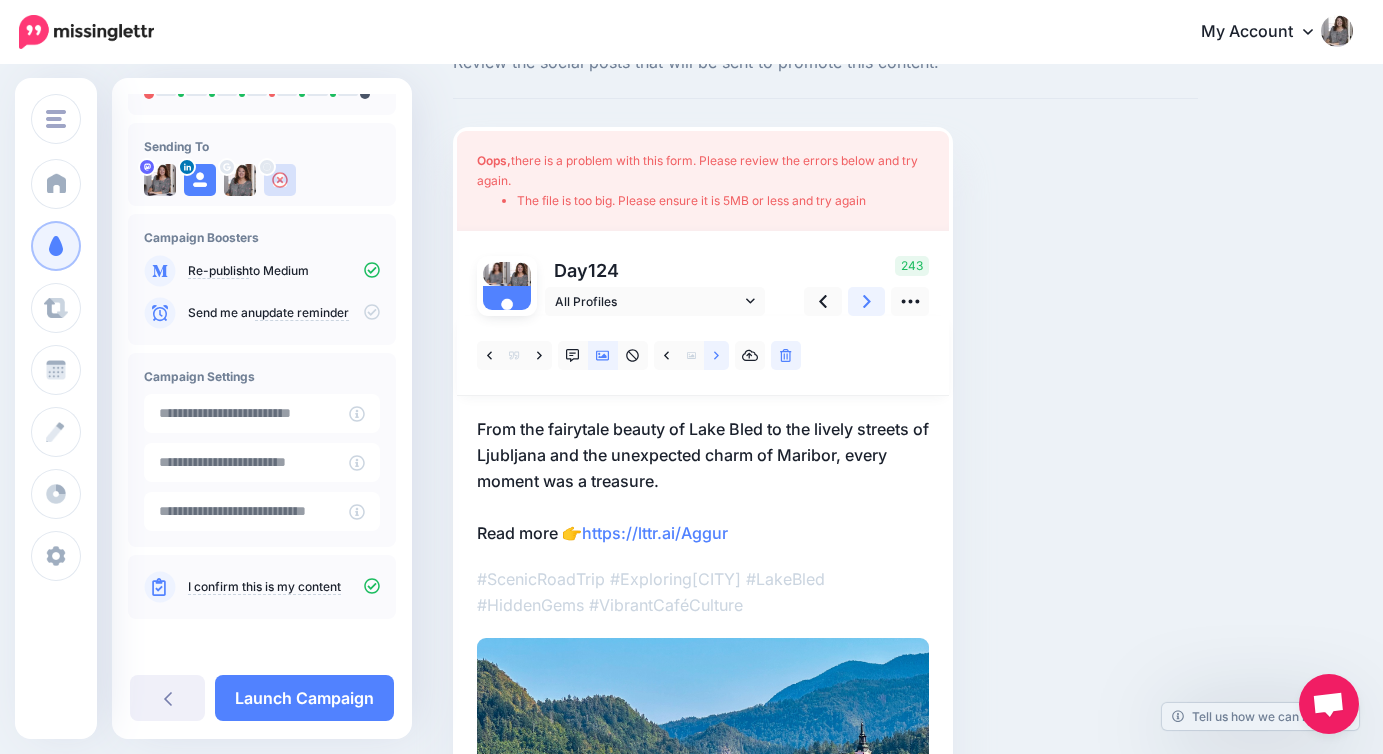 scroll, scrollTop: 68, scrollLeft: 0, axis: vertical 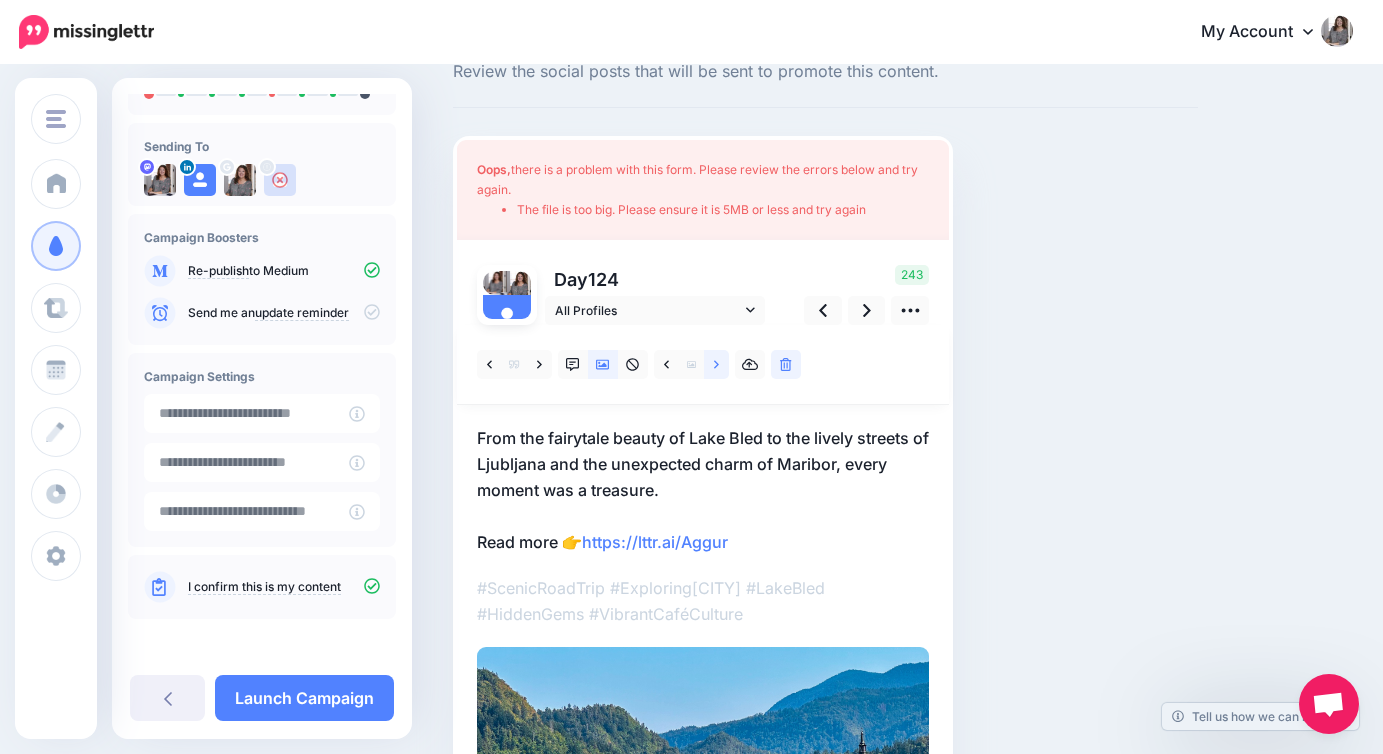 click 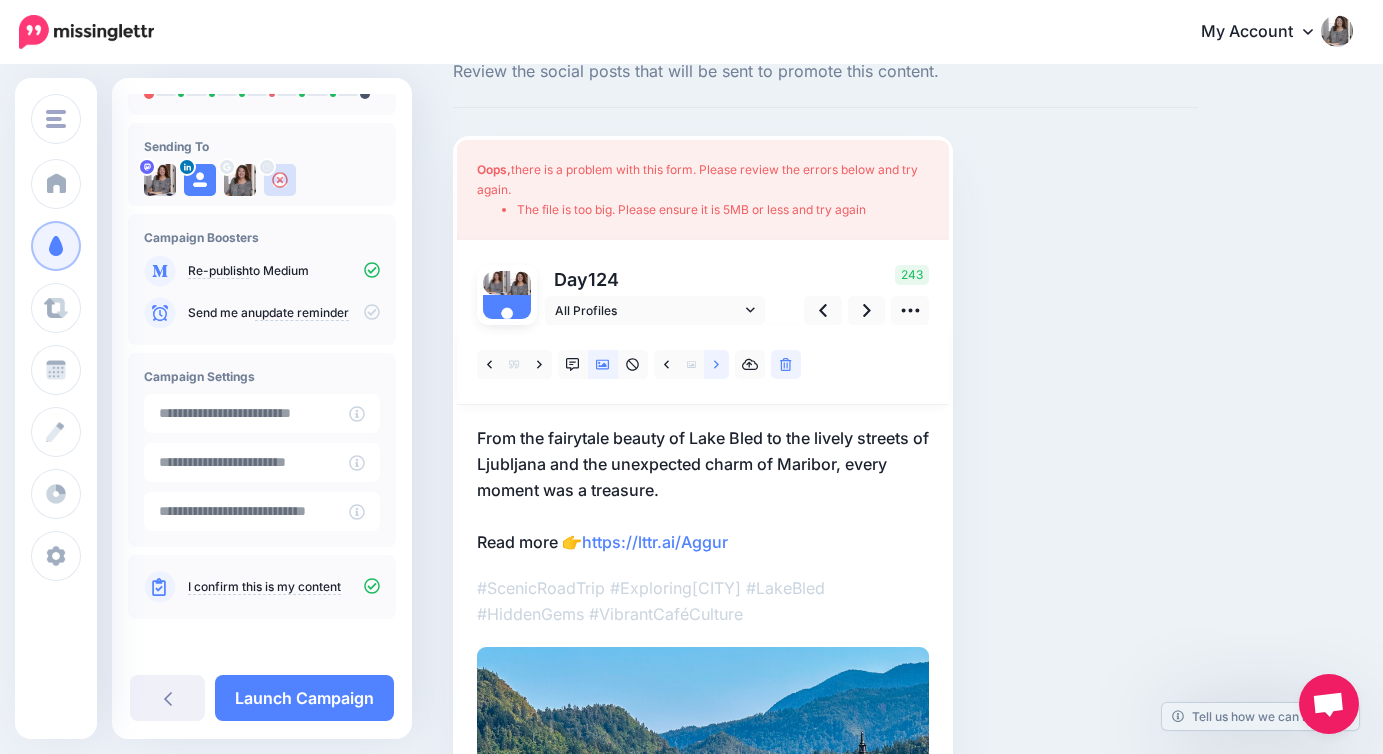 click 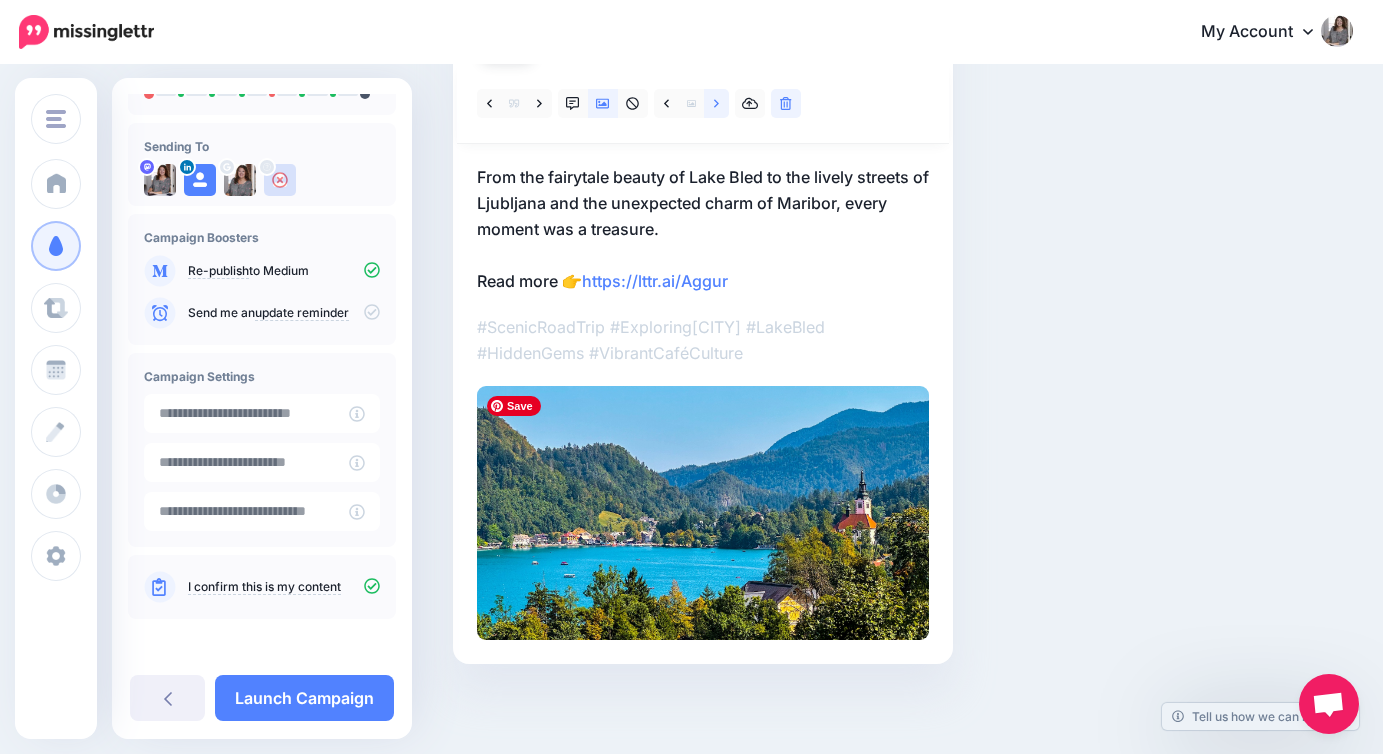 scroll, scrollTop: 328, scrollLeft: 0, axis: vertical 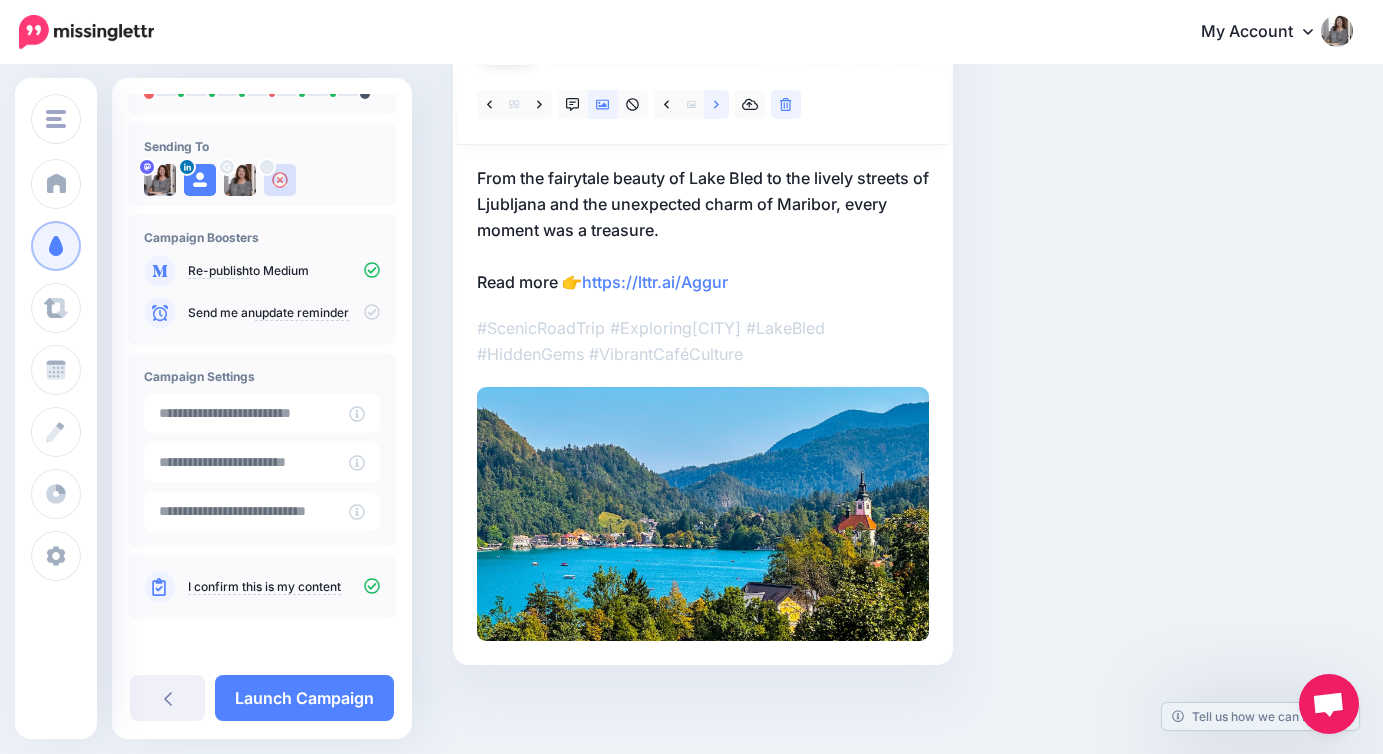 click 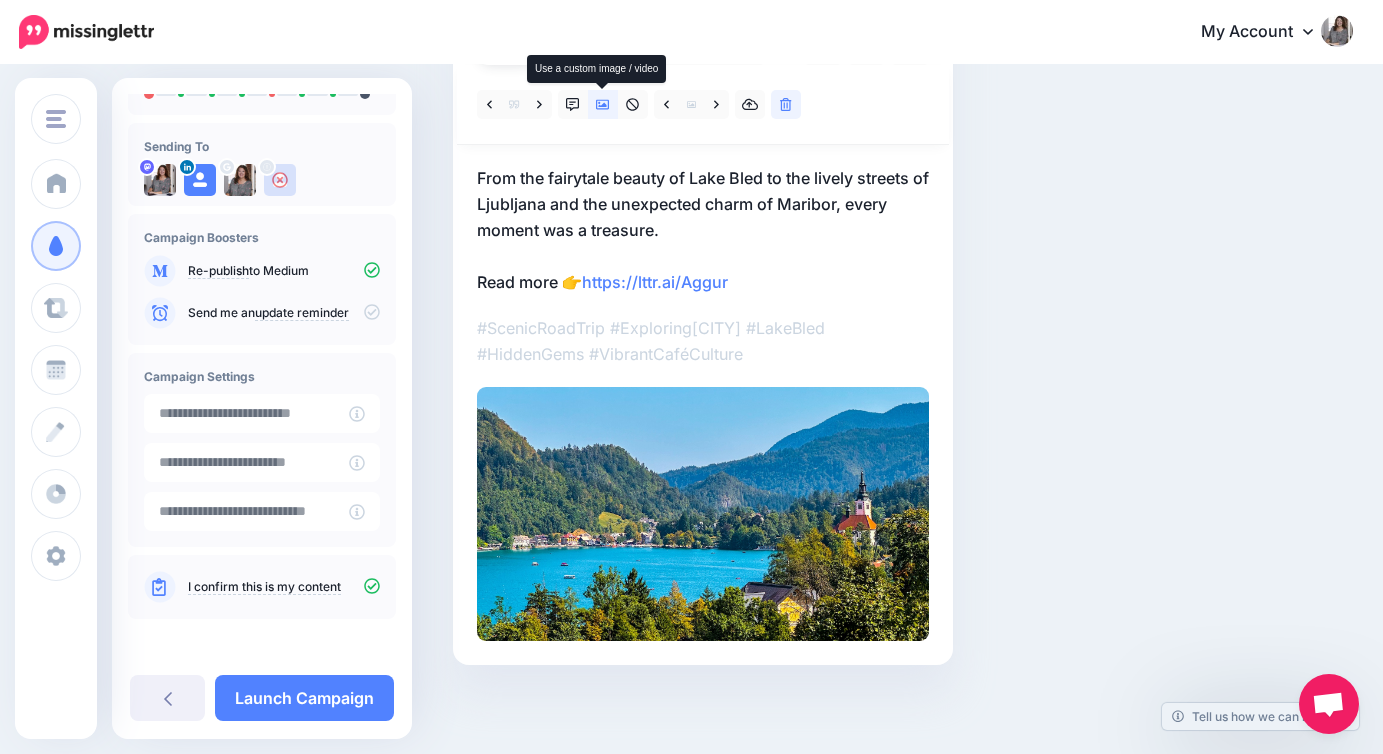 click 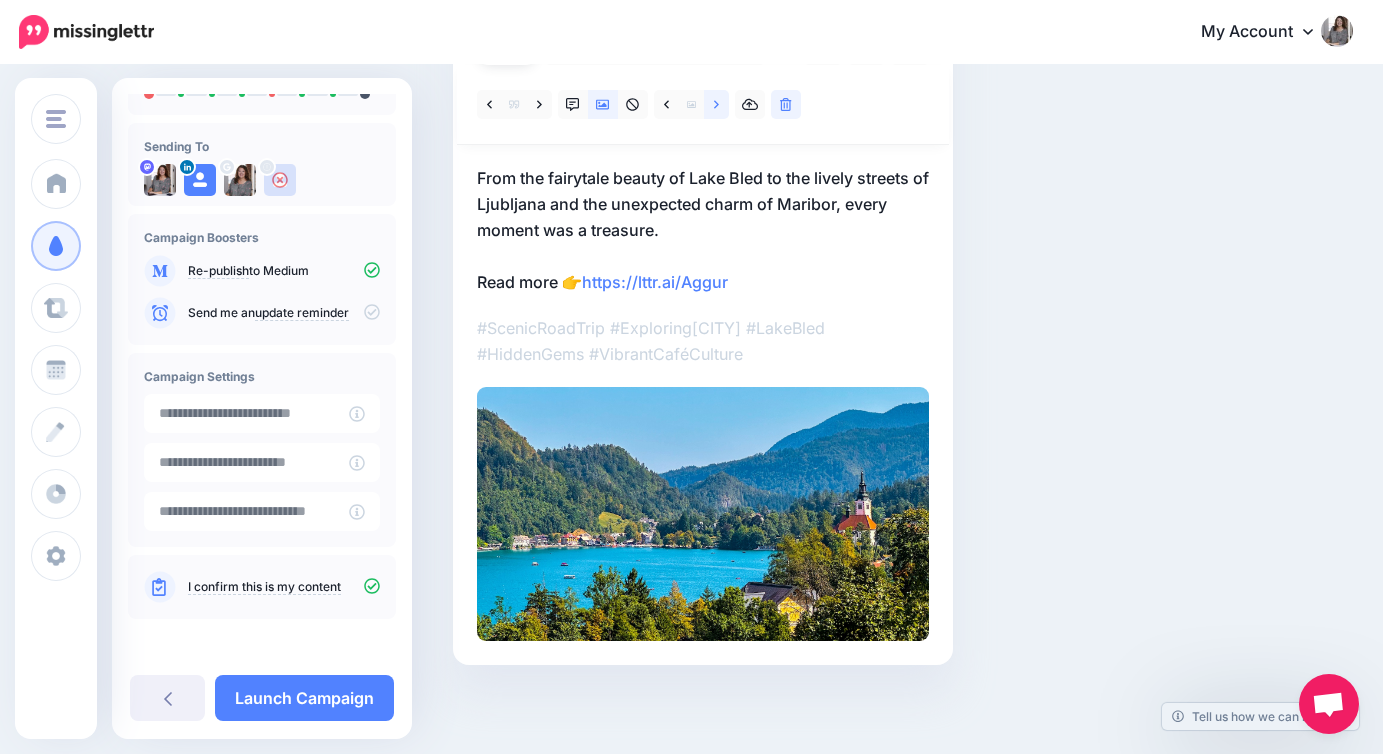click at bounding box center [716, 104] 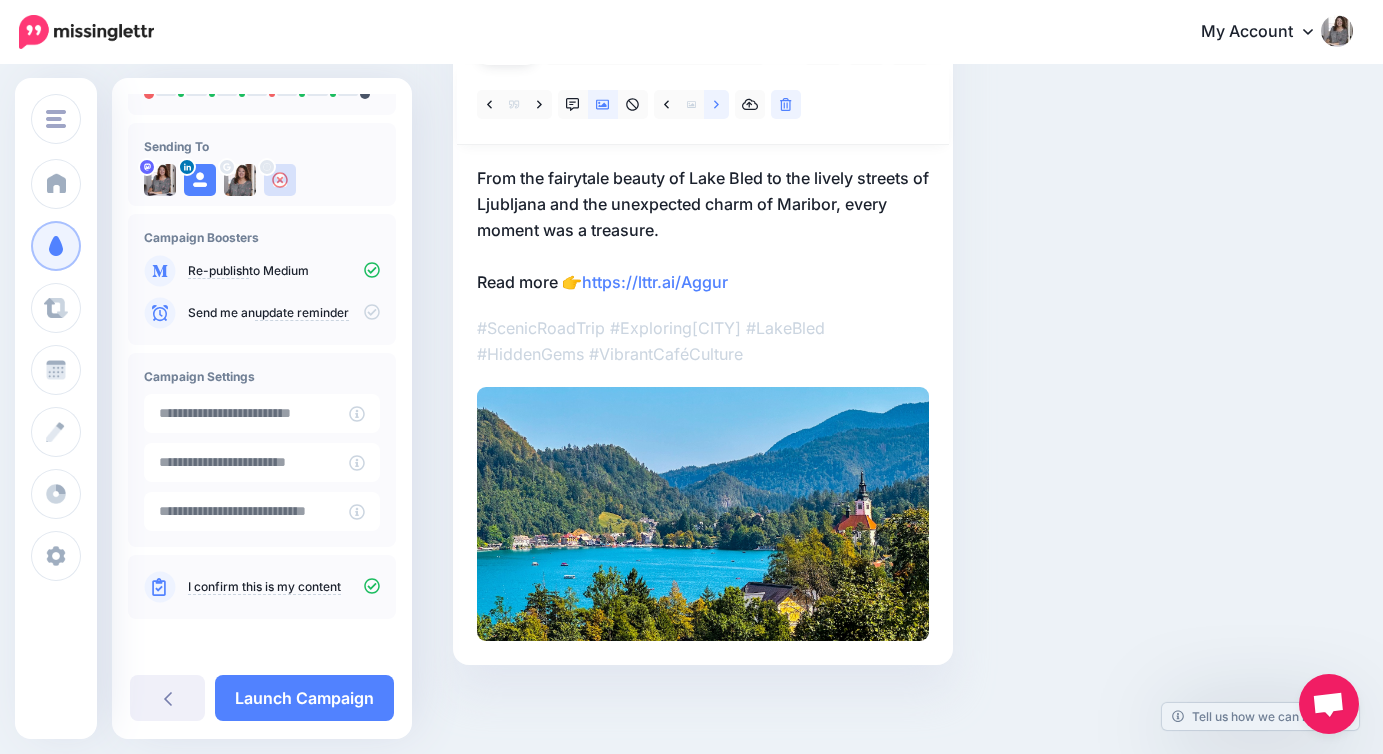 click 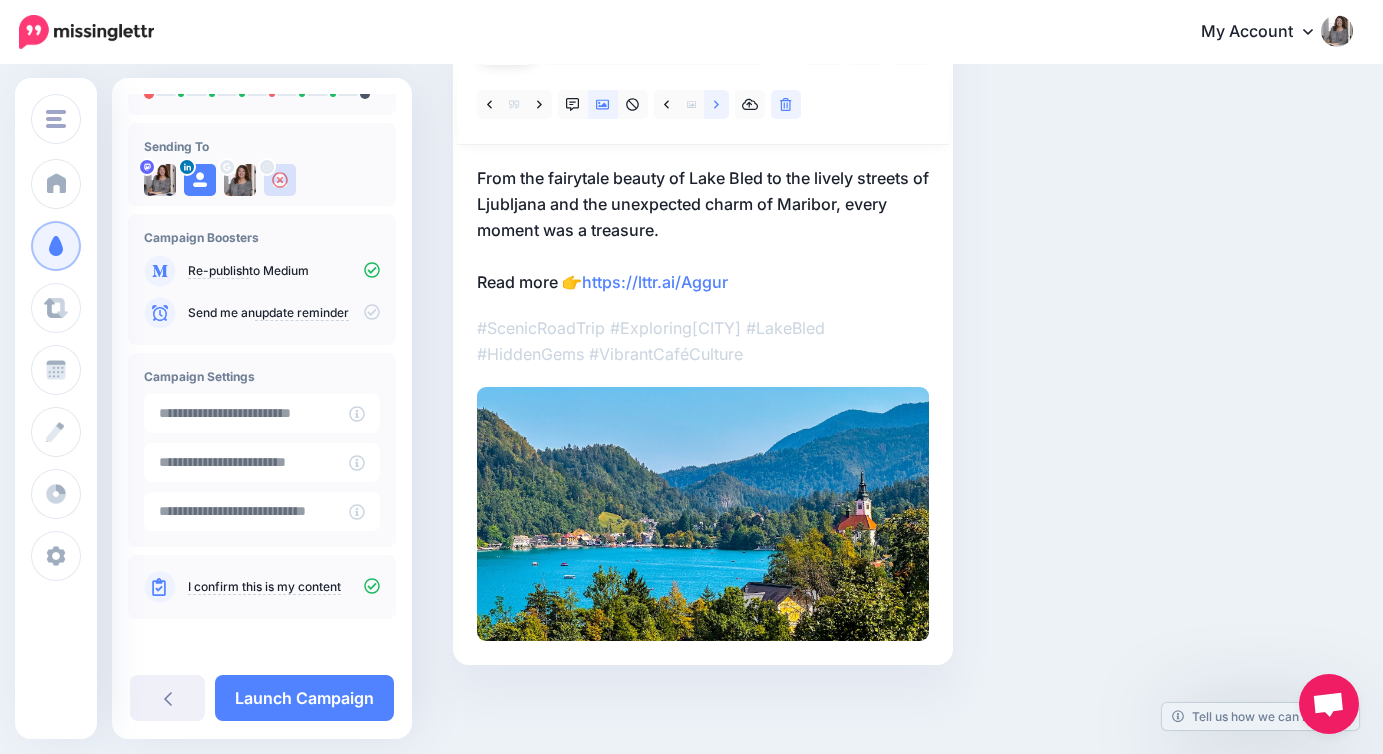 click 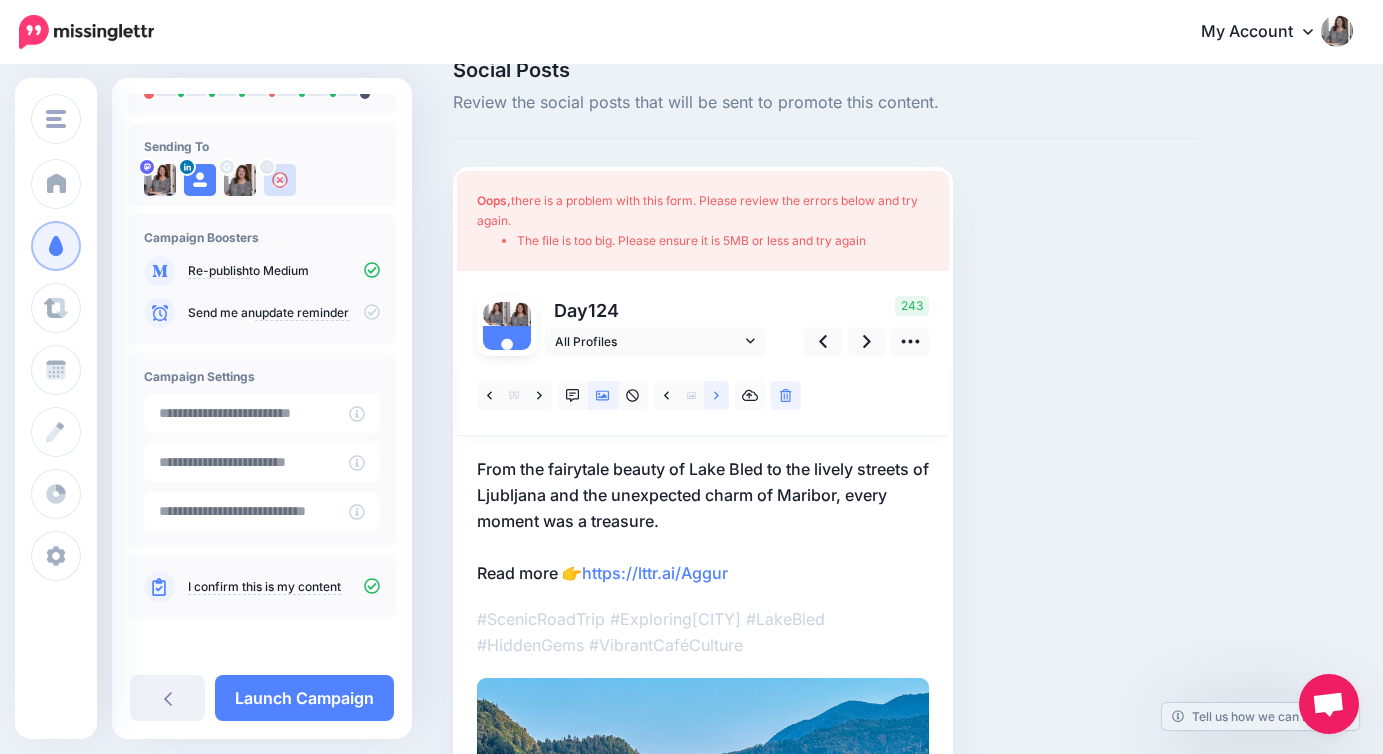 scroll, scrollTop: 9, scrollLeft: 0, axis: vertical 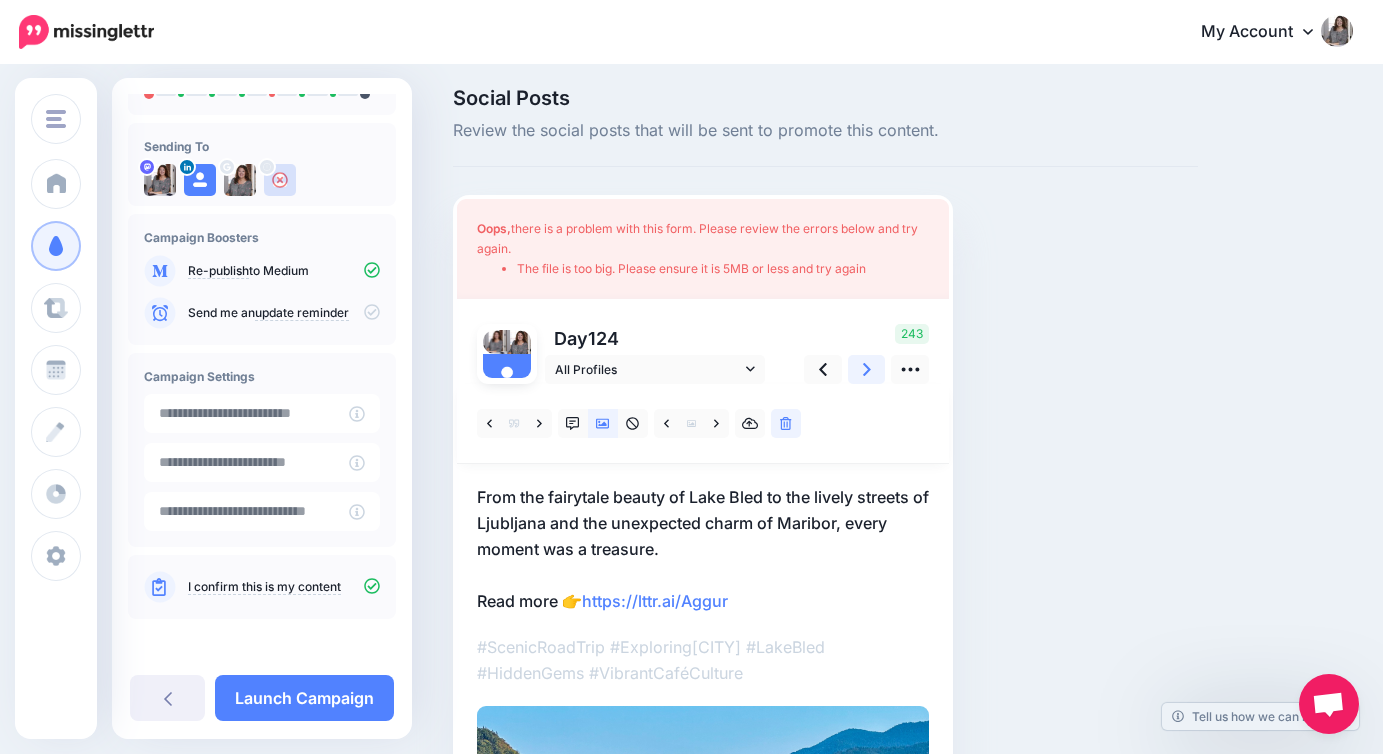 click 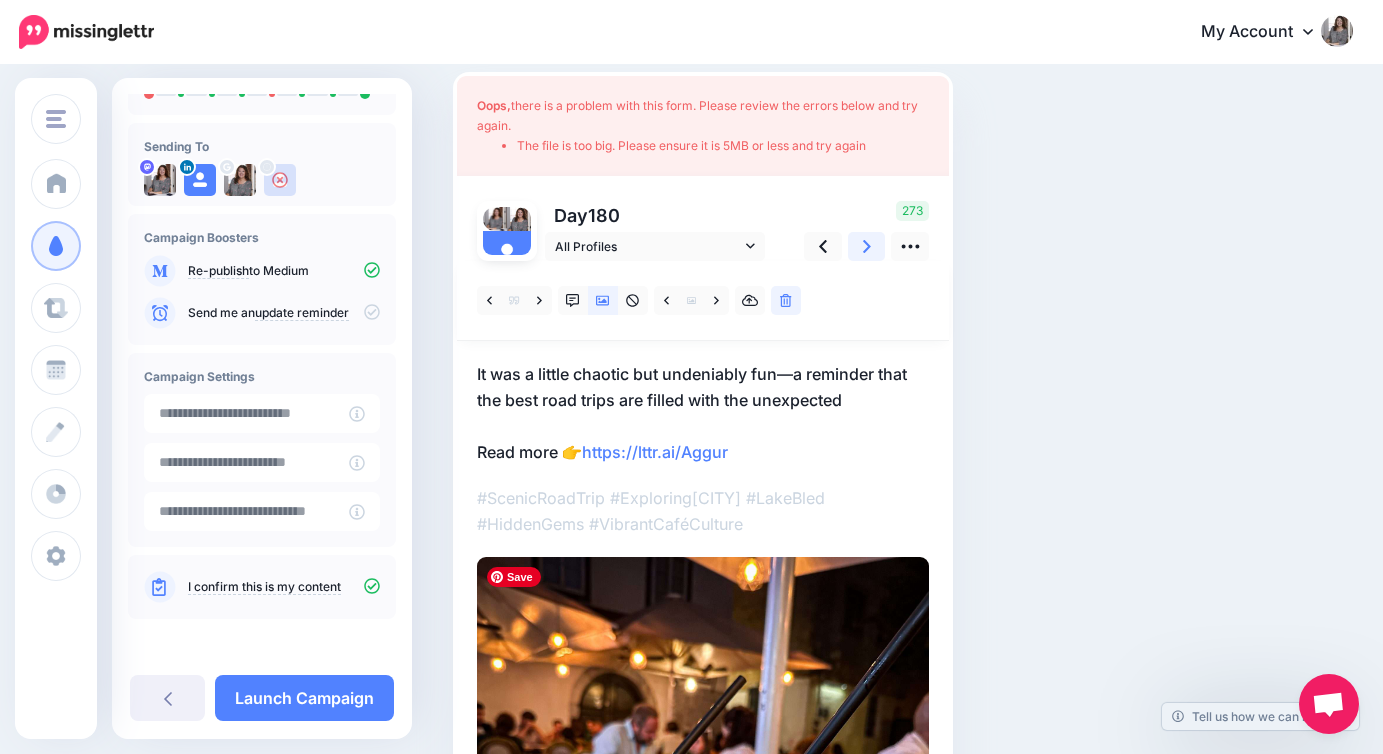 scroll, scrollTop: 84, scrollLeft: 0, axis: vertical 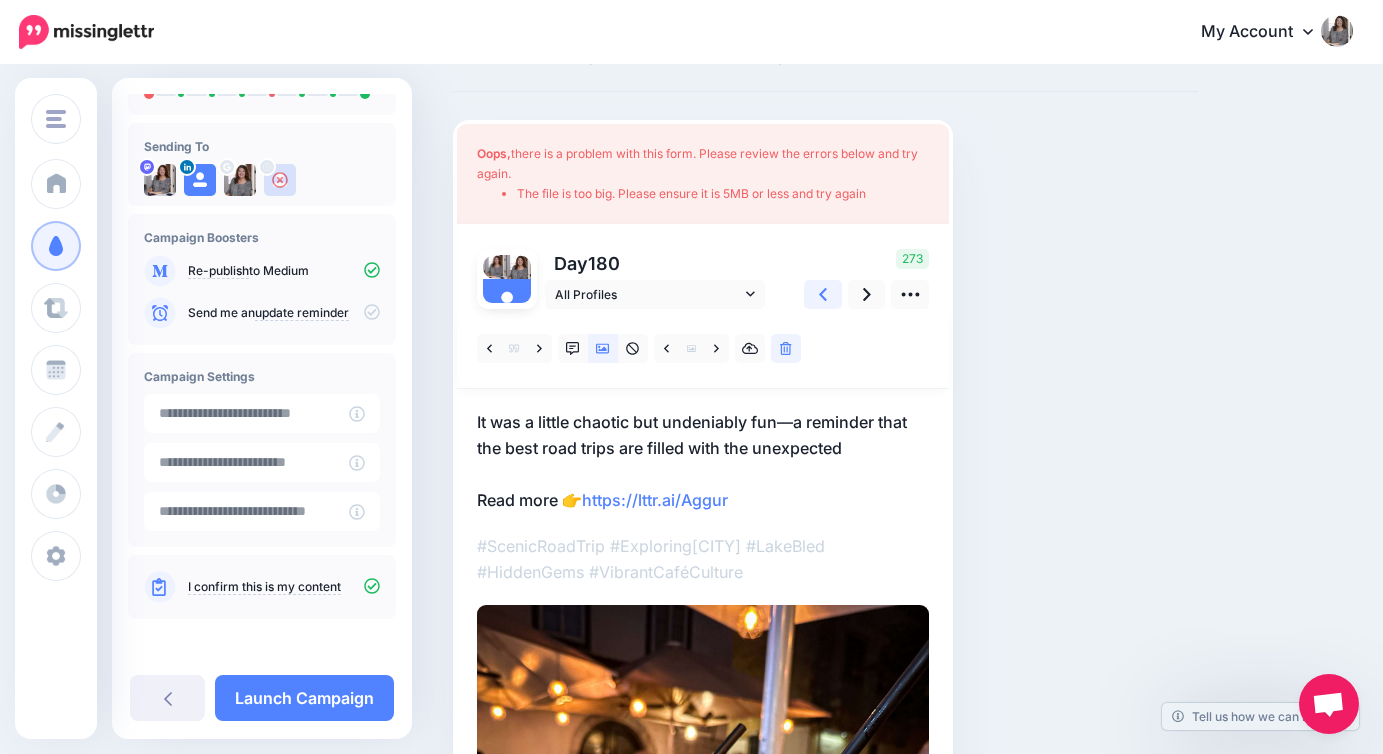 click at bounding box center (823, 294) 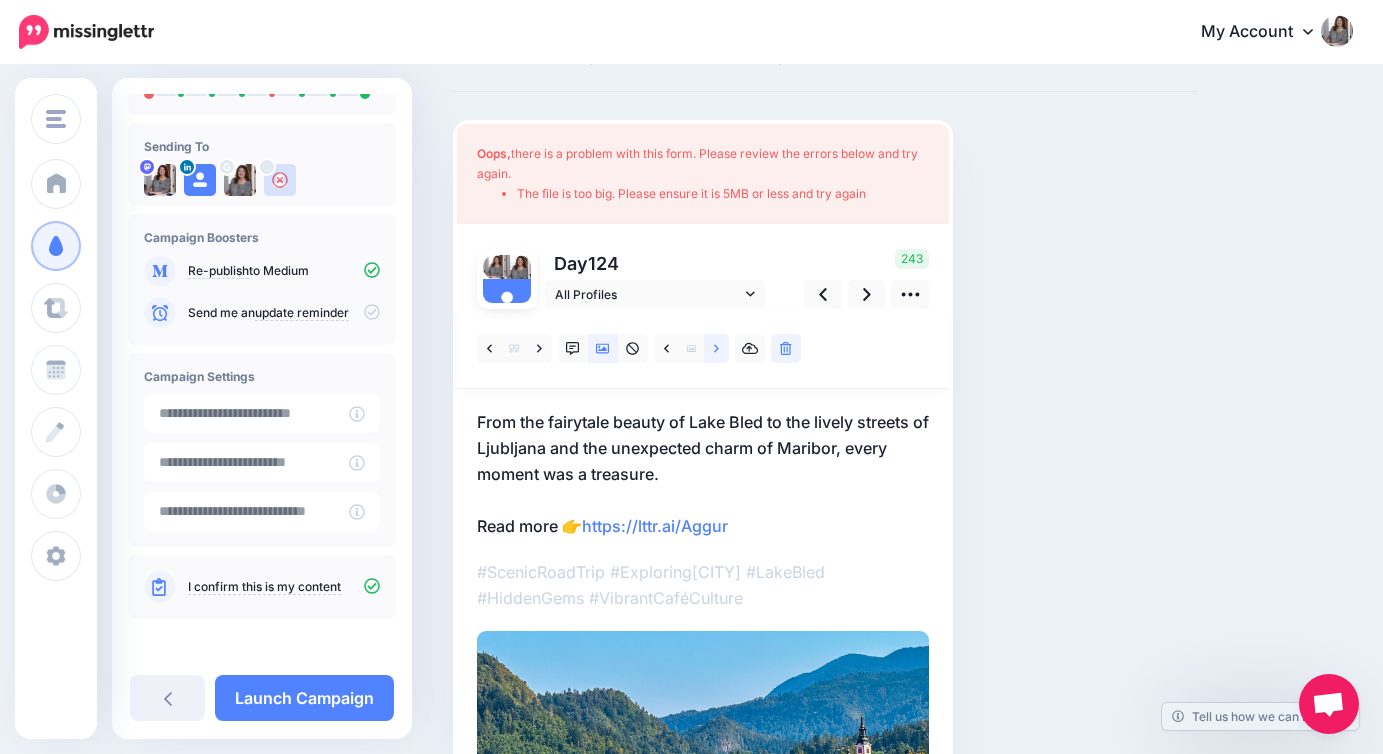 click at bounding box center [716, 348] 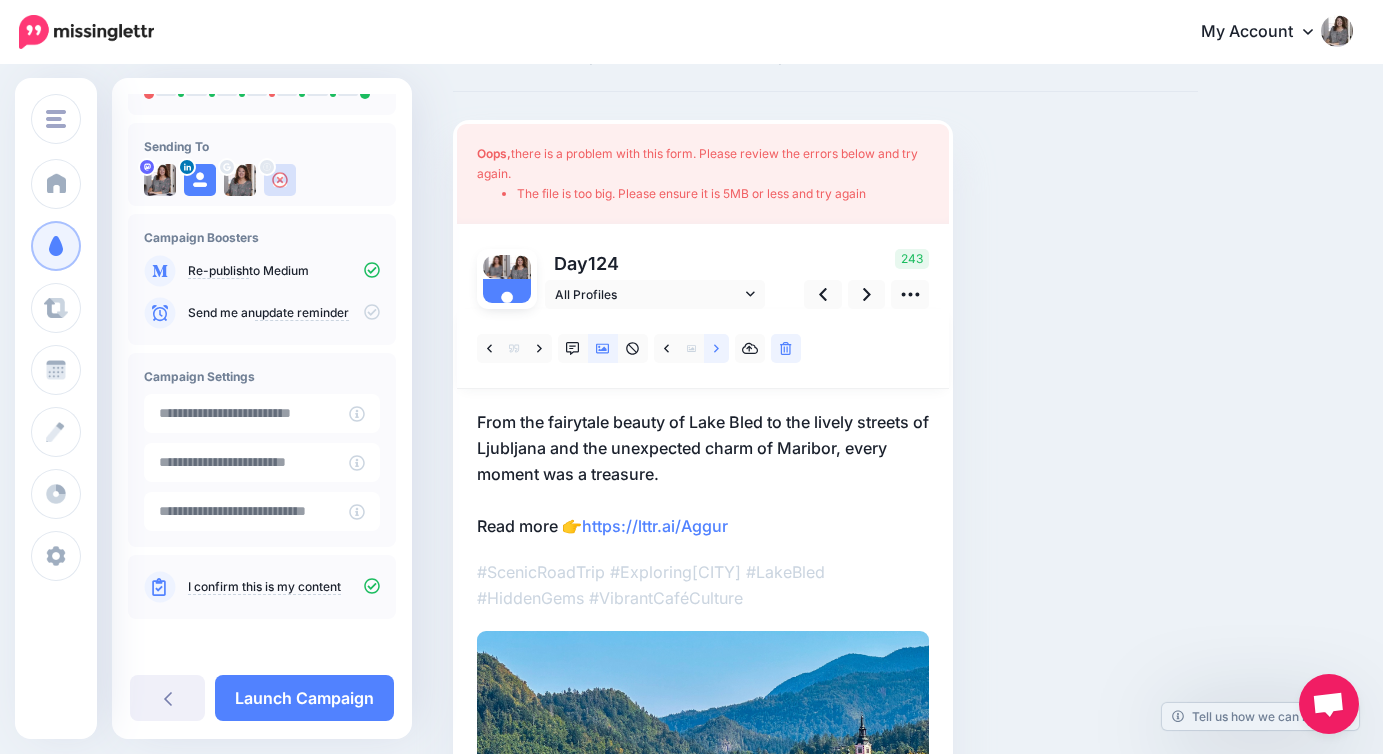 click 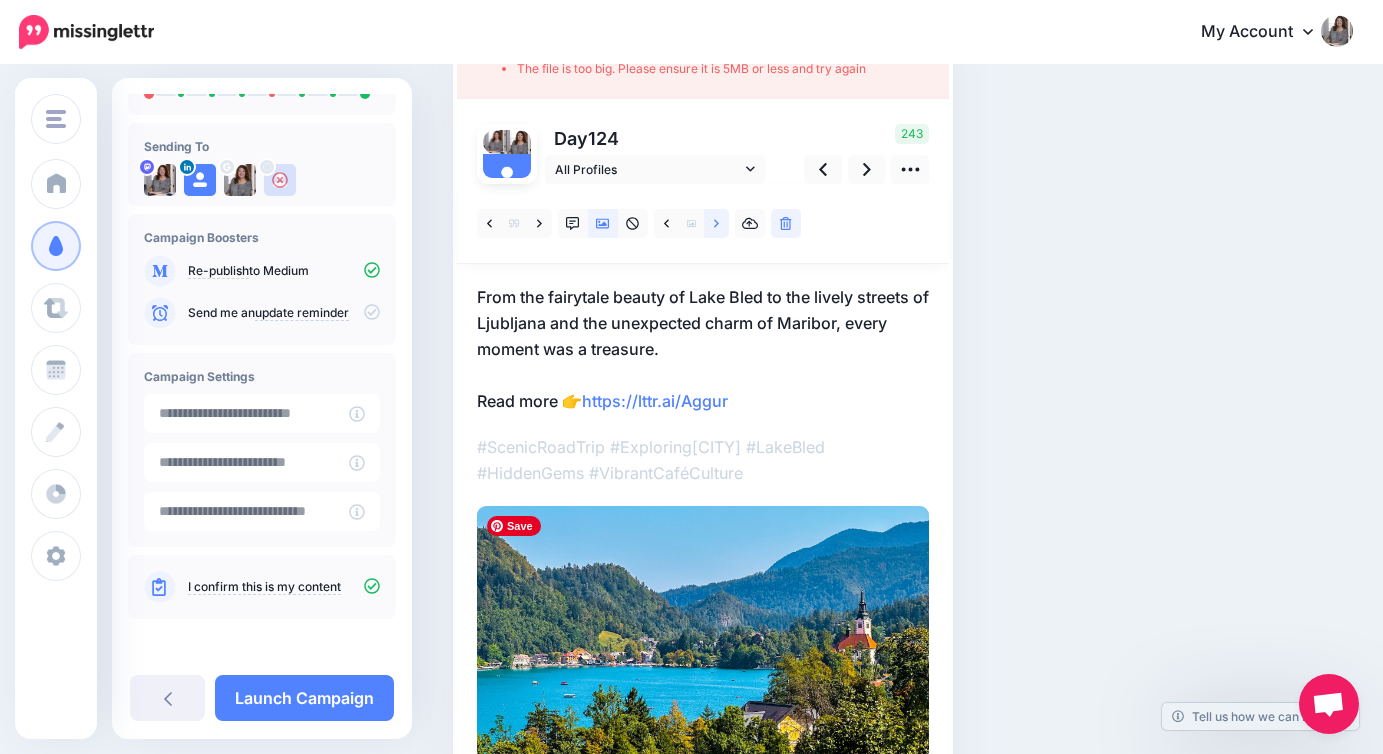 scroll, scrollTop: 180, scrollLeft: 0, axis: vertical 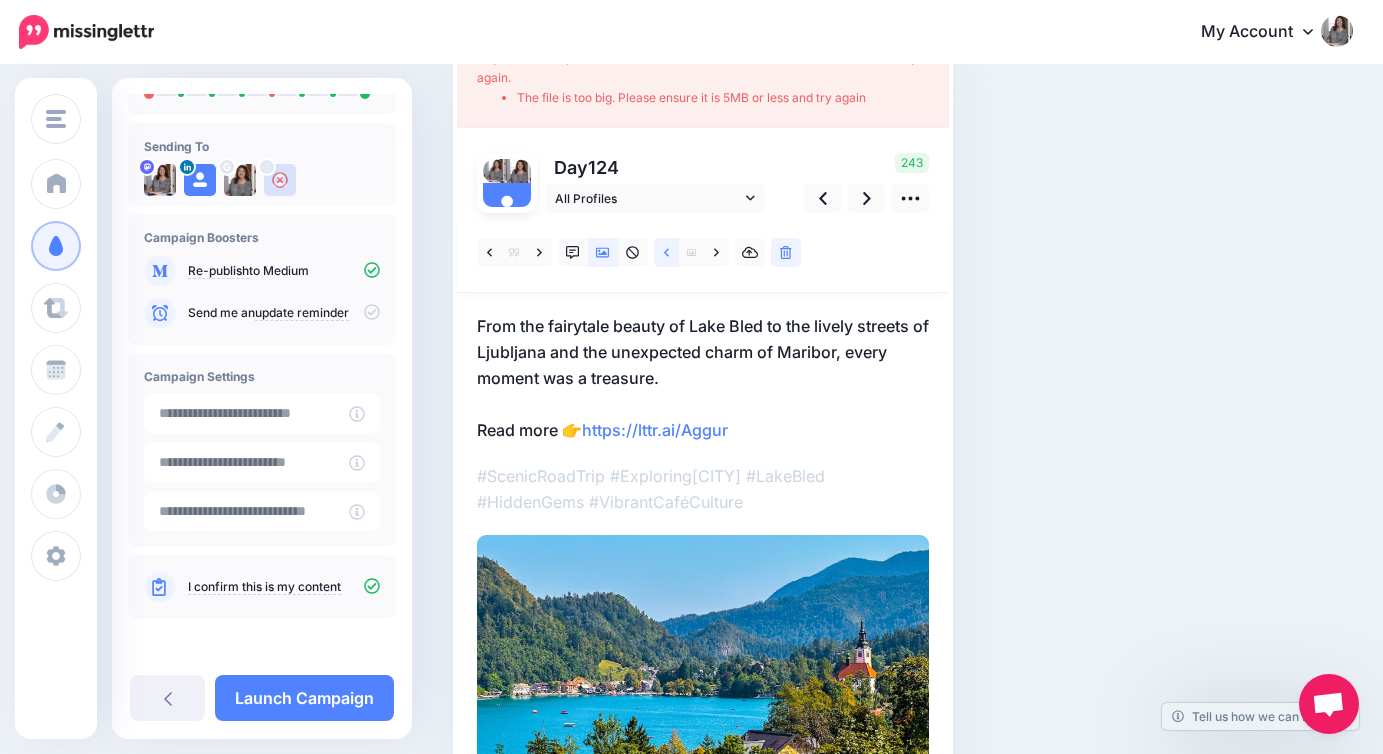 click 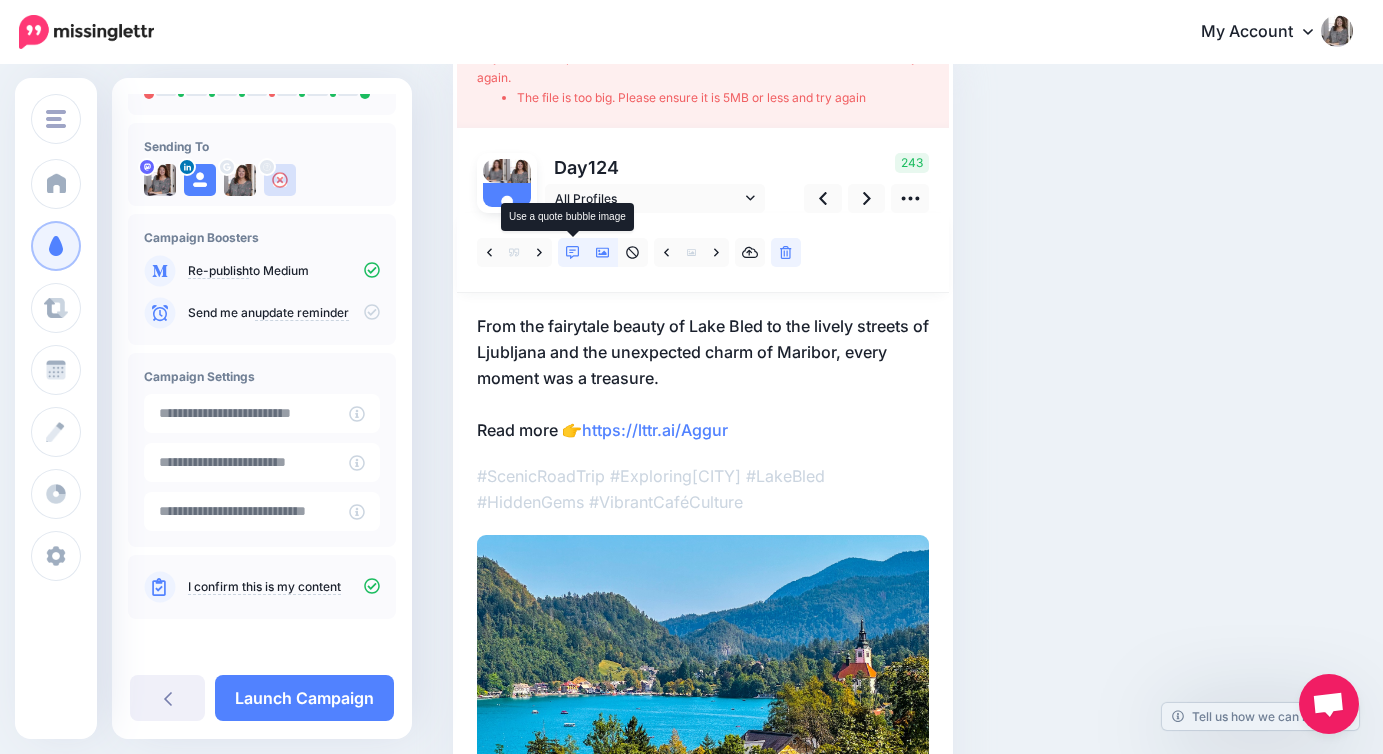 click 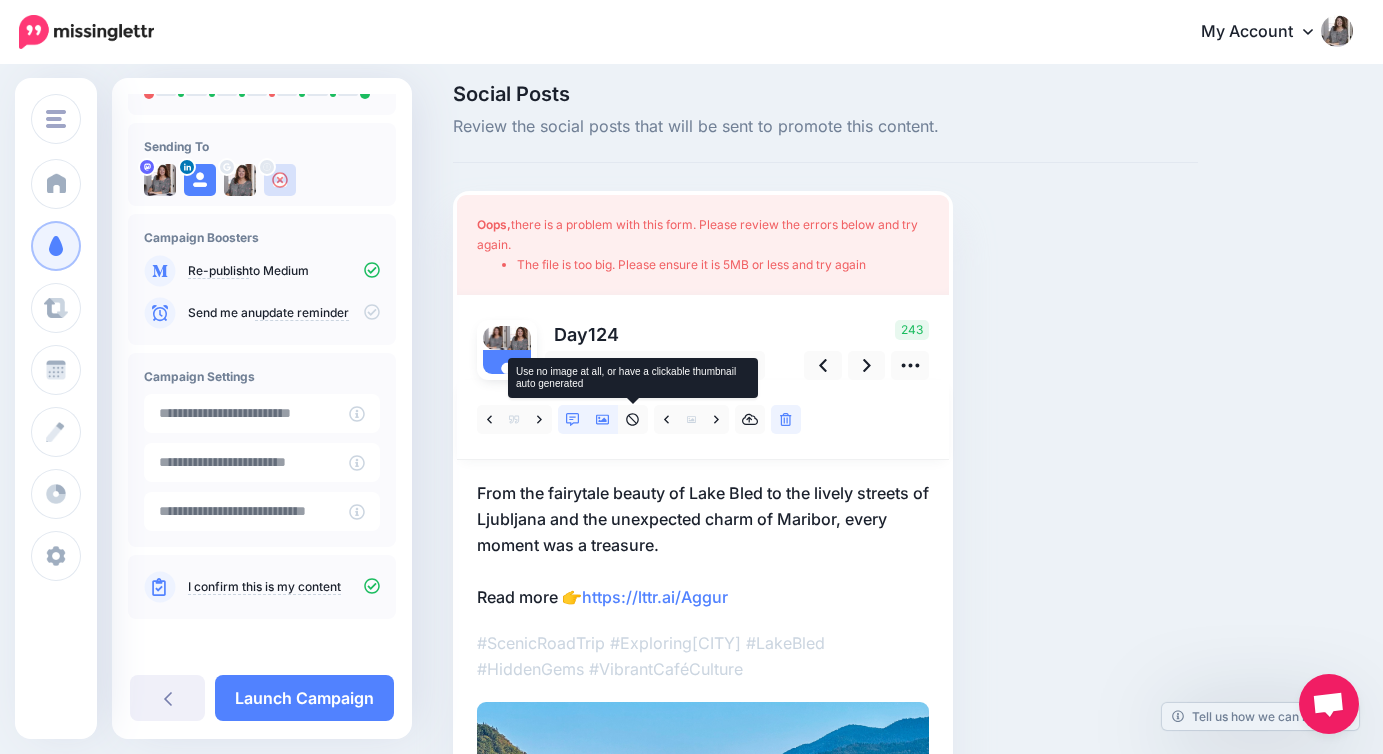 scroll, scrollTop: 0, scrollLeft: 0, axis: both 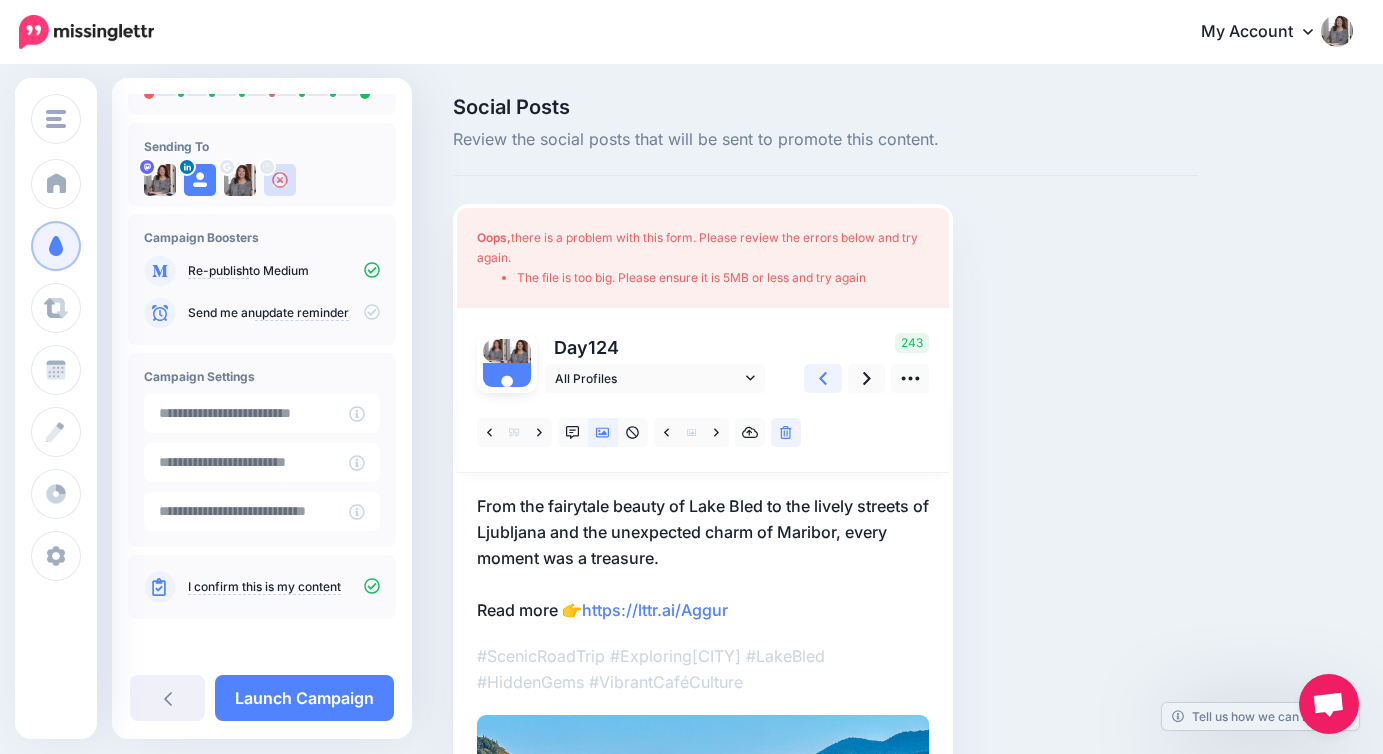 click 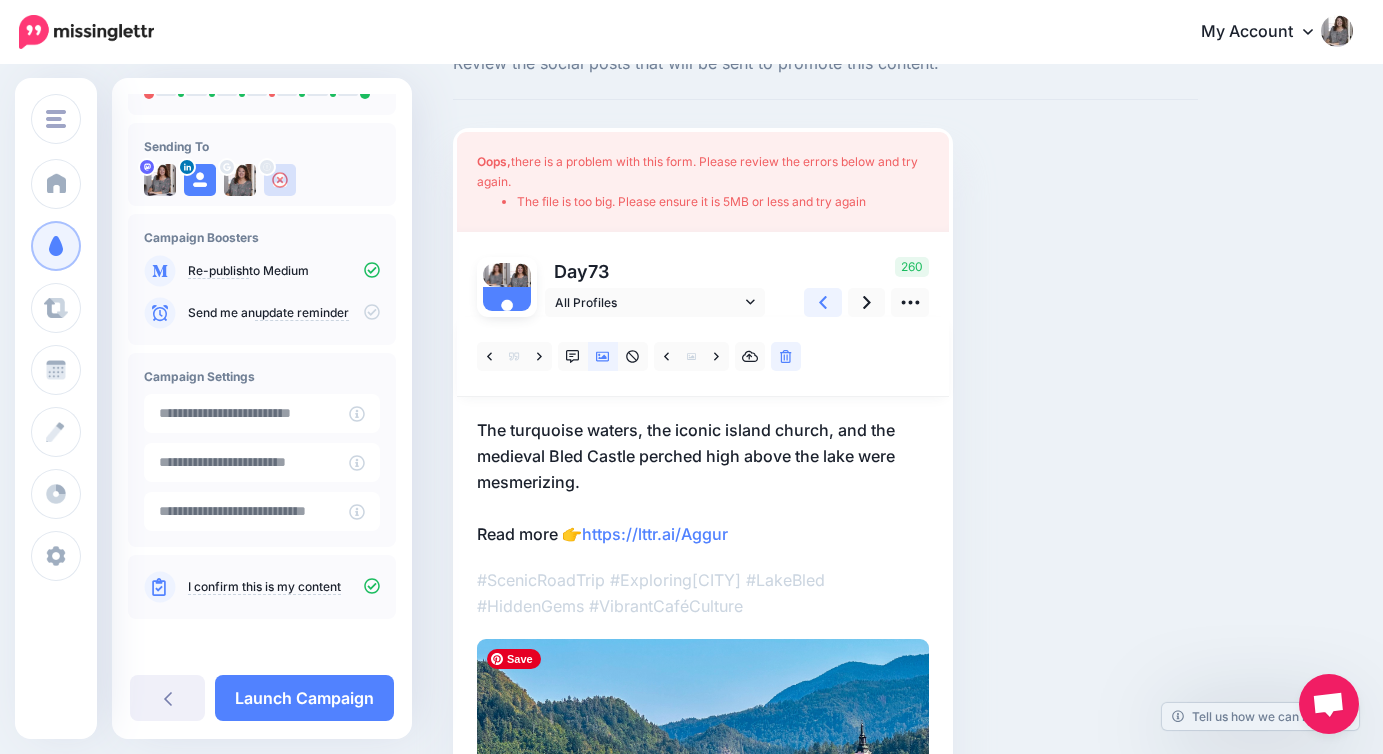 scroll, scrollTop: 5, scrollLeft: 0, axis: vertical 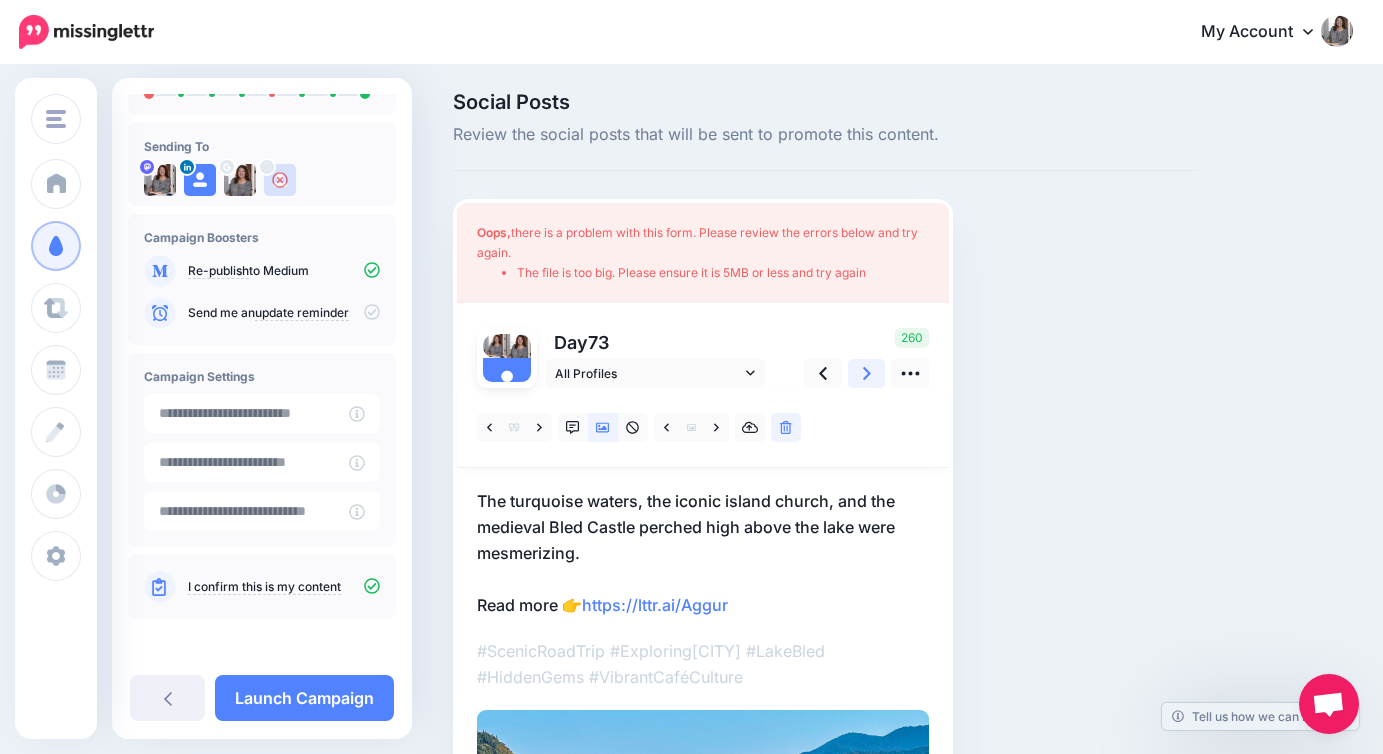 click 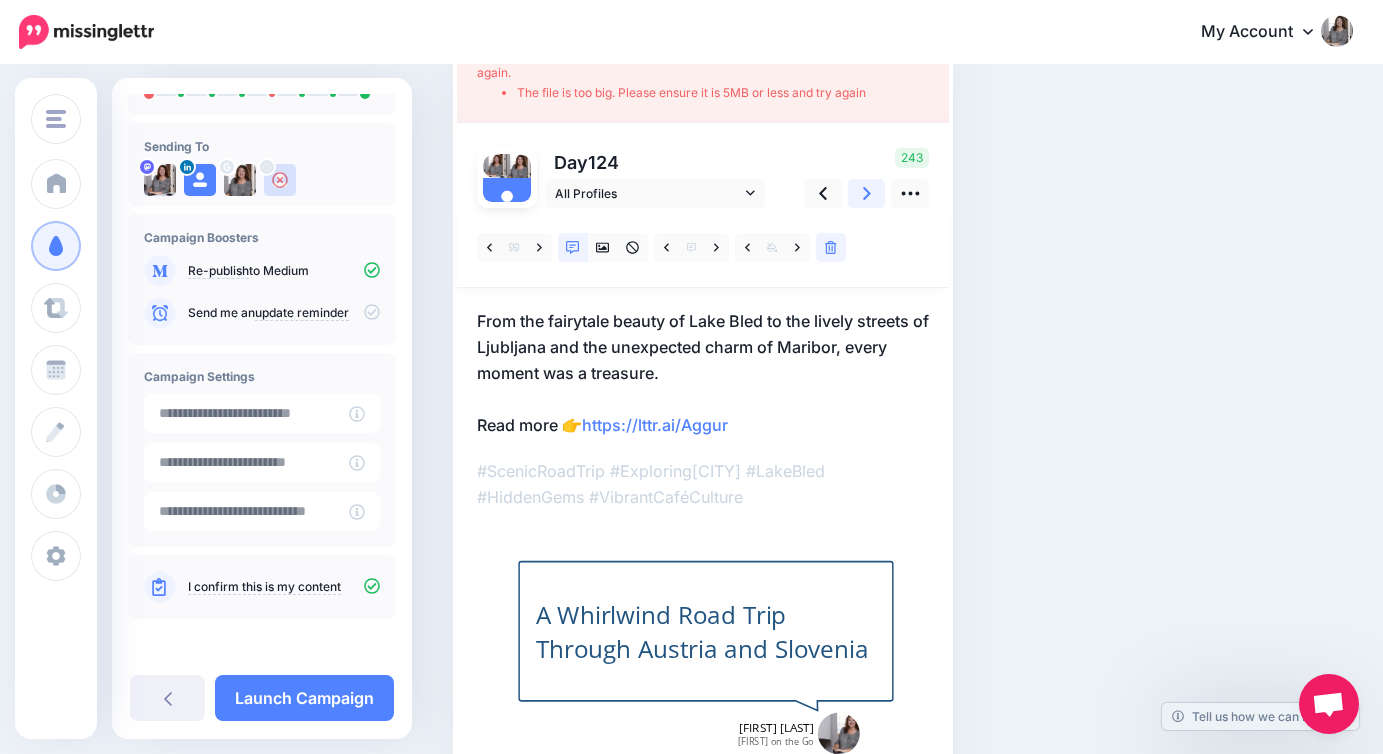 scroll, scrollTop: 188, scrollLeft: 0, axis: vertical 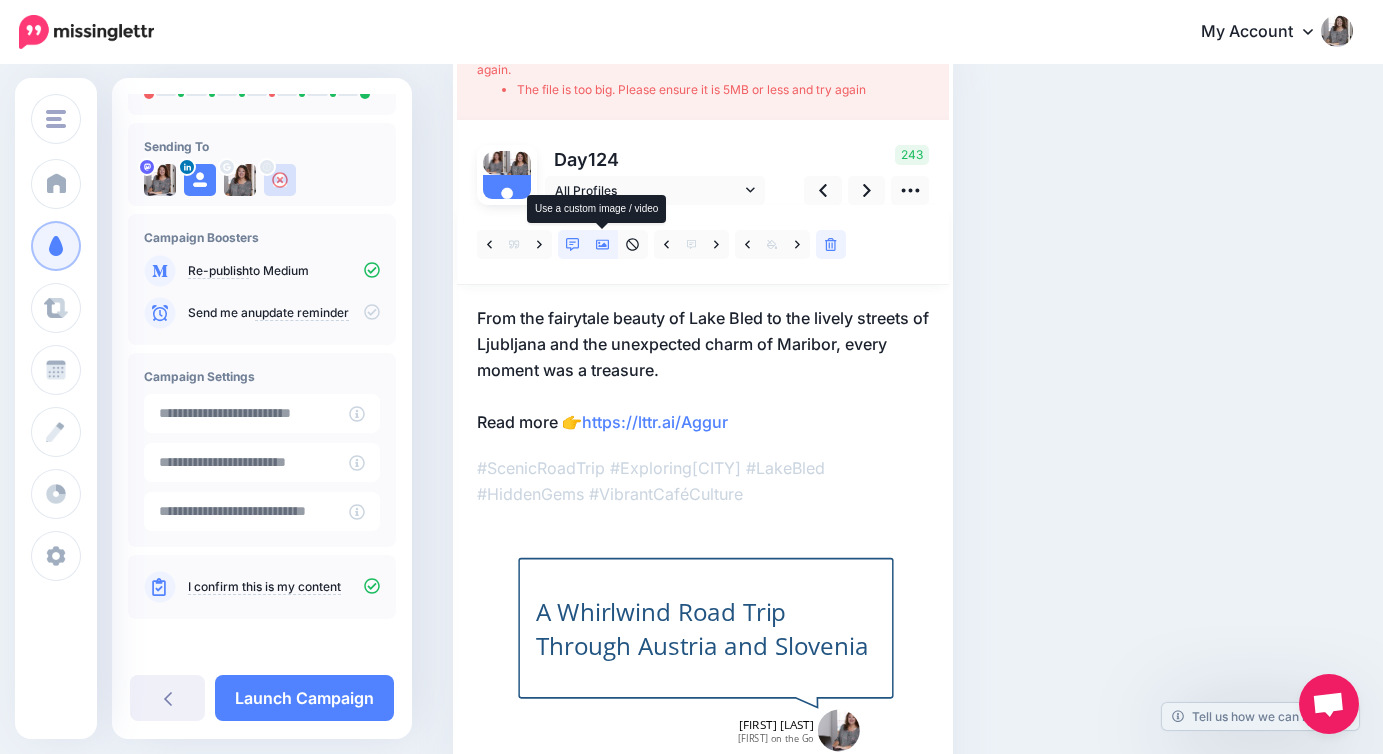 click 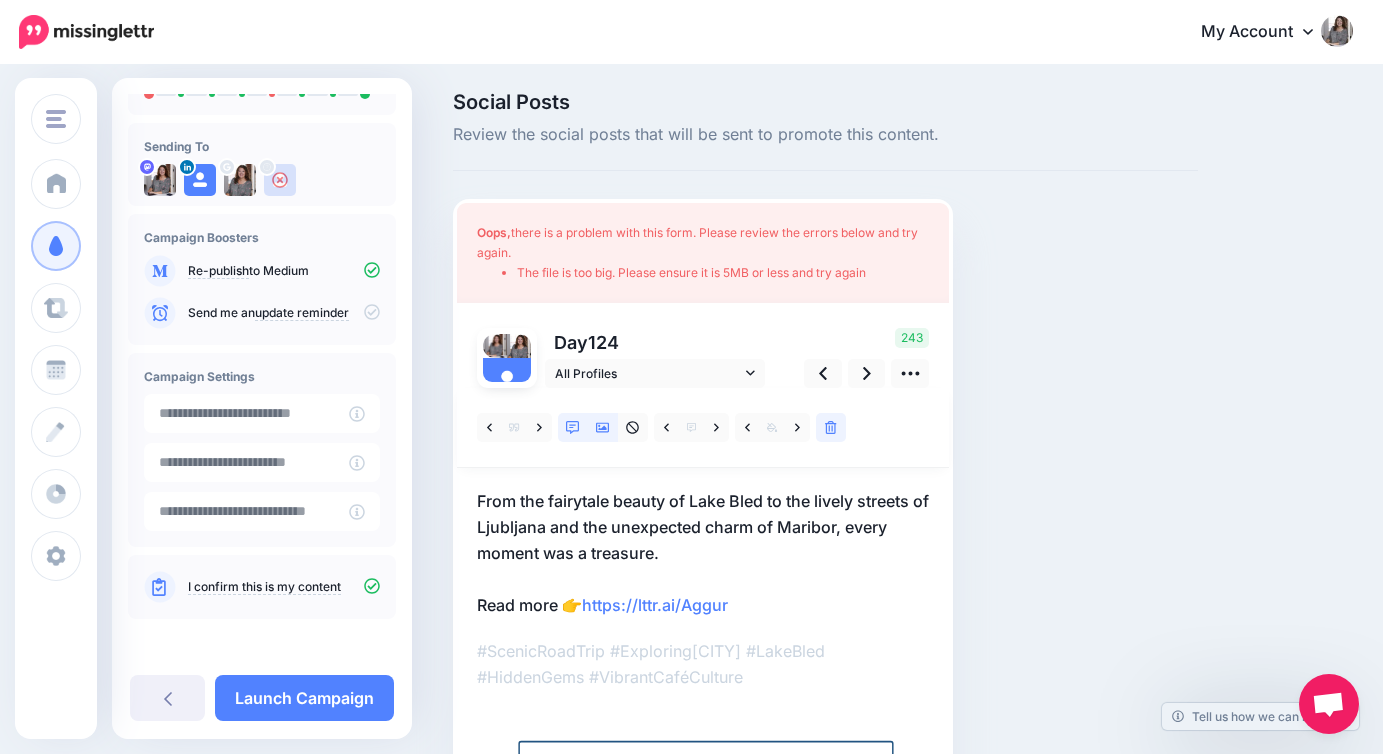 scroll, scrollTop: 0, scrollLeft: 0, axis: both 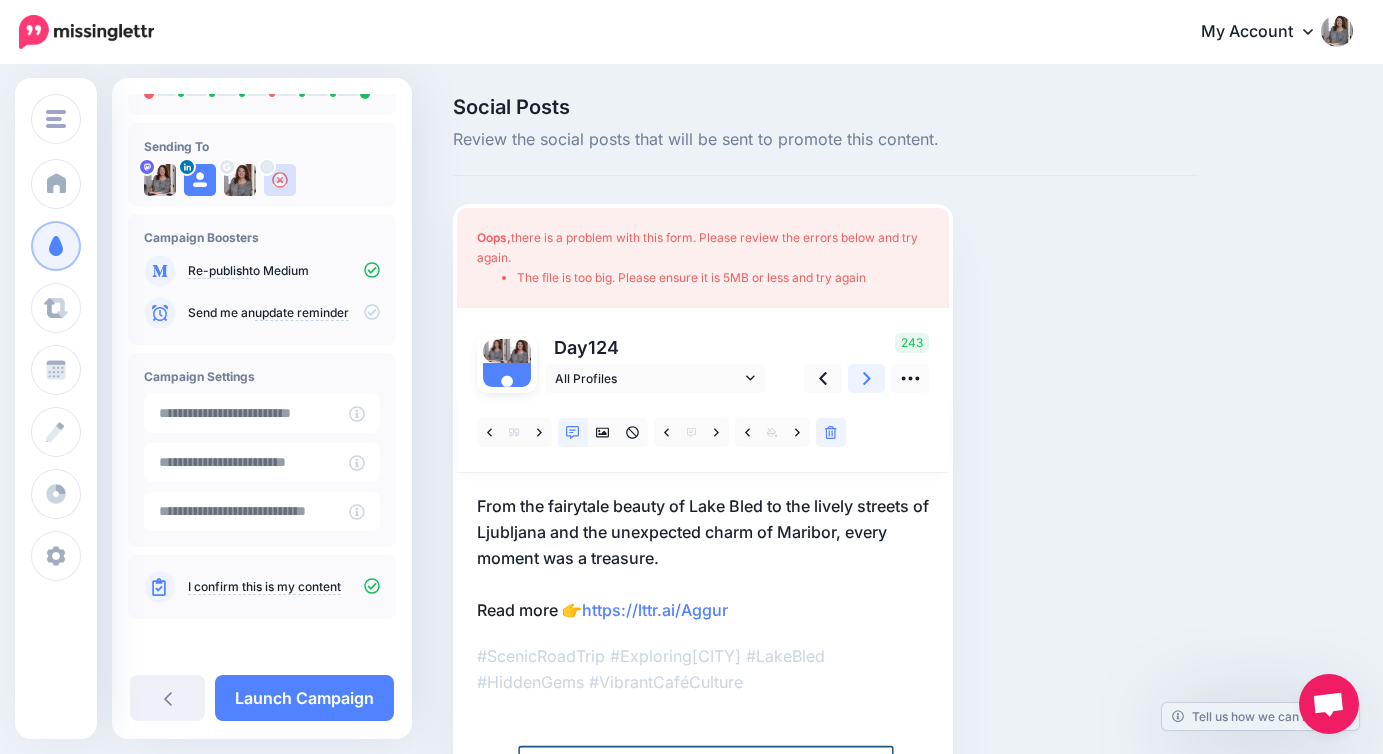 click at bounding box center [867, 378] 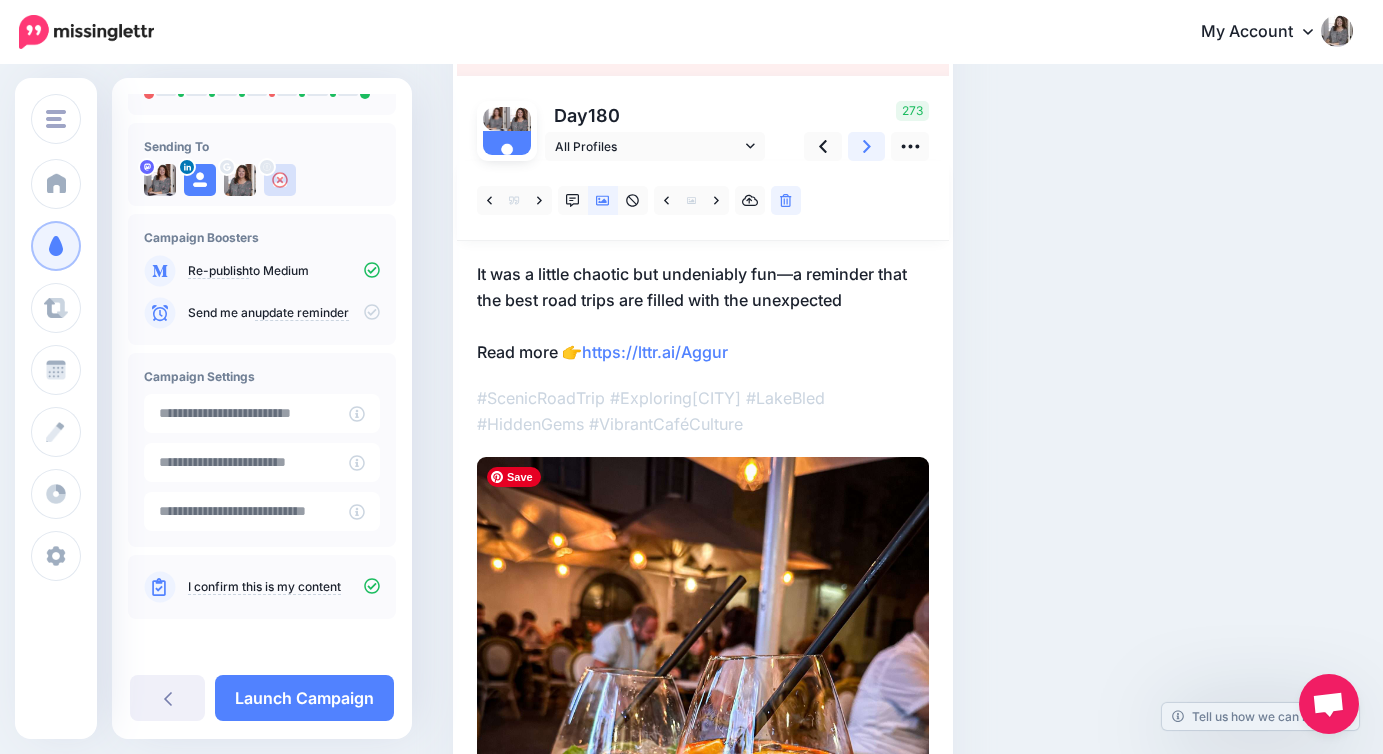 scroll, scrollTop: 251, scrollLeft: 0, axis: vertical 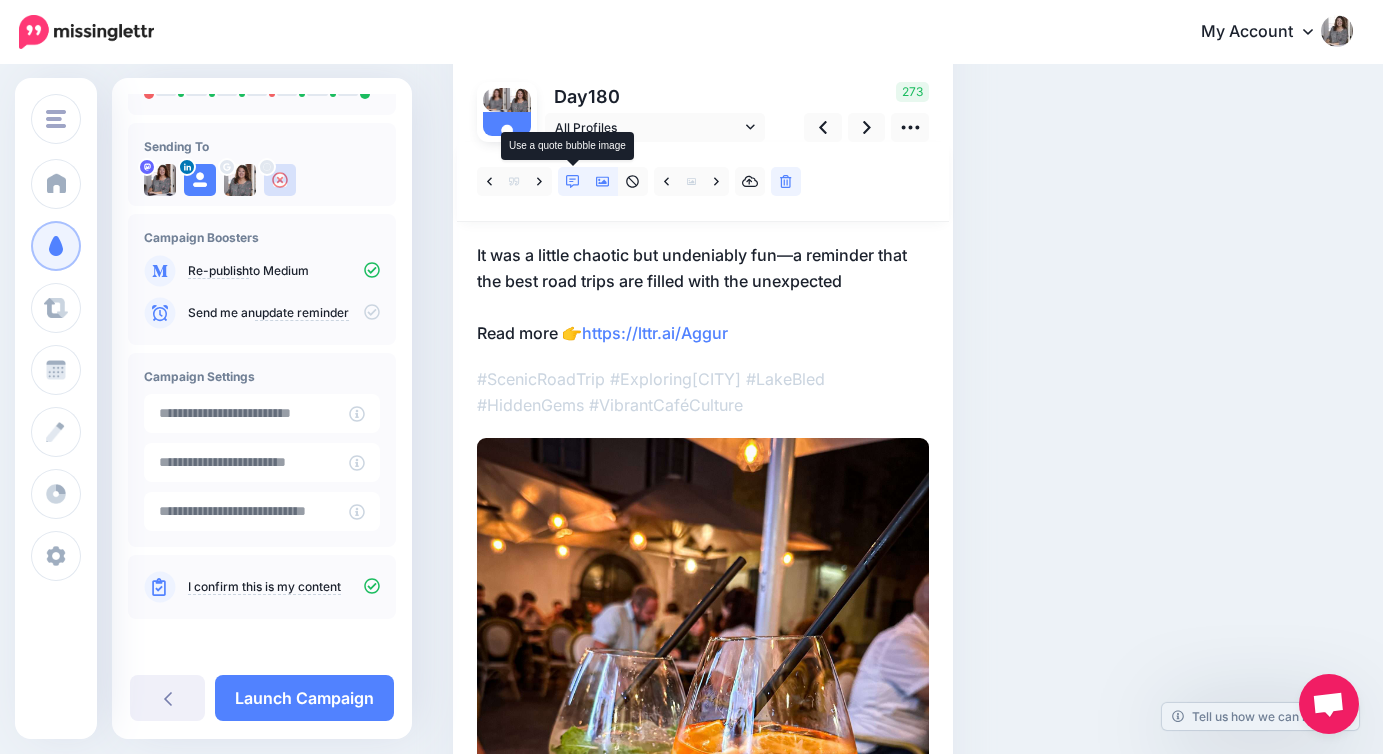 click 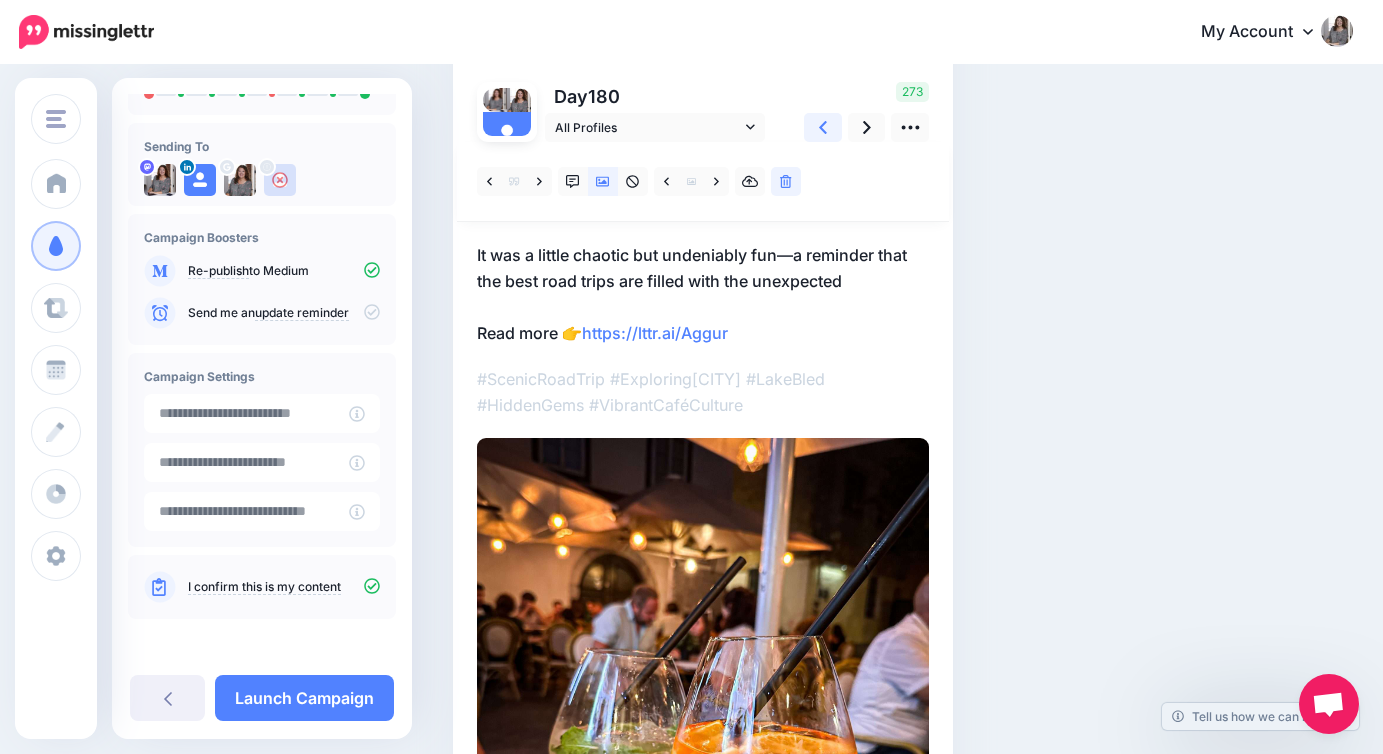click at bounding box center [823, 127] 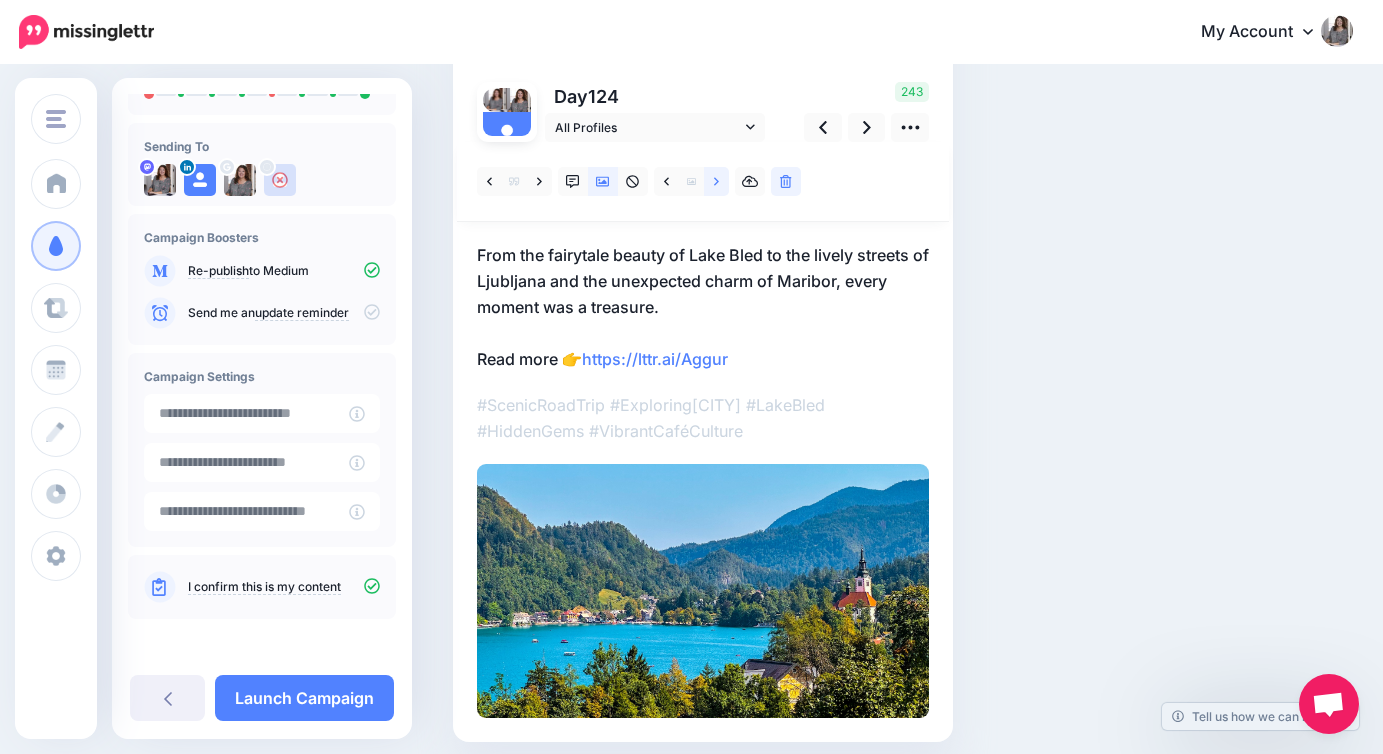 click 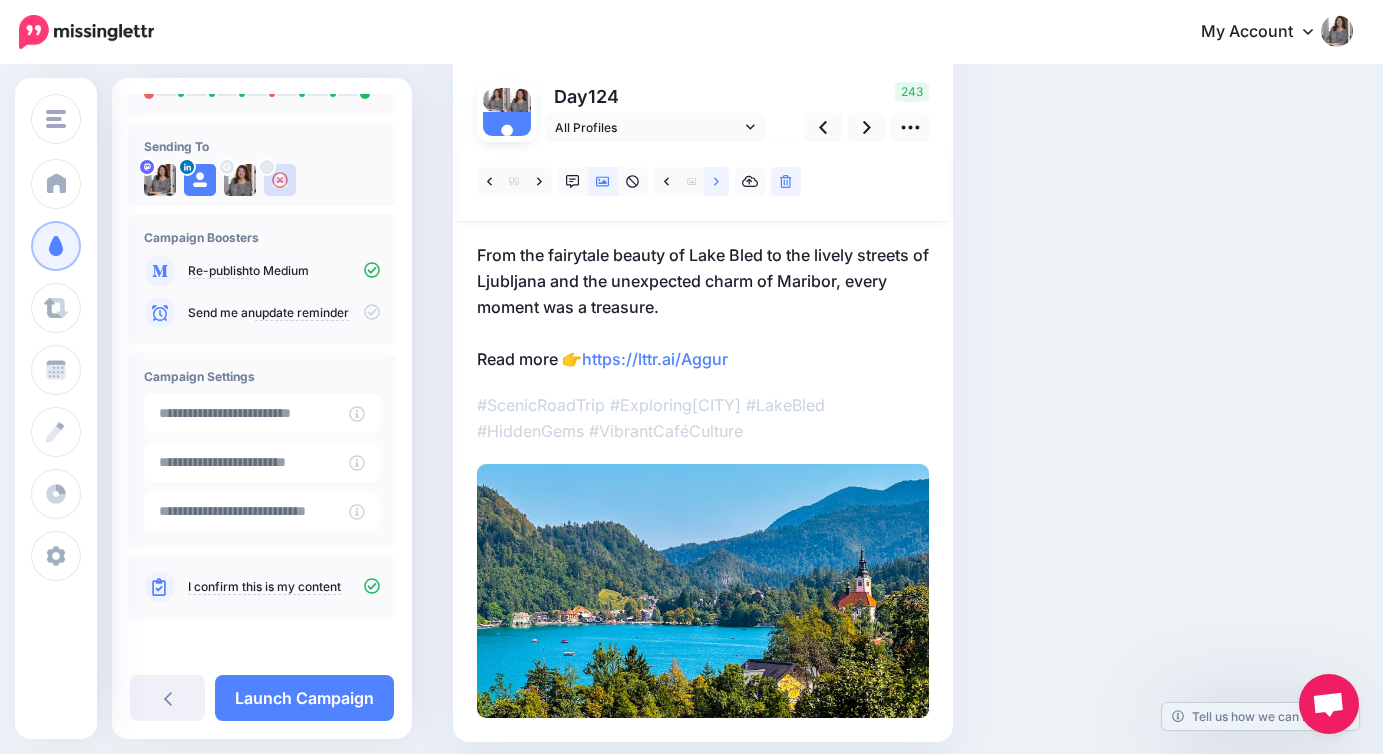click 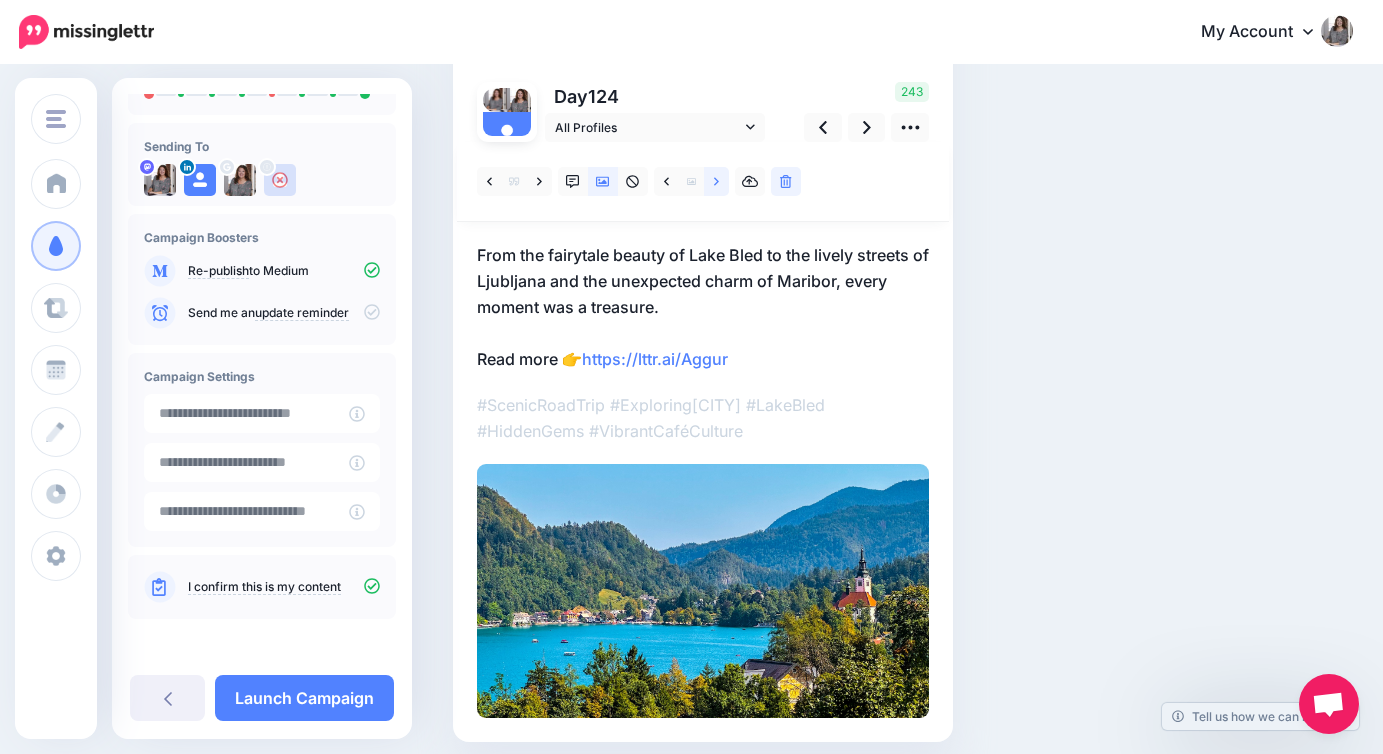 click 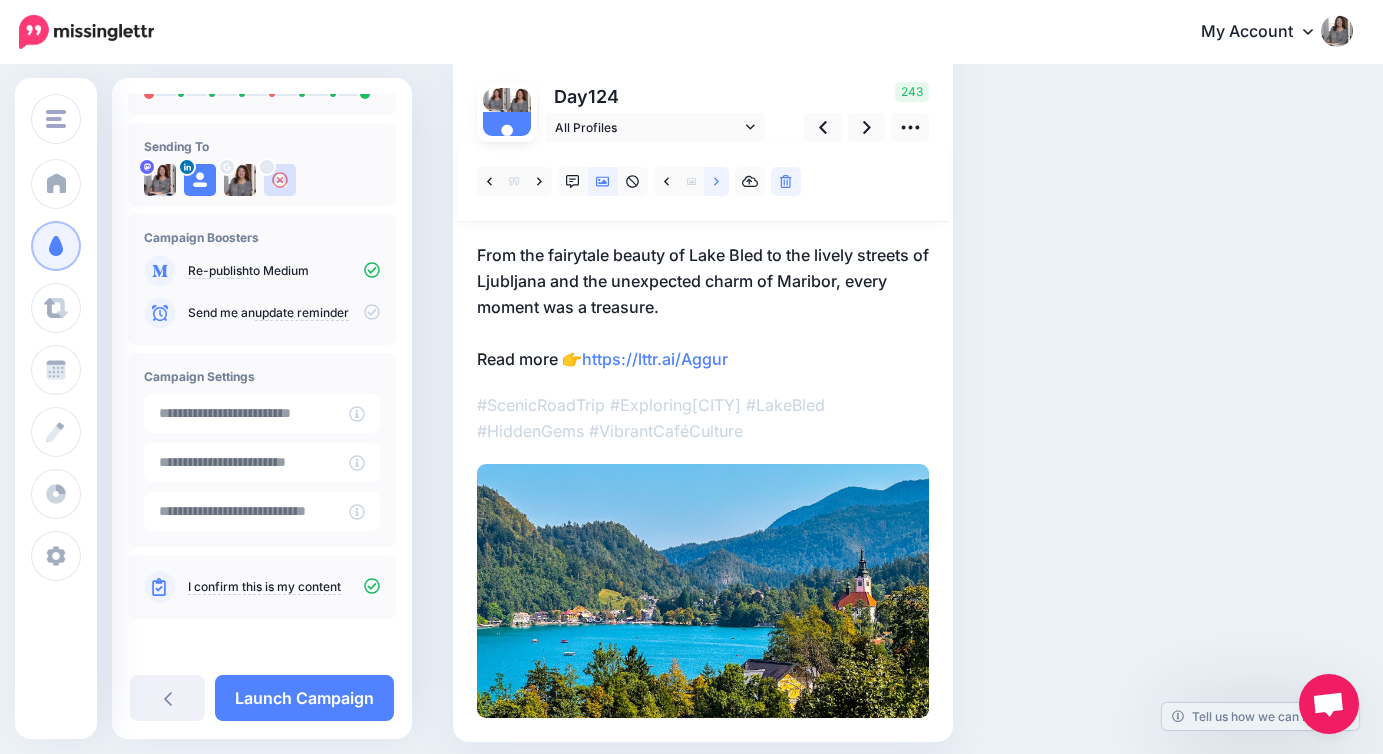 click 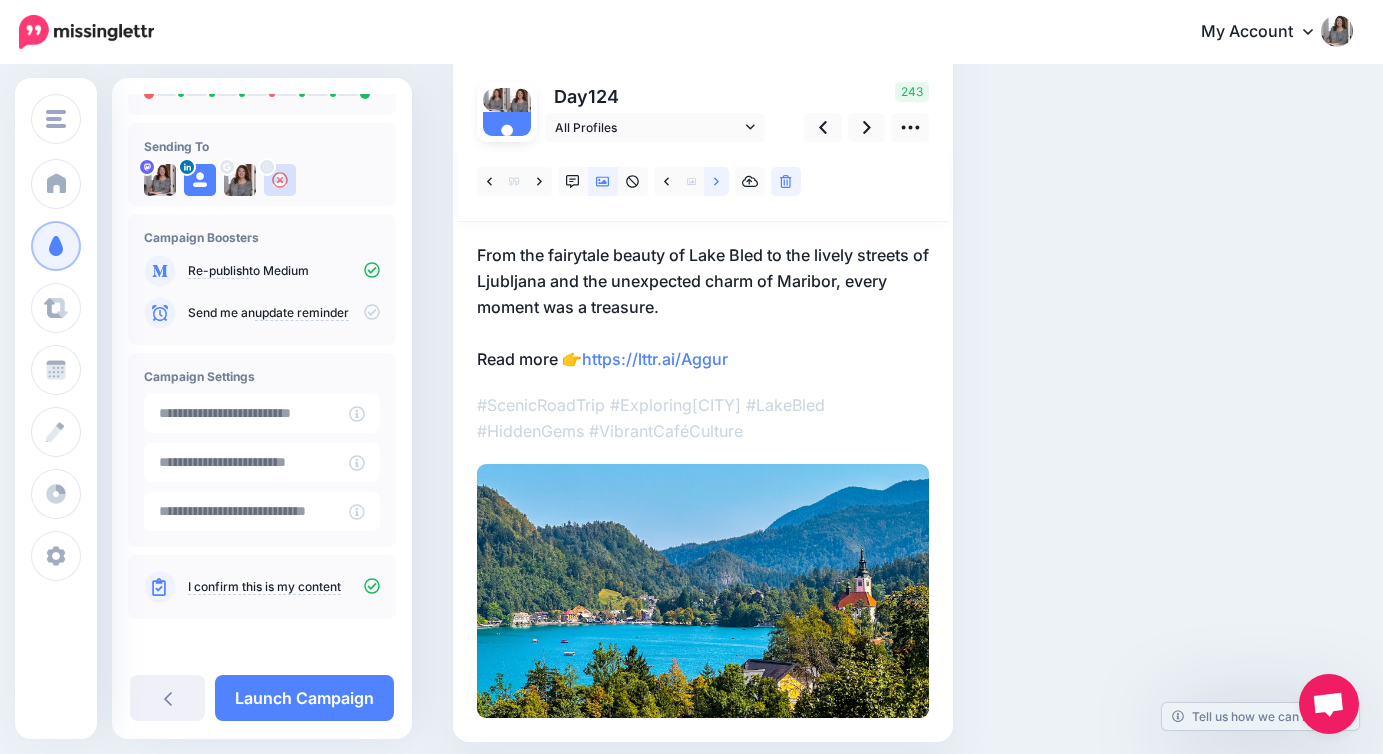 click 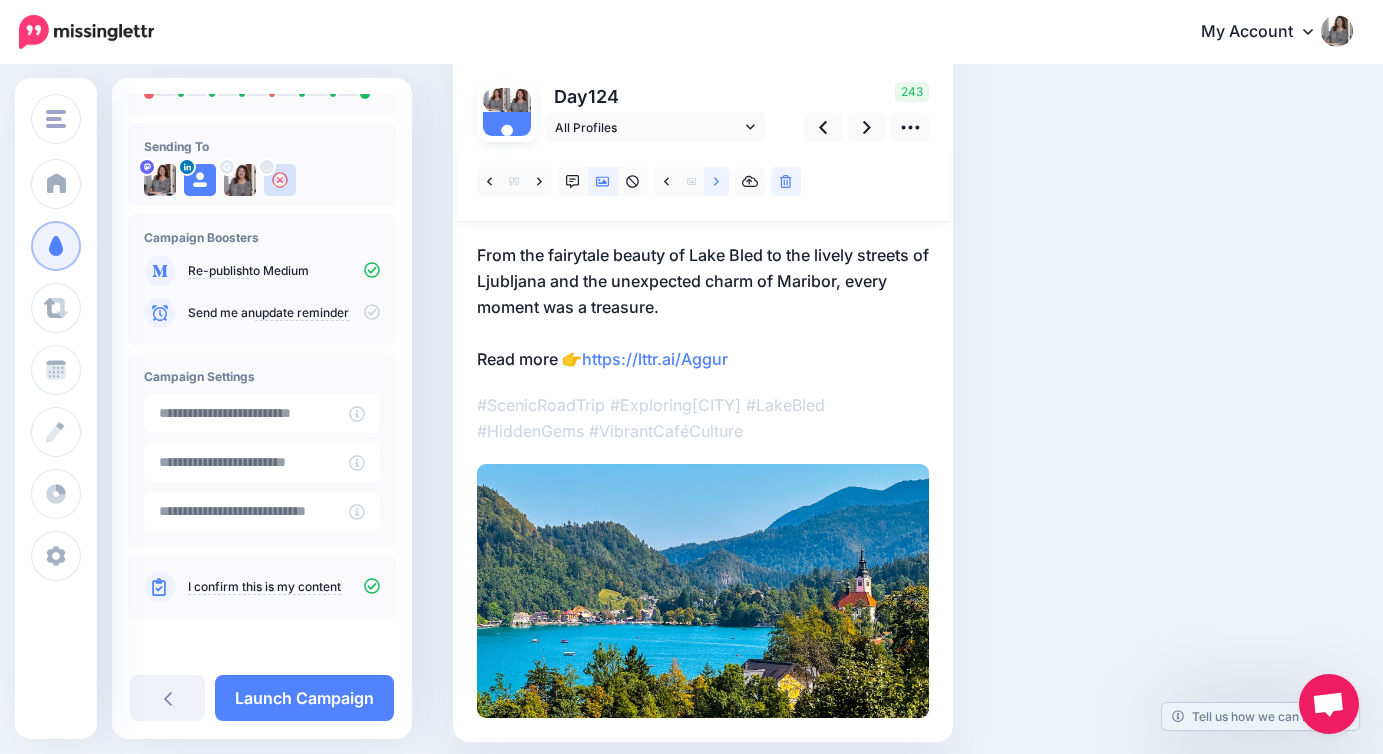 click 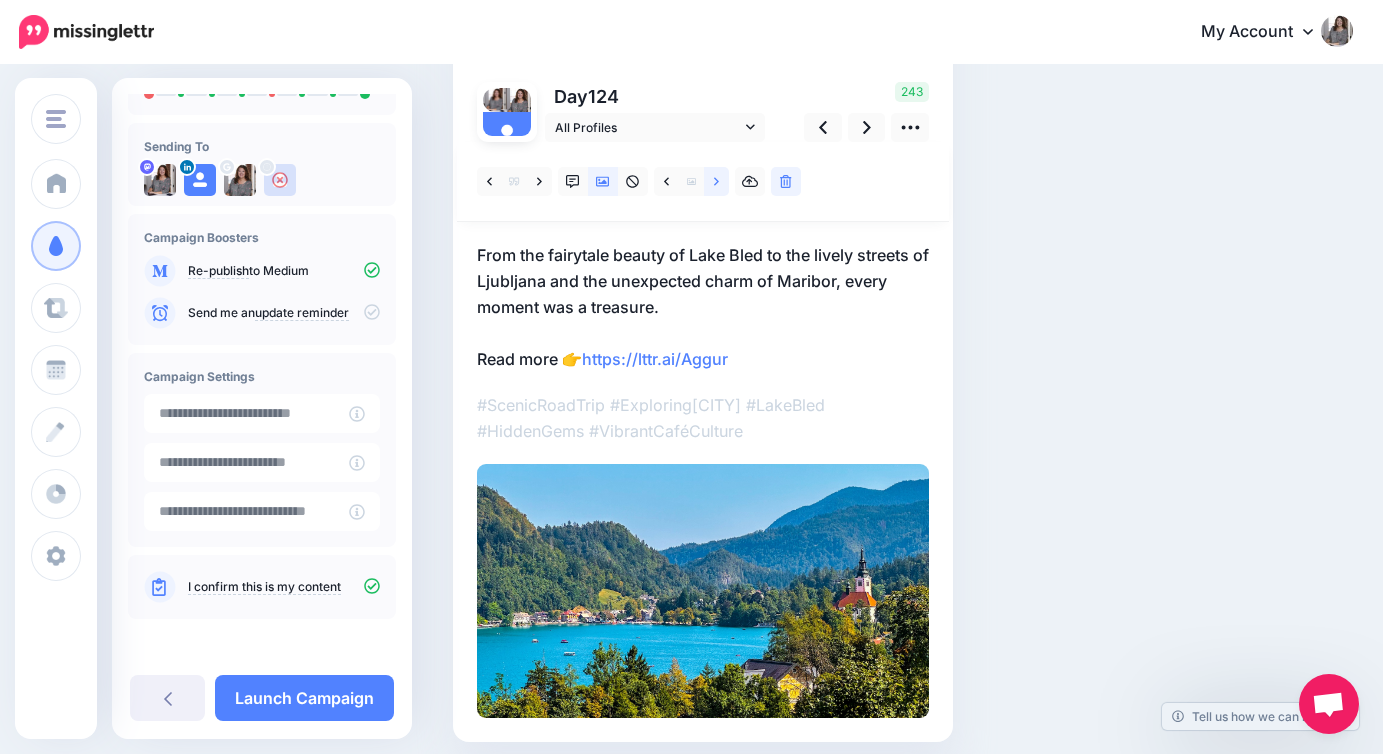 scroll, scrollTop: 329, scrollLeft: 0, axis: vertical 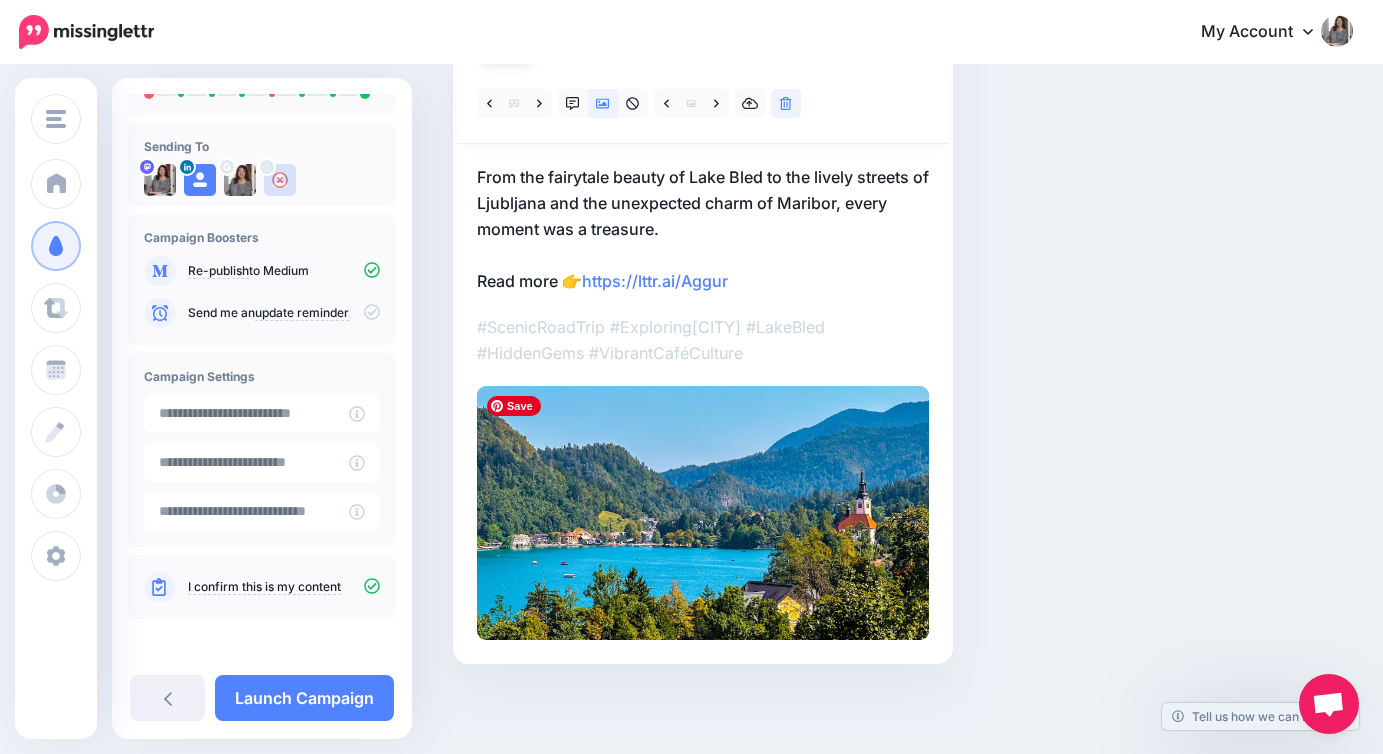 click at bounding box center (703, 513) 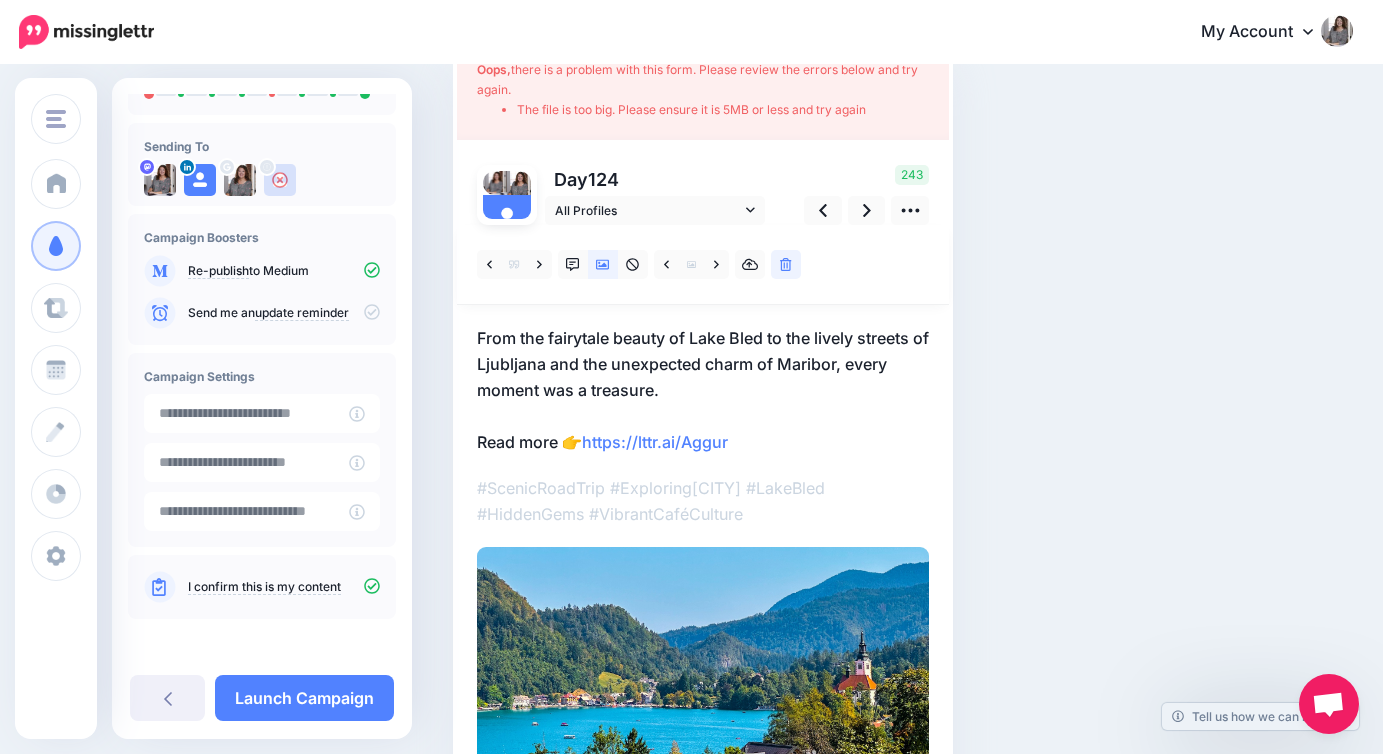 scroll, scrollTop: 117, scrollLeft: 0, axis: vertical 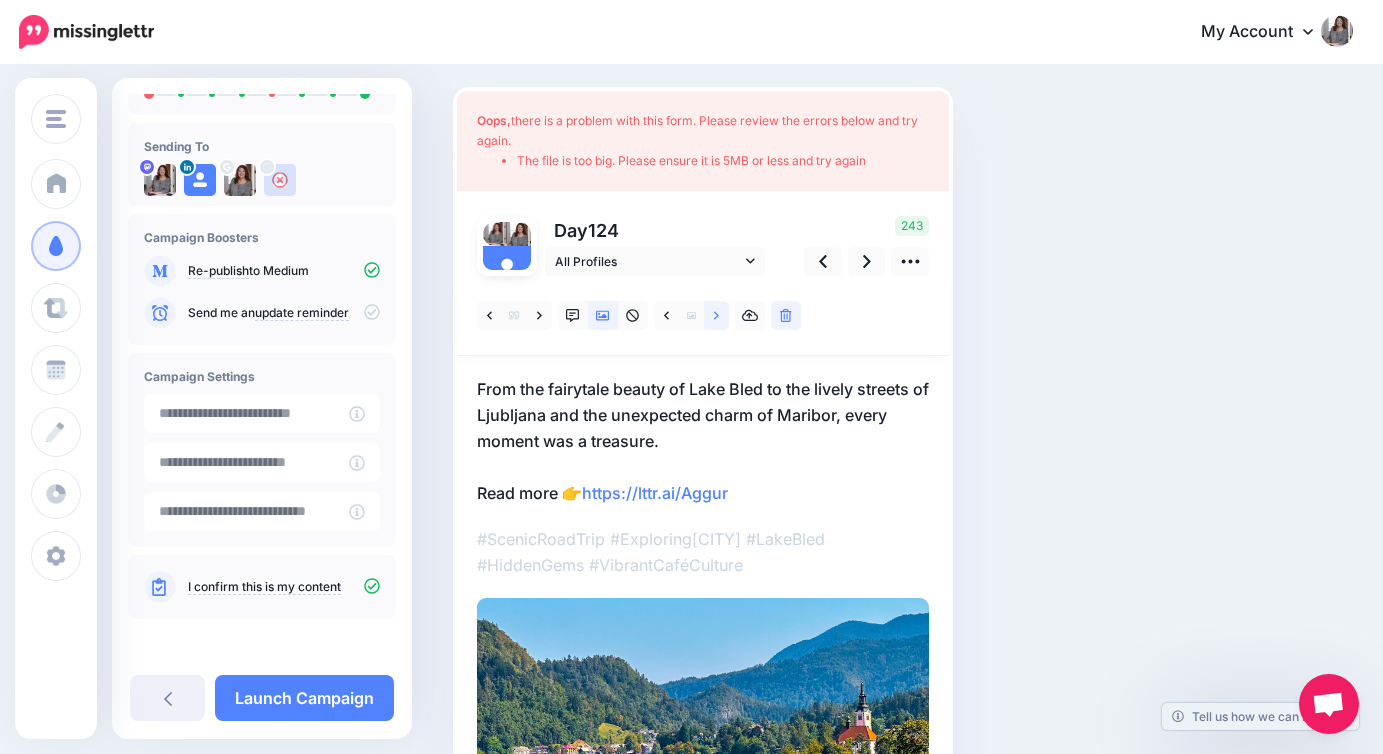 click 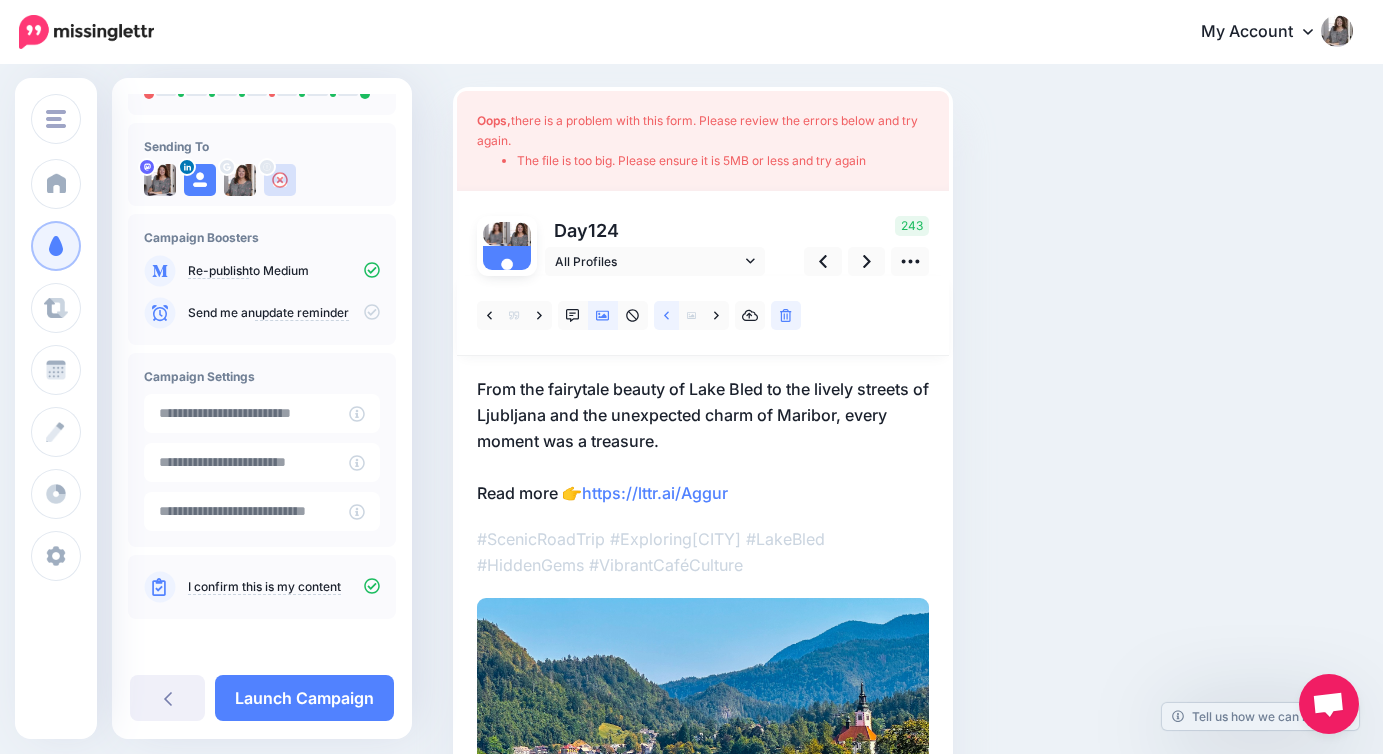 click 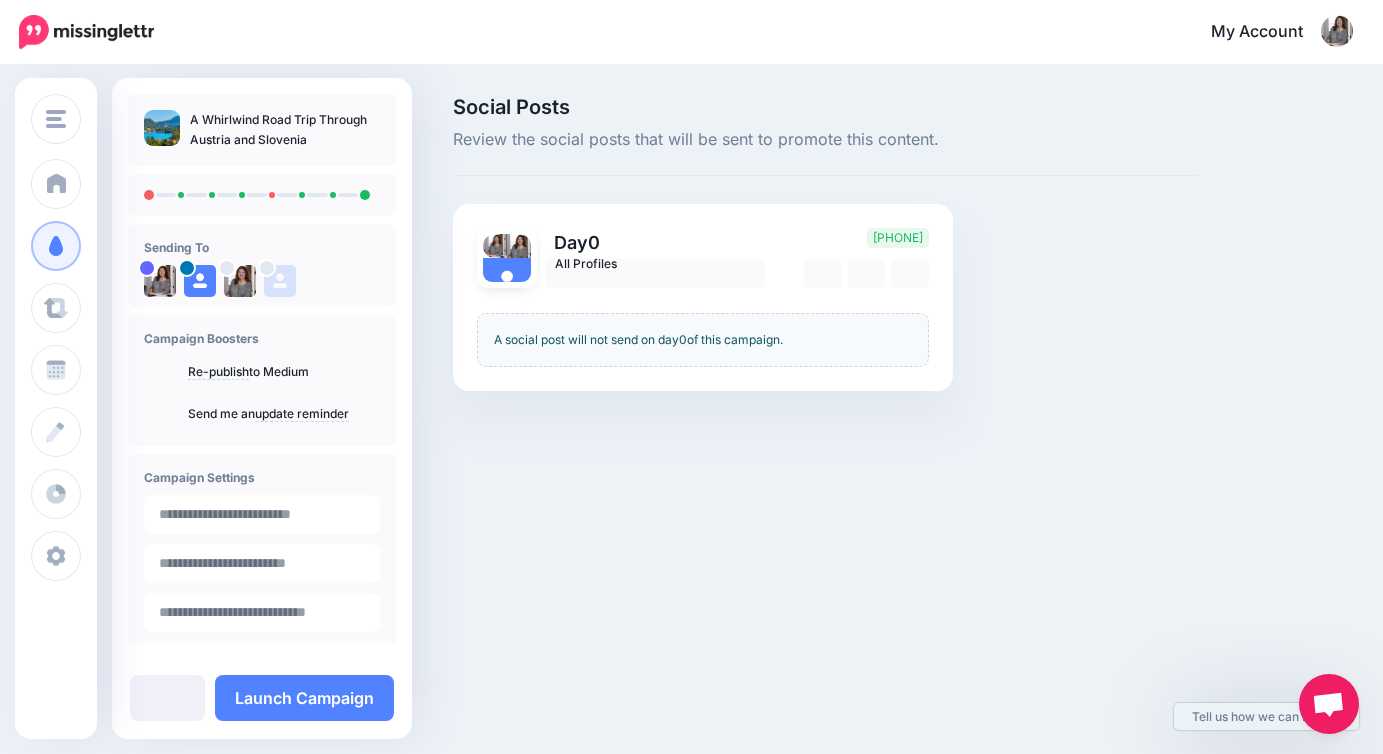 scroll, scrollTop: 0, scrollLeft: 0, axis: both 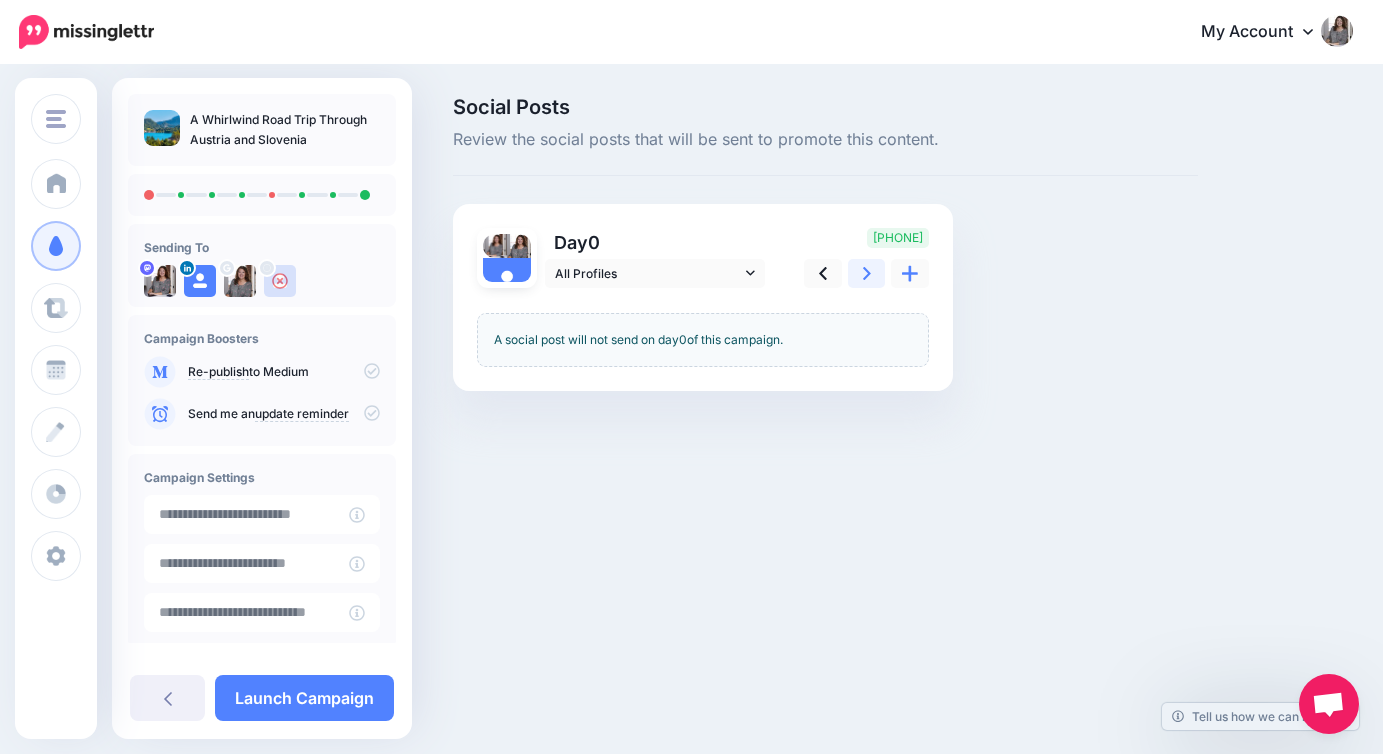 click 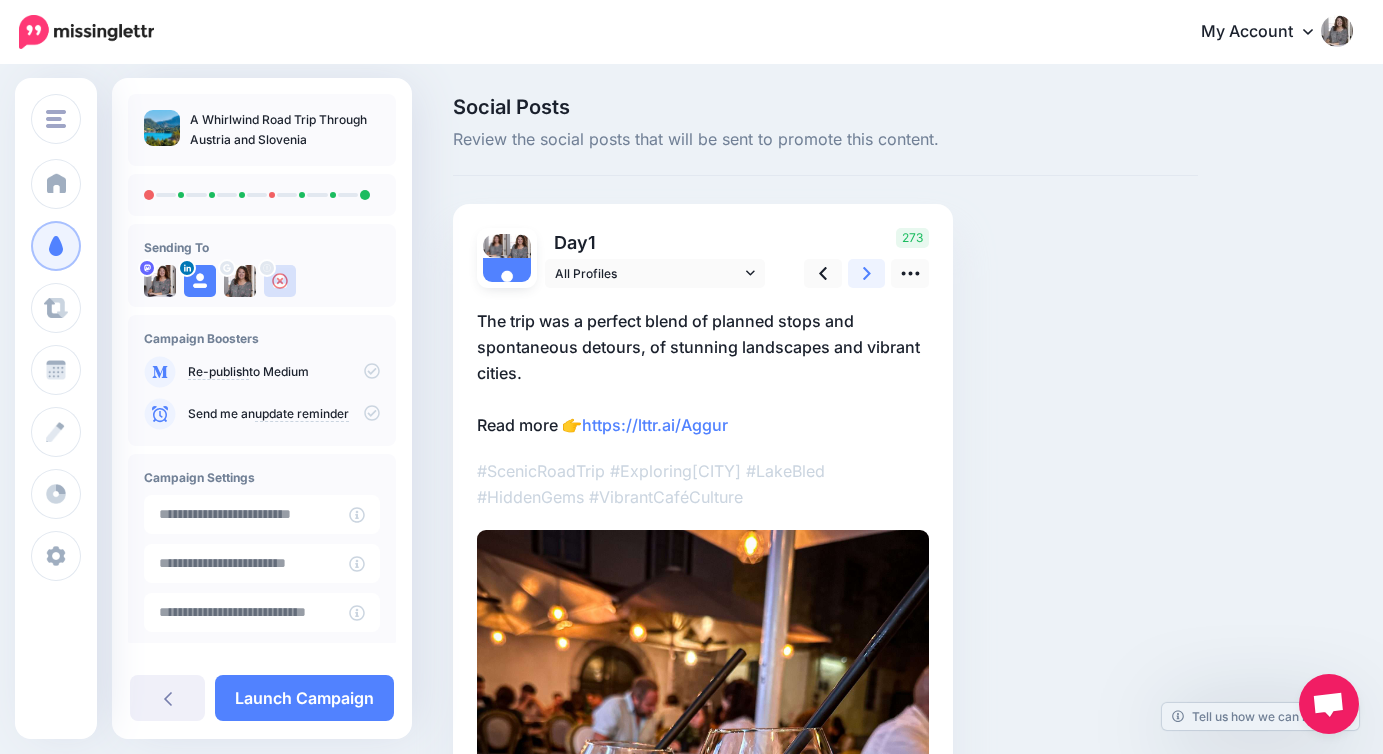 click 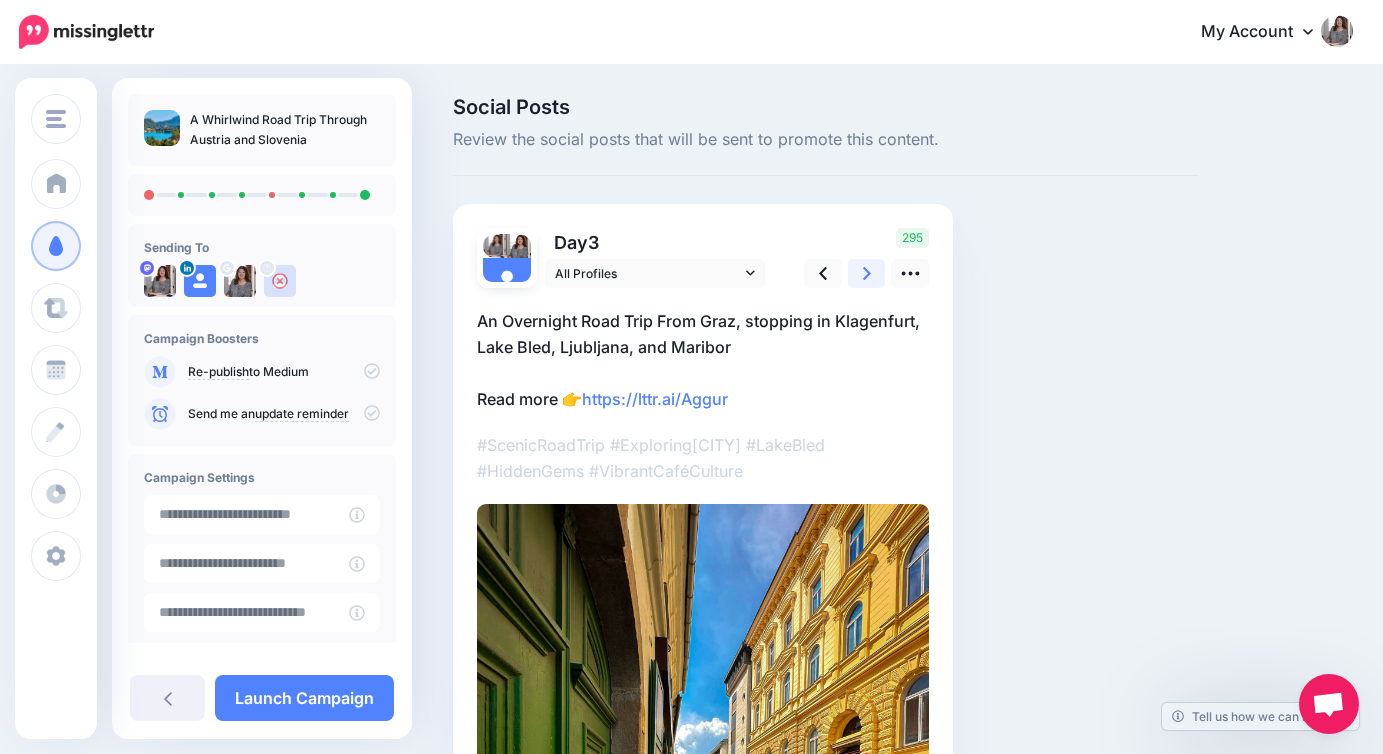 click 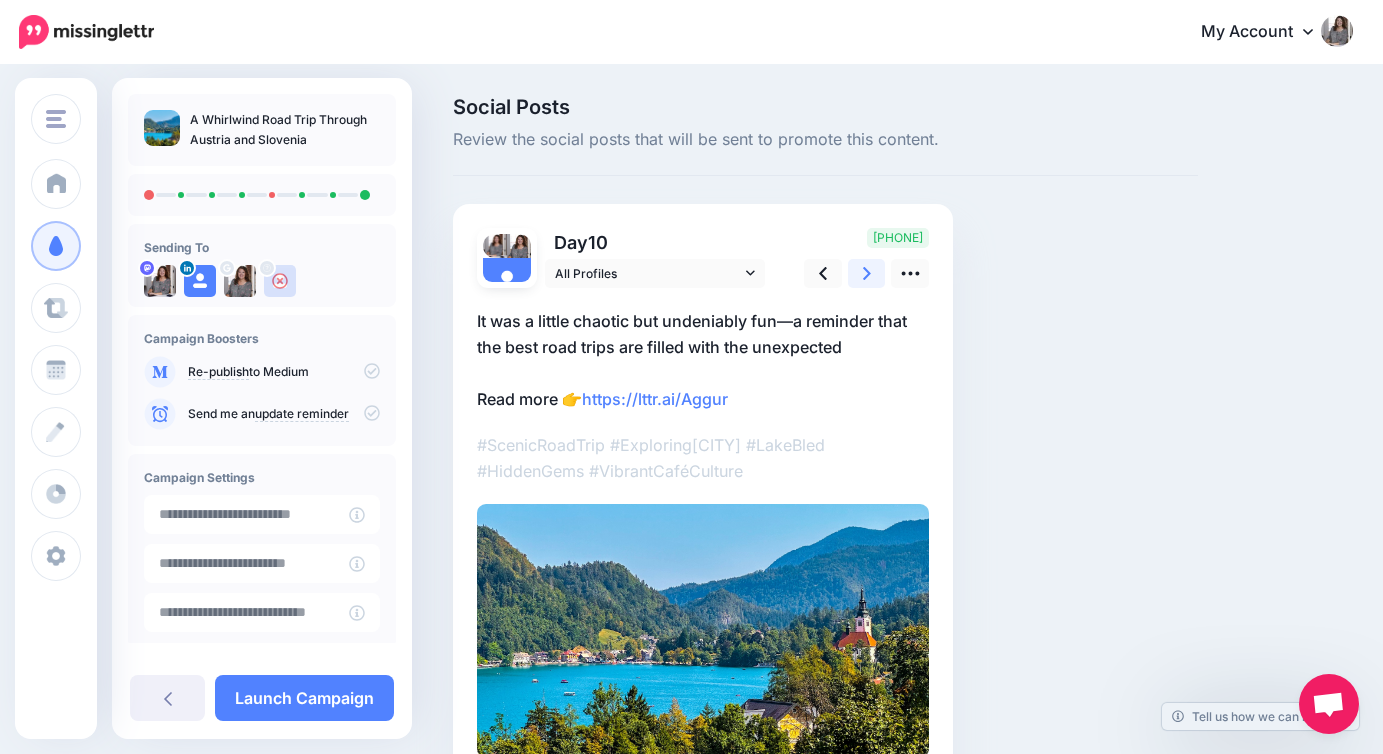 click 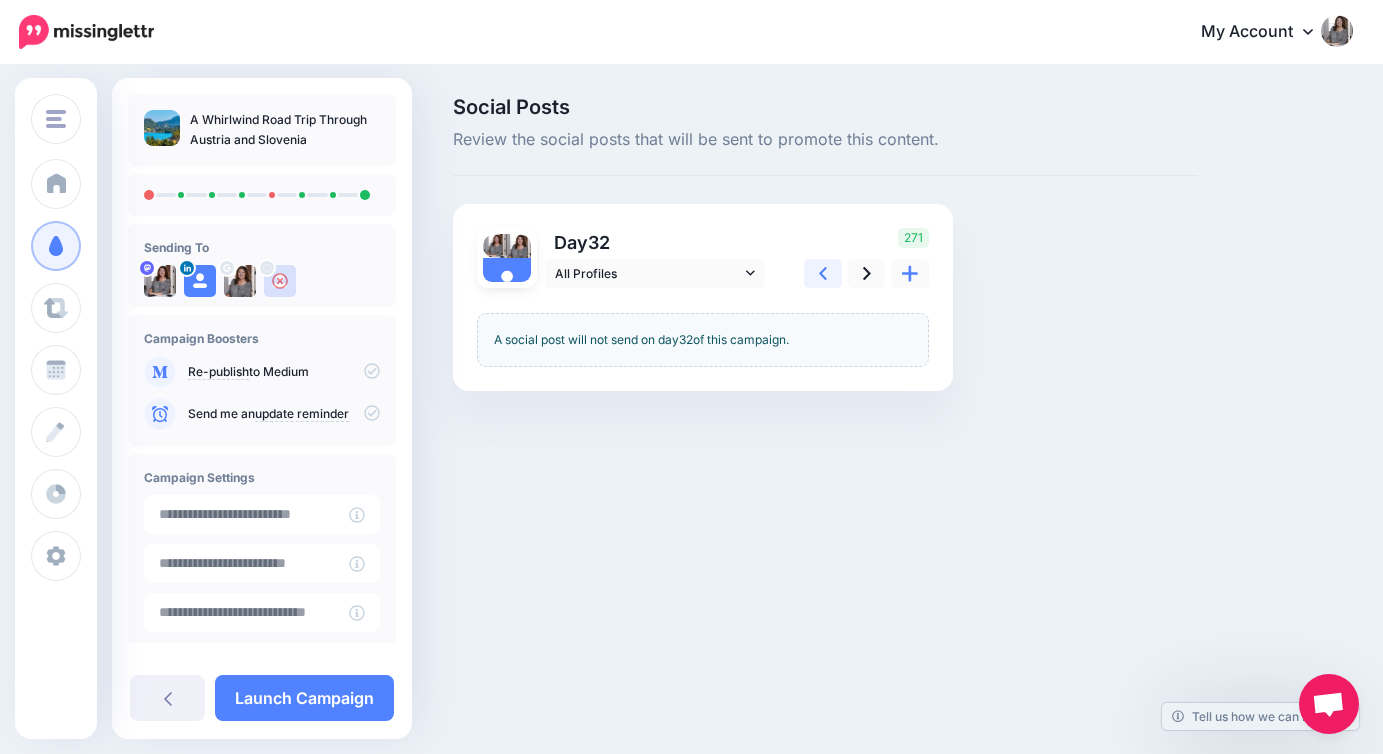 click 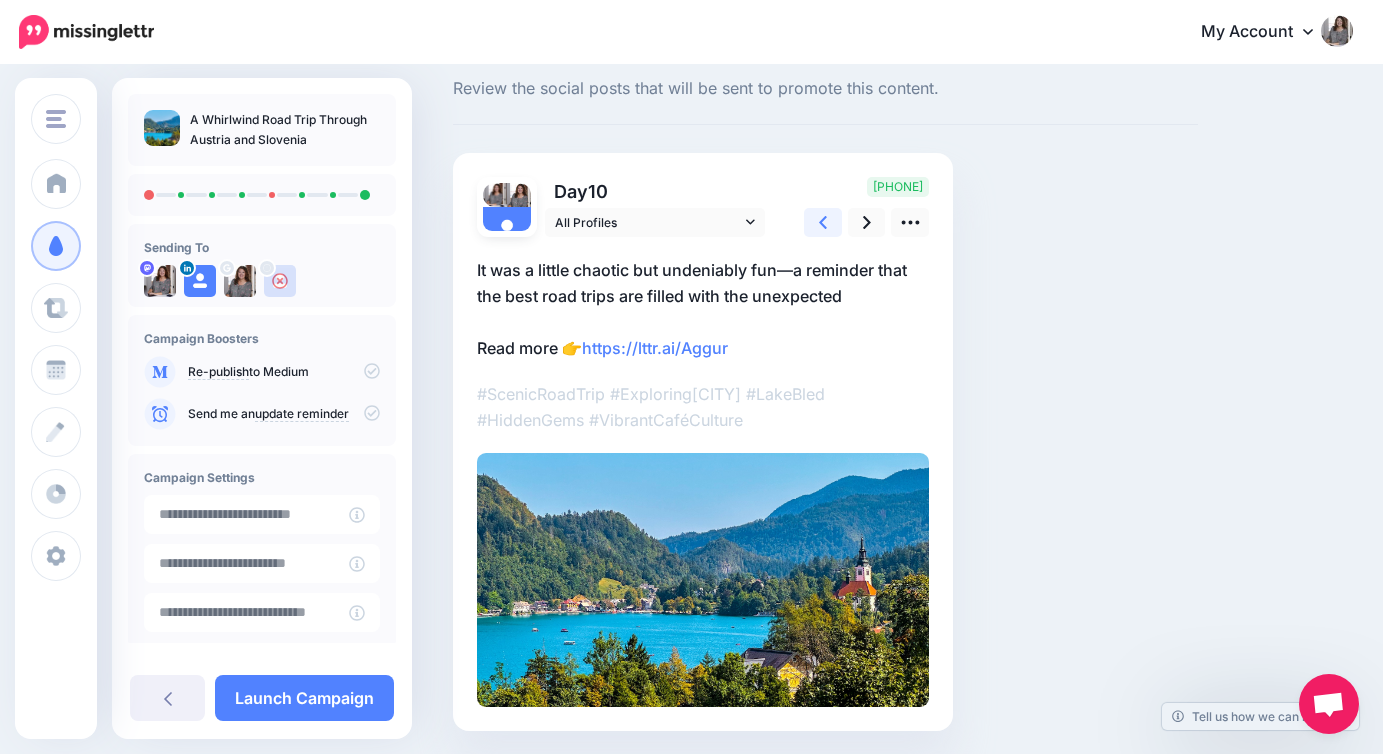 scroll, scrollTop: 0, scrollLeft: 0, axis: both 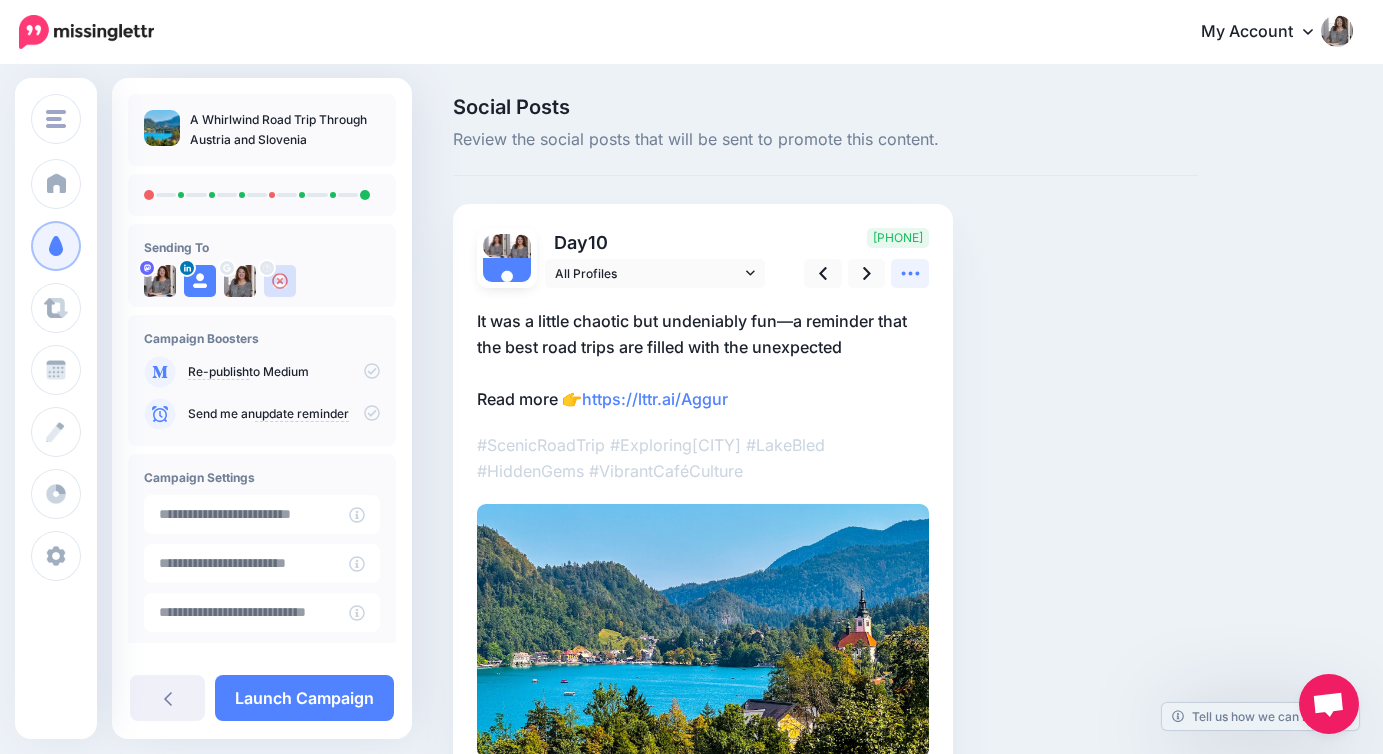 click 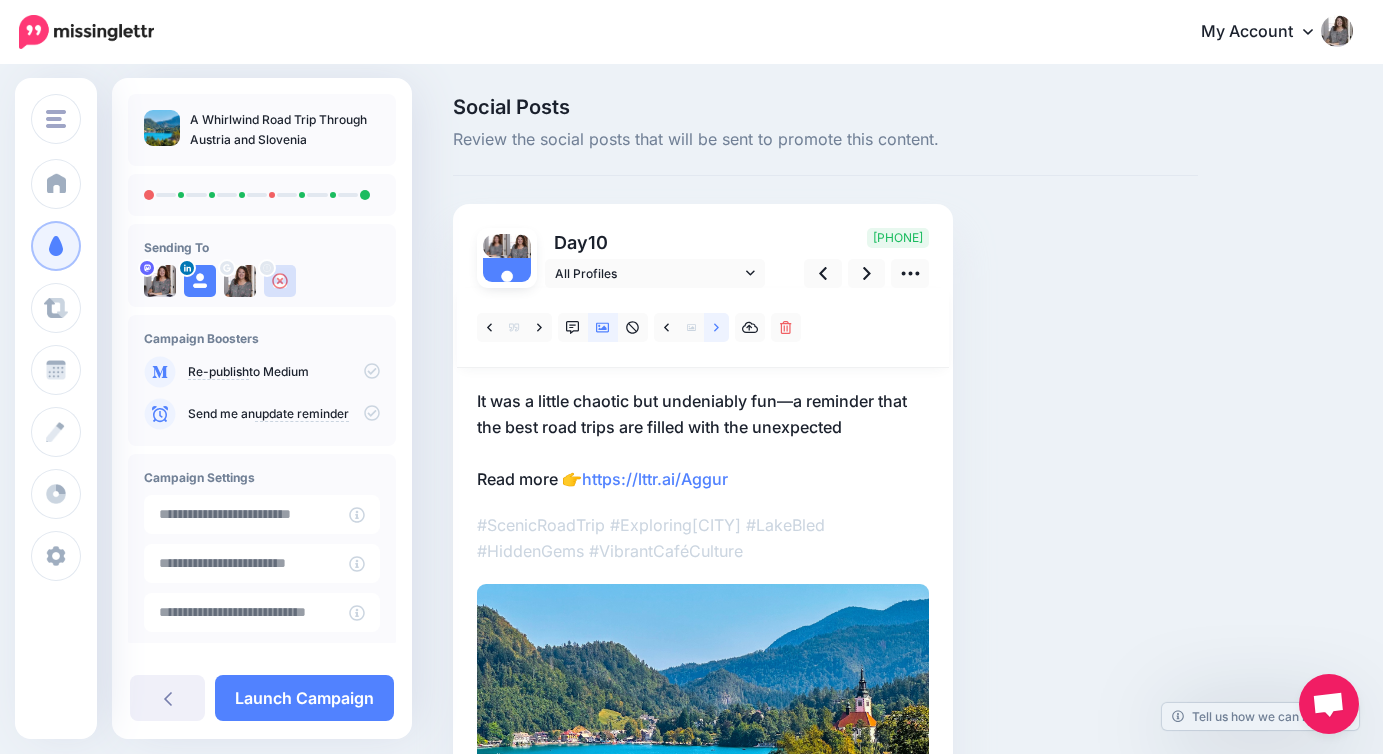 click at bounding box center (716, 327) 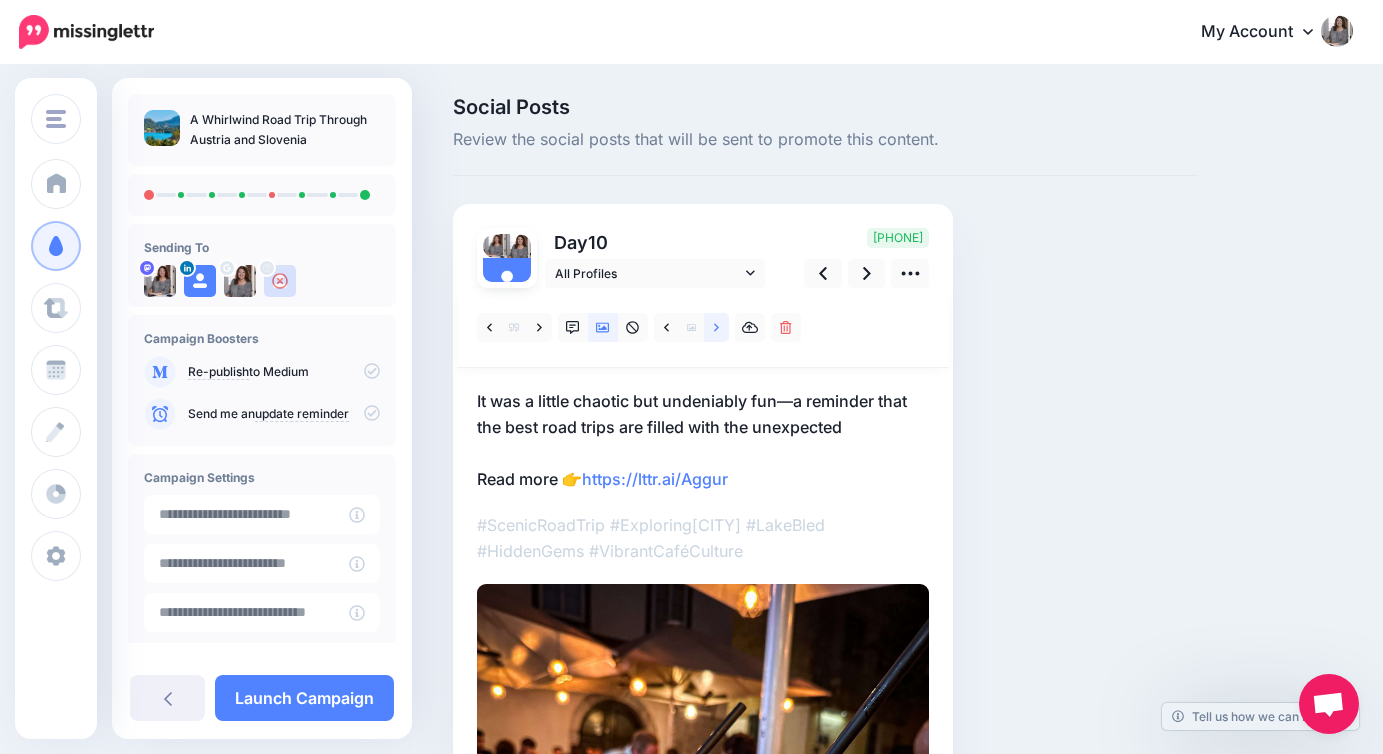 click 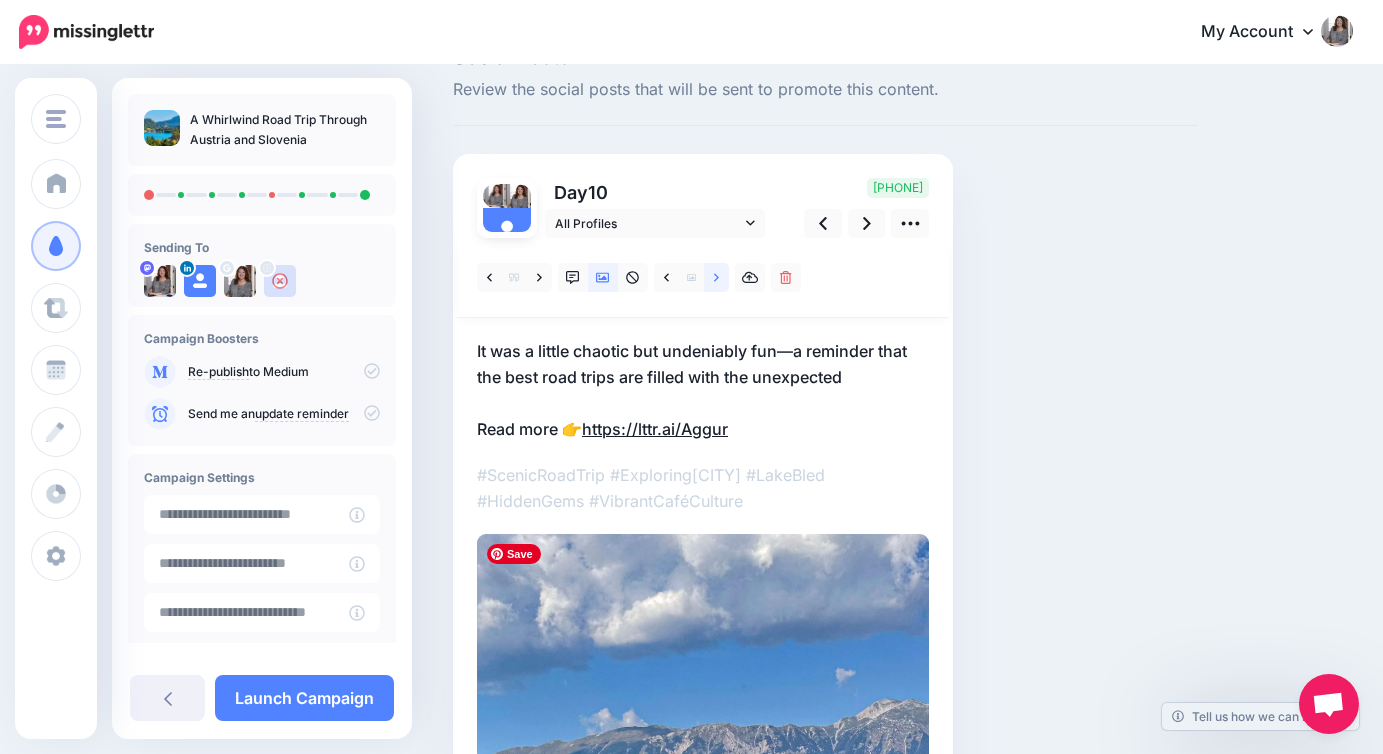 scroll, scrollTop: 0, scrollLeft: 0, axis: both 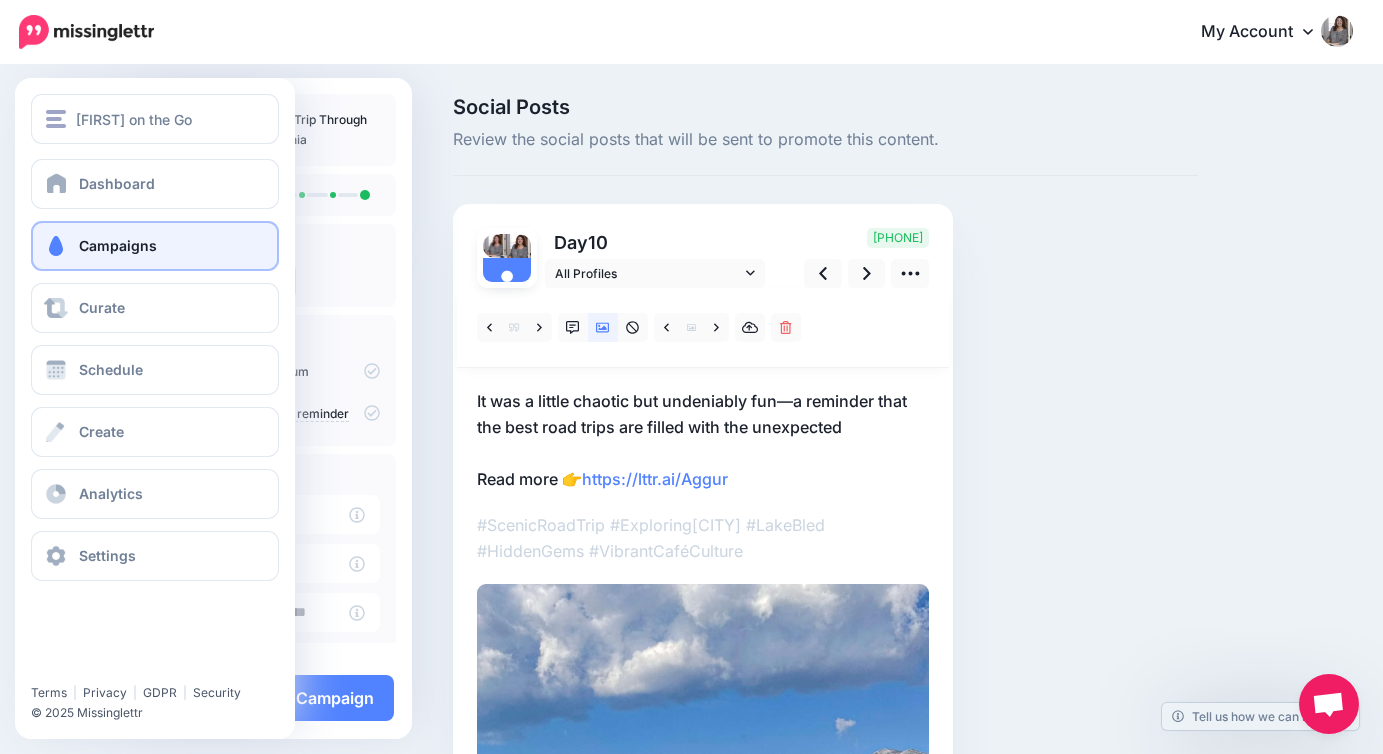 click on "Campaigns" at bounding box center [118, 245] 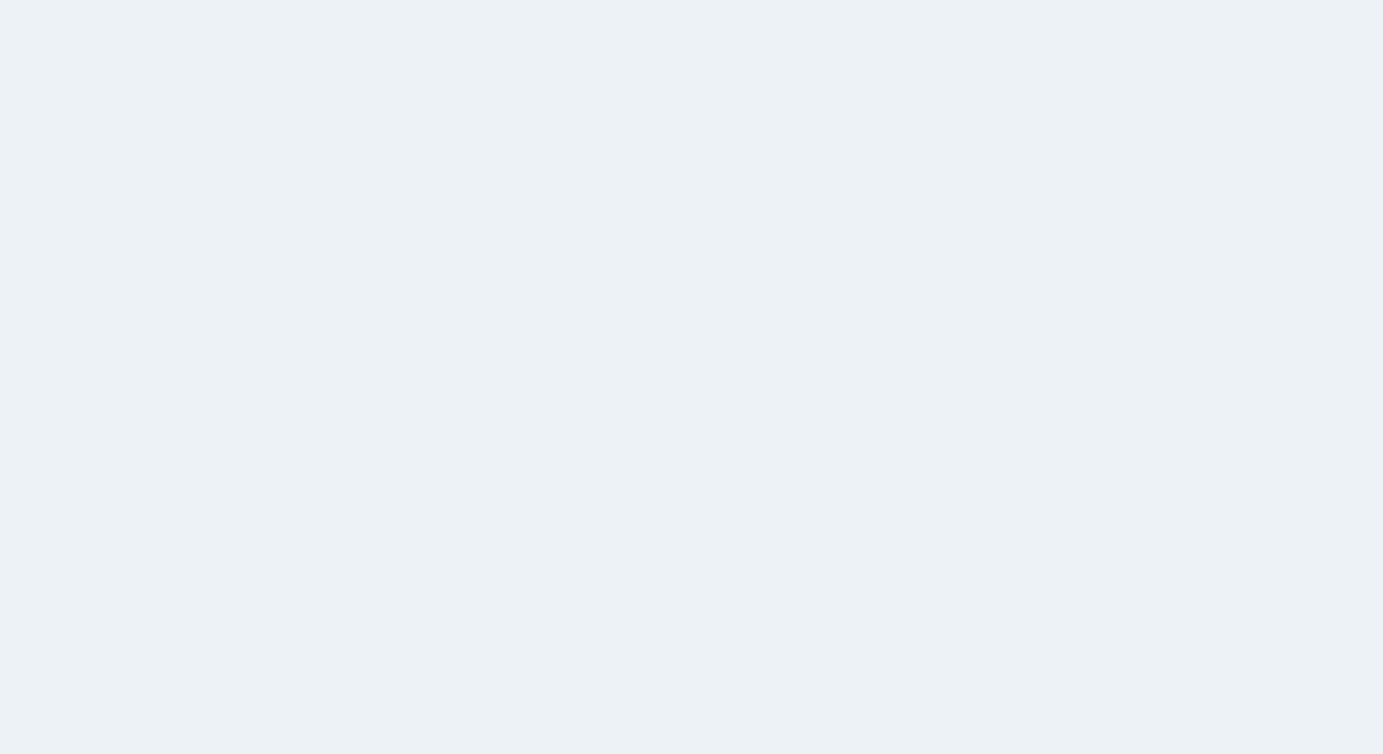 scroll, scrollTop: 0, scrollLeft: 0, axis: both 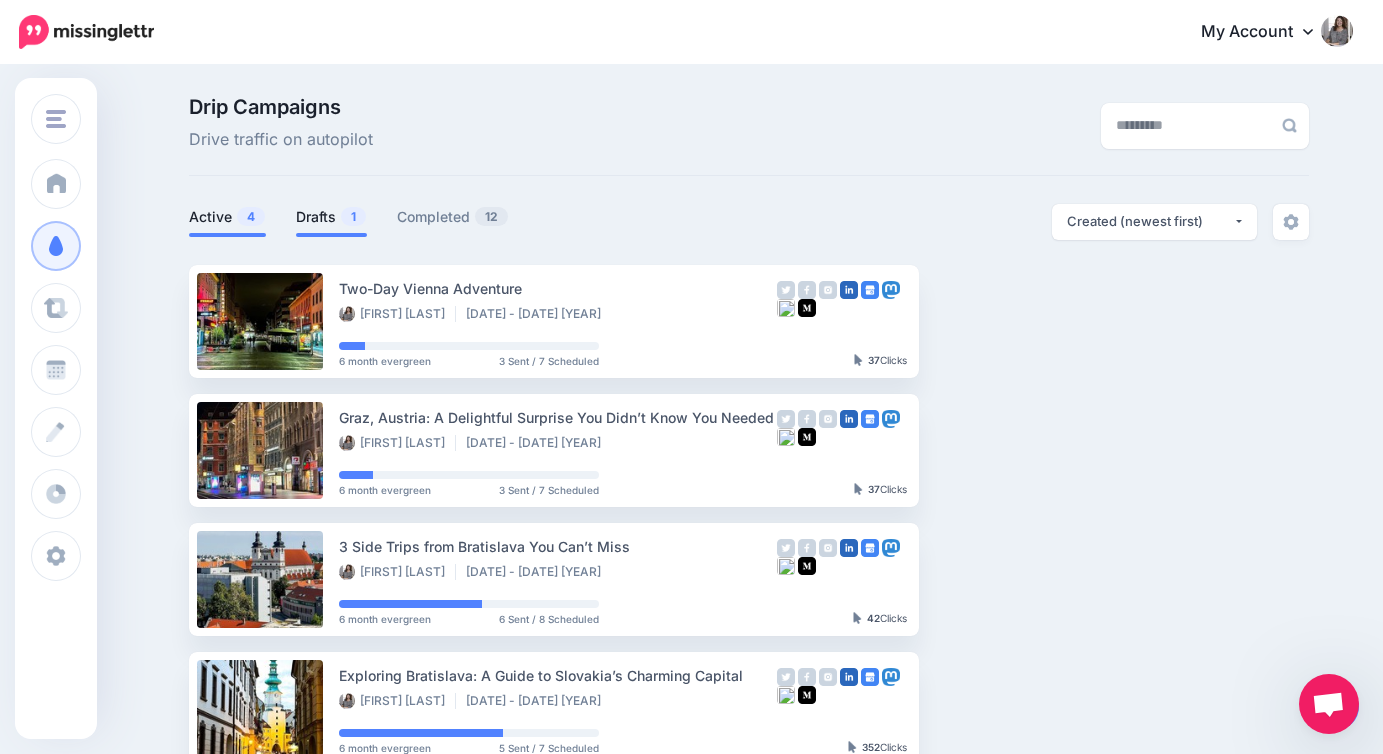 click on "Drafts  1" at bounding box center (331, 217) 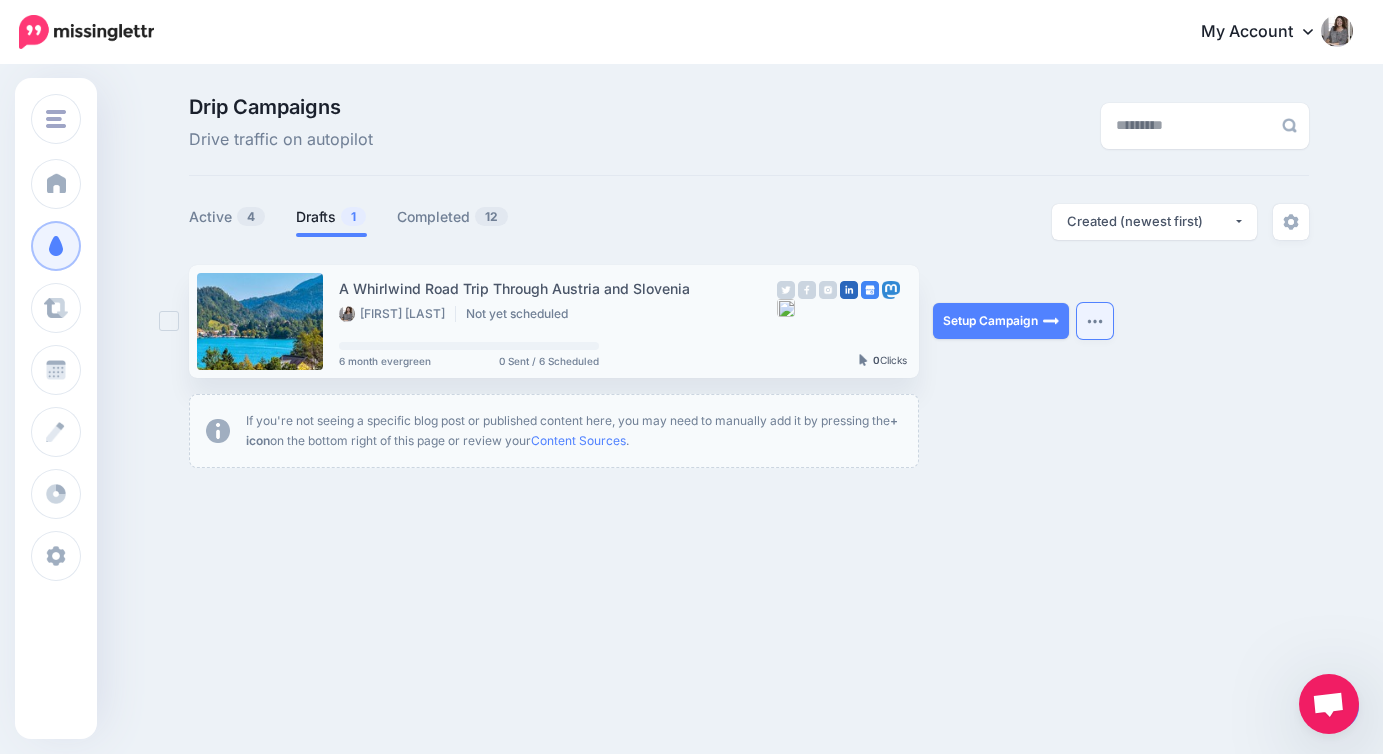 click at bounding box center [1095, 321] 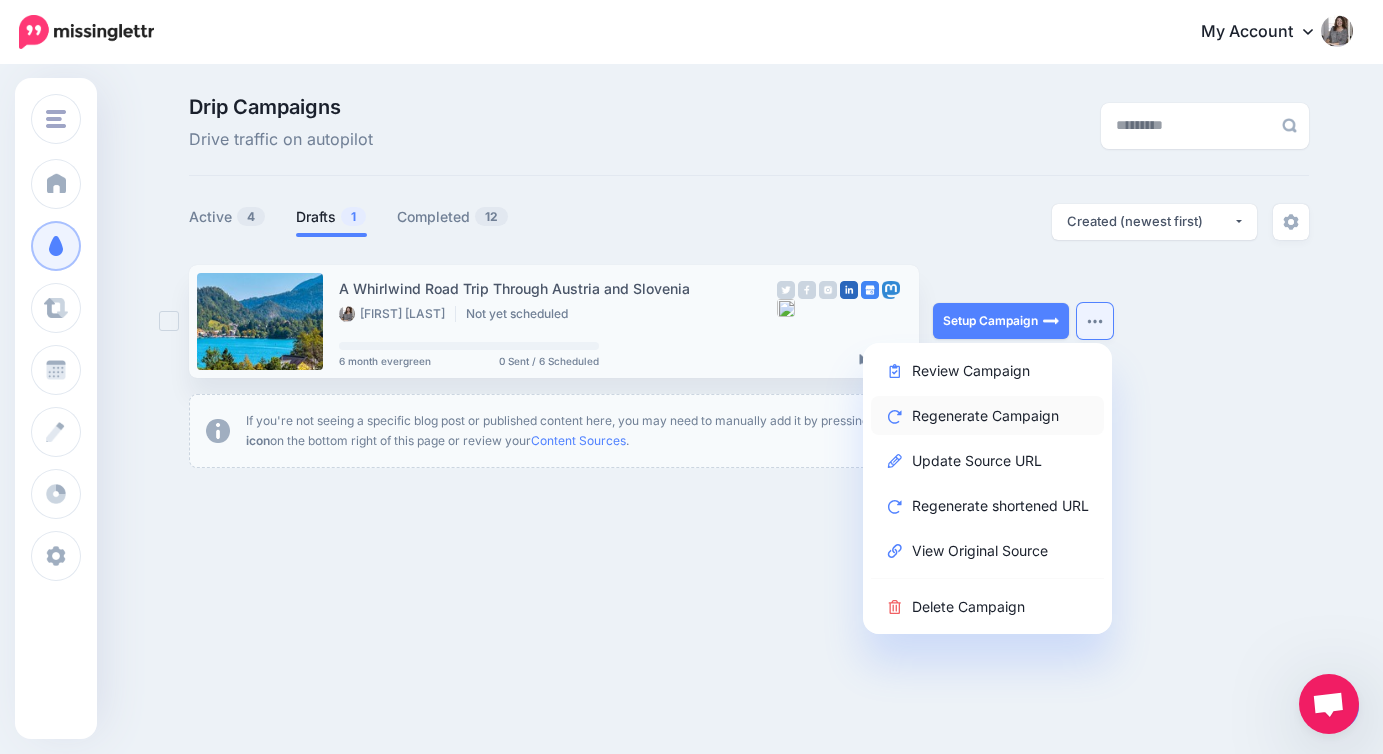 click on "Regenerate Campaign" at bounding box center [987, 415] 